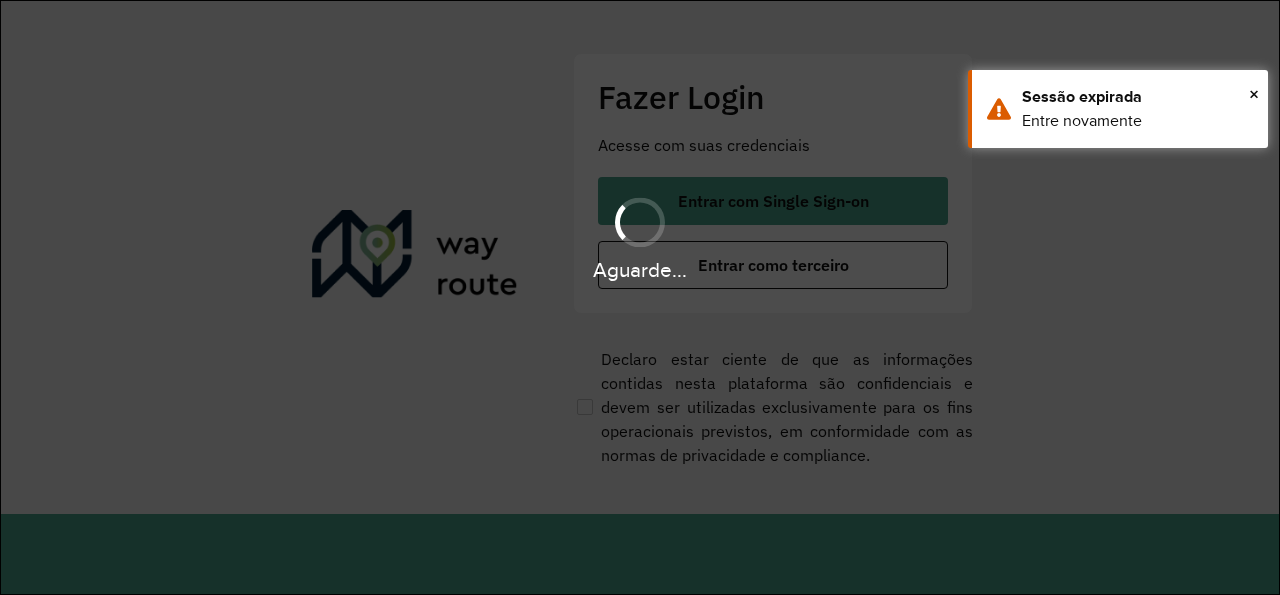 scroll, scrollTop: 0, scrollLeft: 0, axis: both 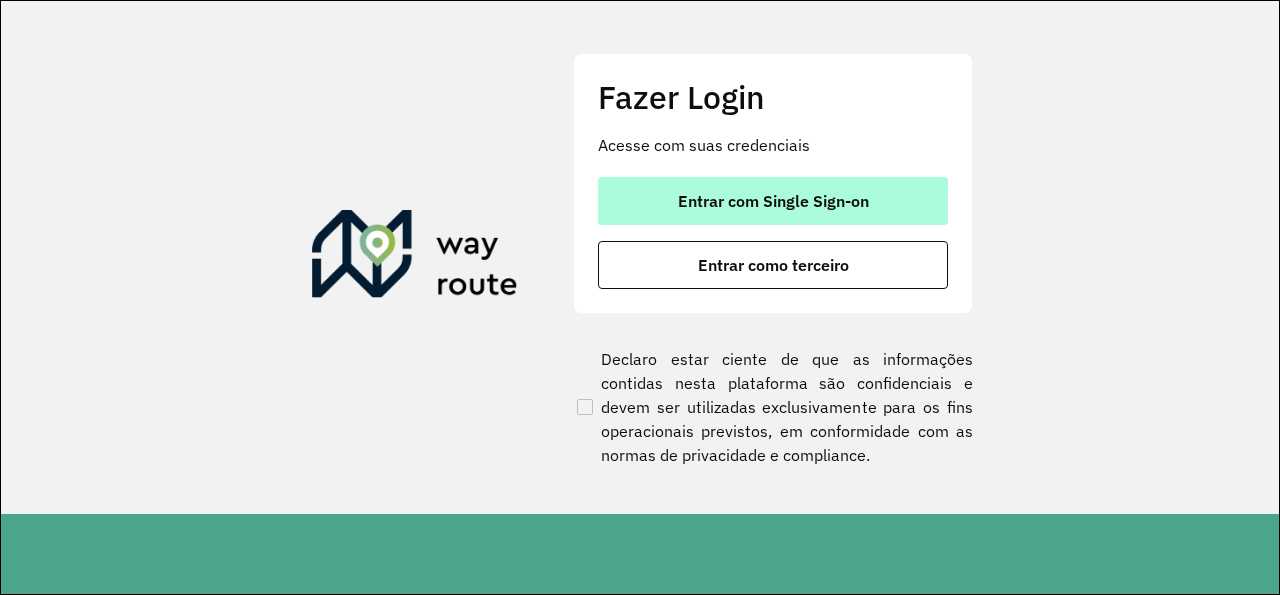 click on "Entrar com Single Sign-on" at bounding box center (773, 201) 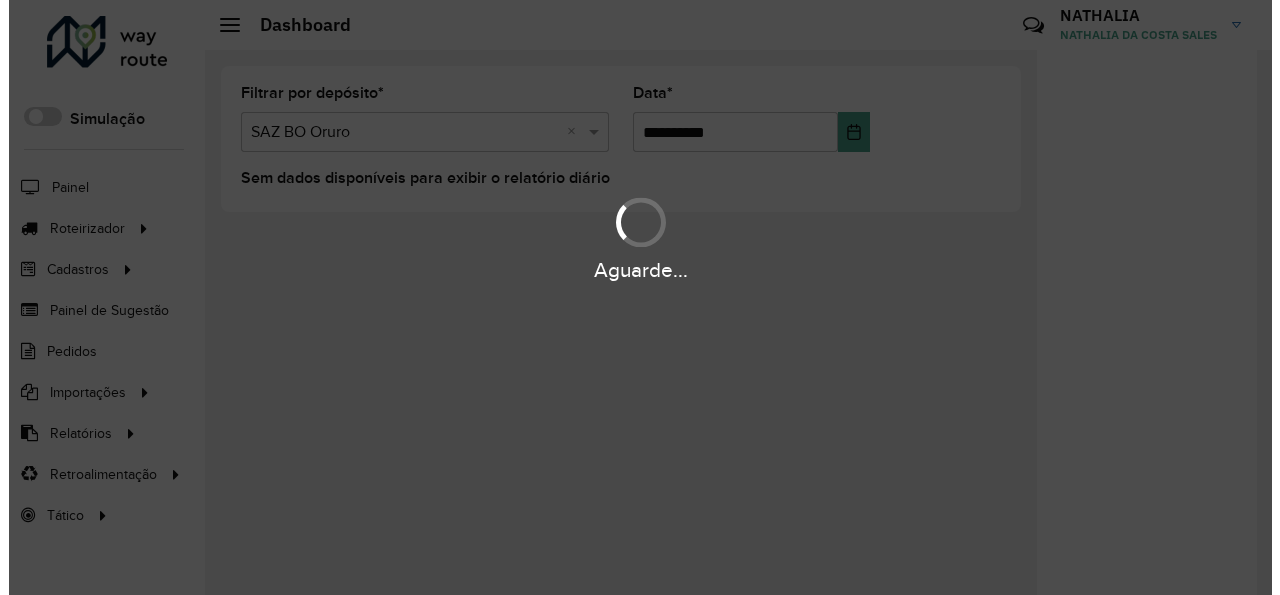 scroll, scrollTop: 0, scrollLeft: 0, axis: both 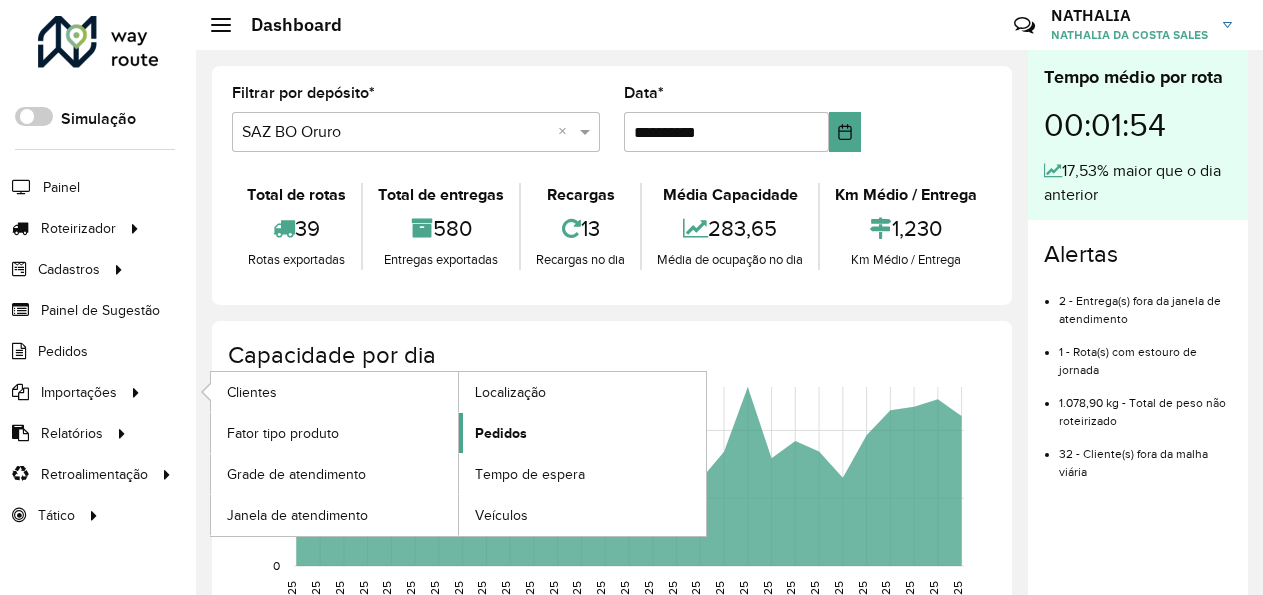 click on "Pedidos" 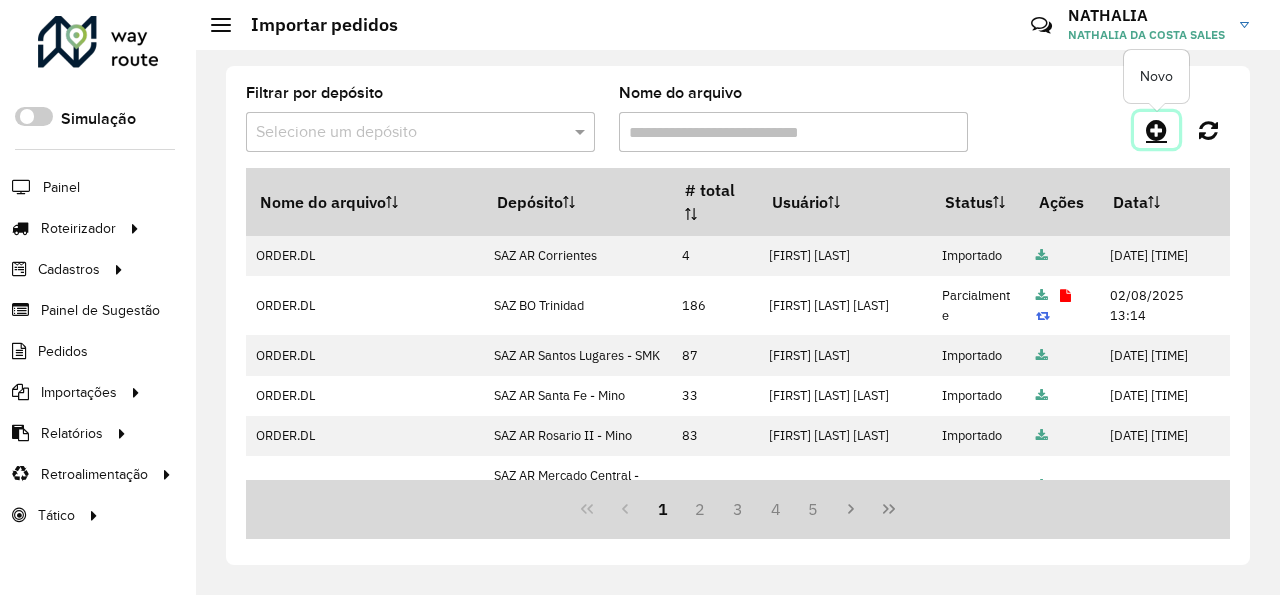 click 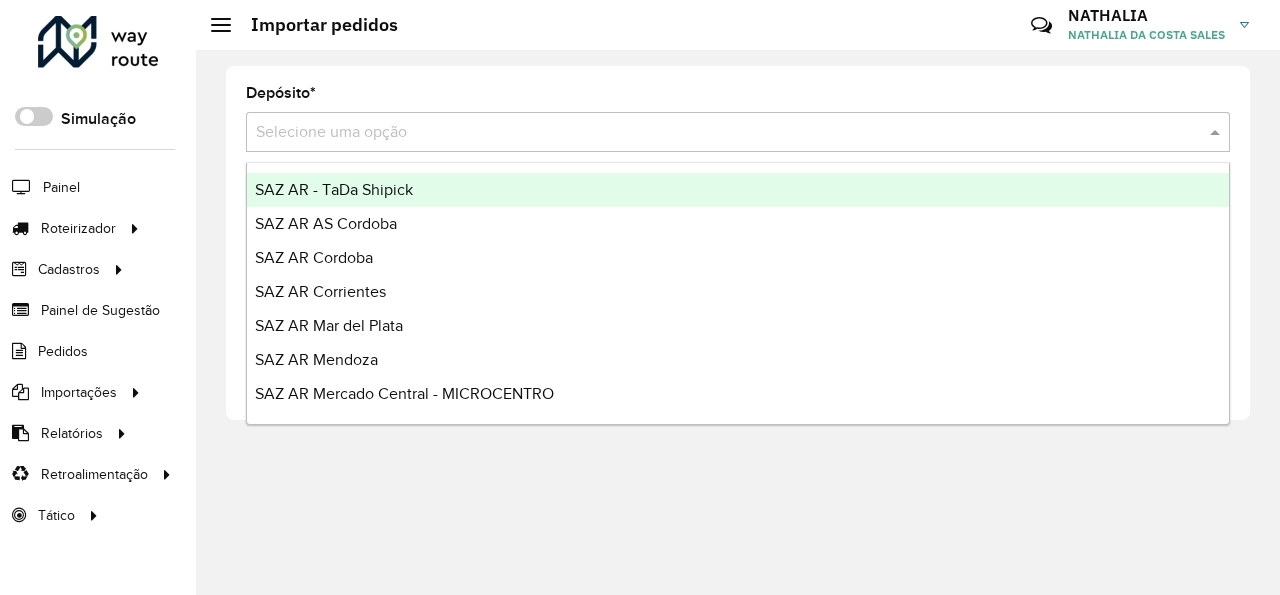 click at bounding box center (718, 133) 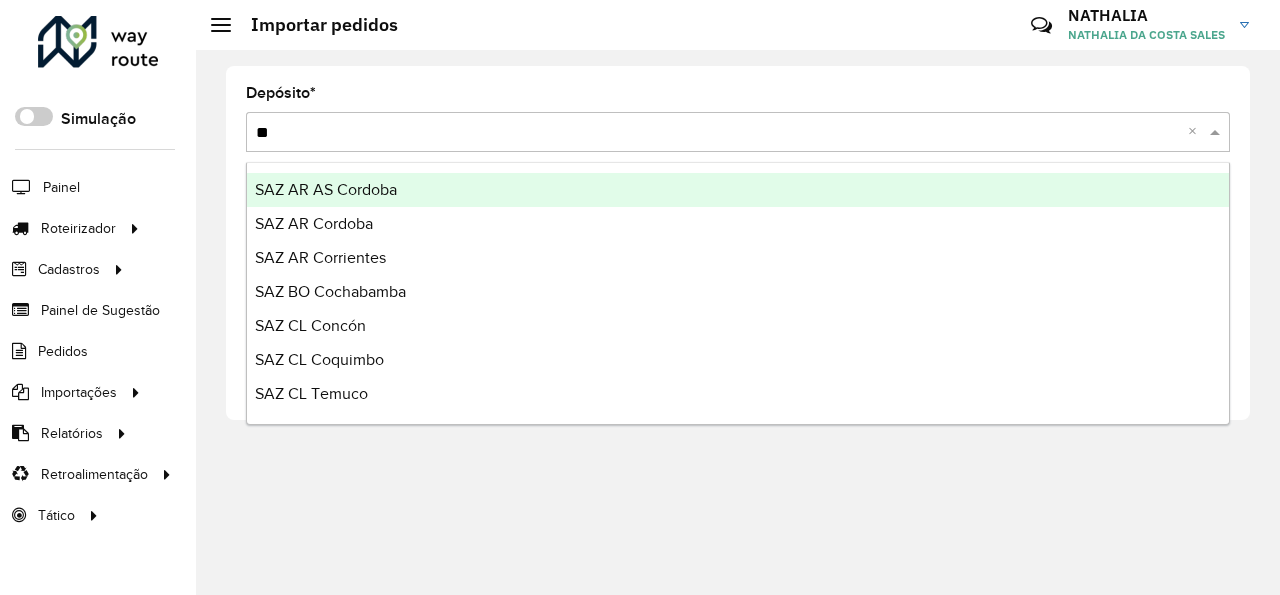 type on "***" 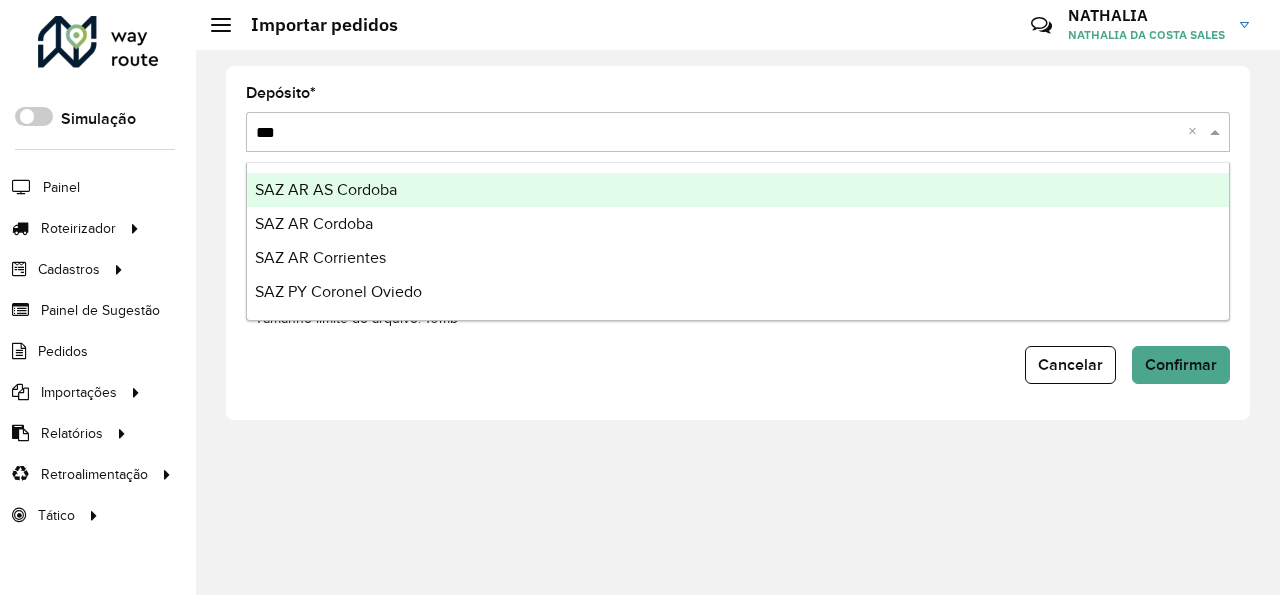 click on "SAZ AR AS Cordoba" at bounding box center (738, 190) 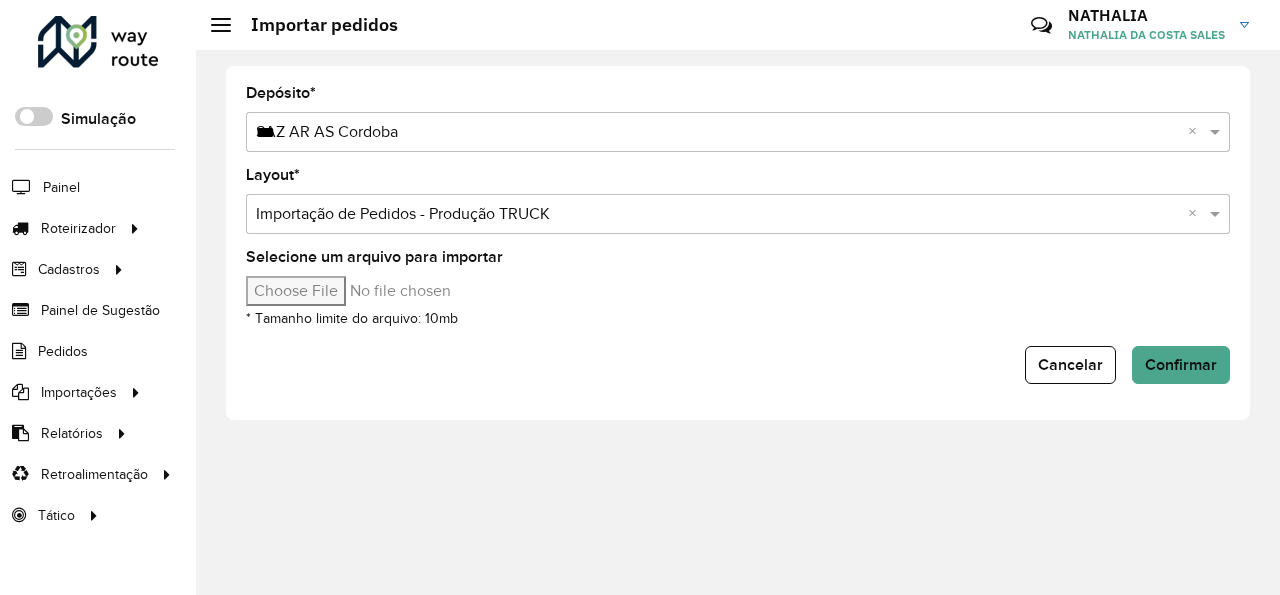 click on "Selecione um arquivo para importar" at bounding box center [416, 291] 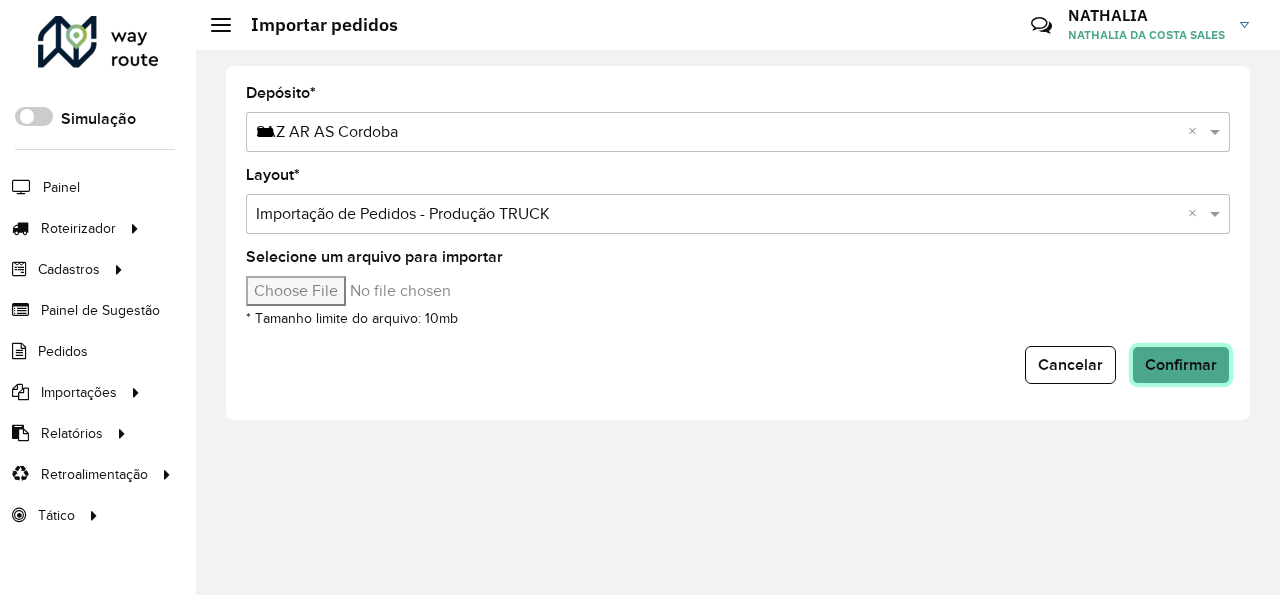click on "Confirmar" 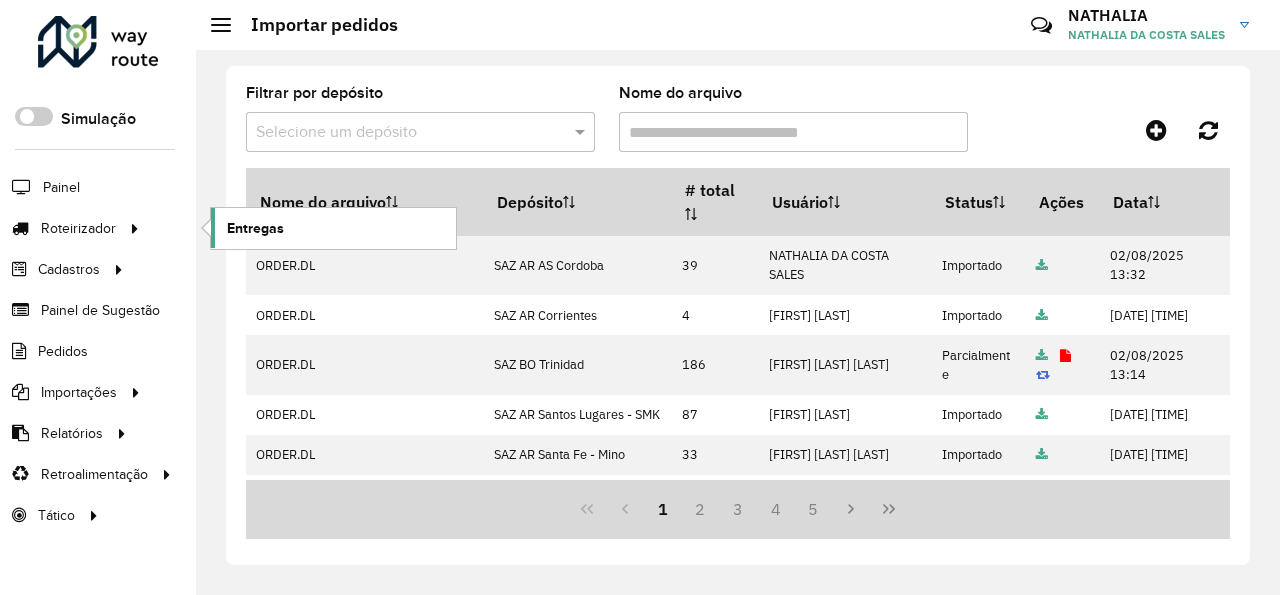 click on "Entregas" 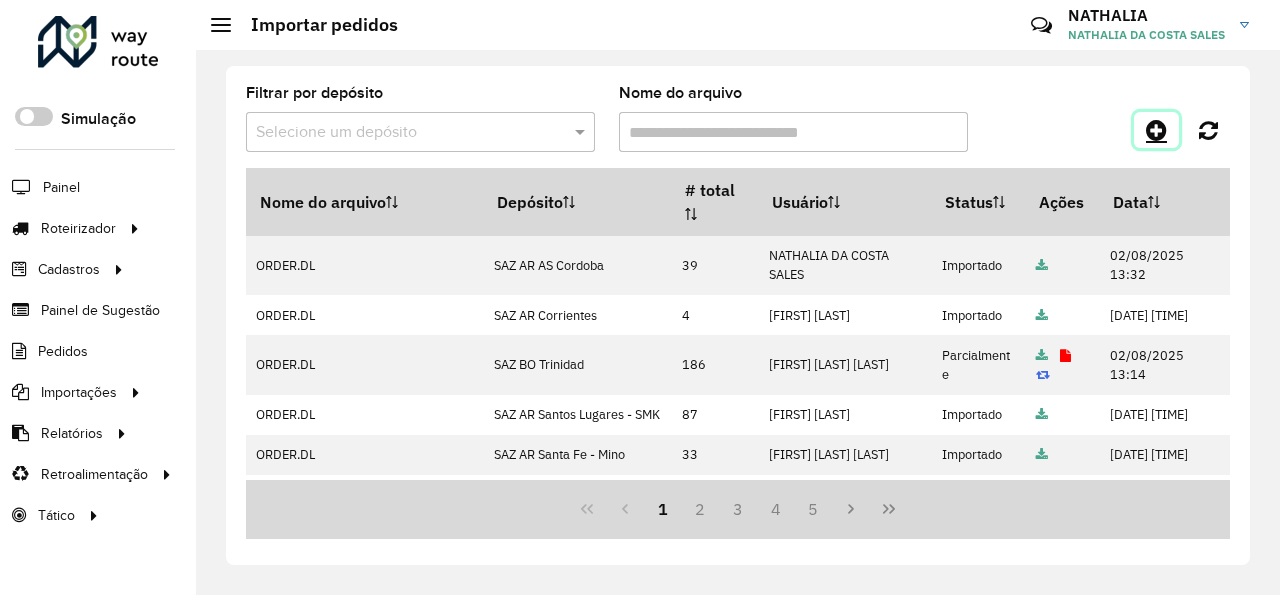 click 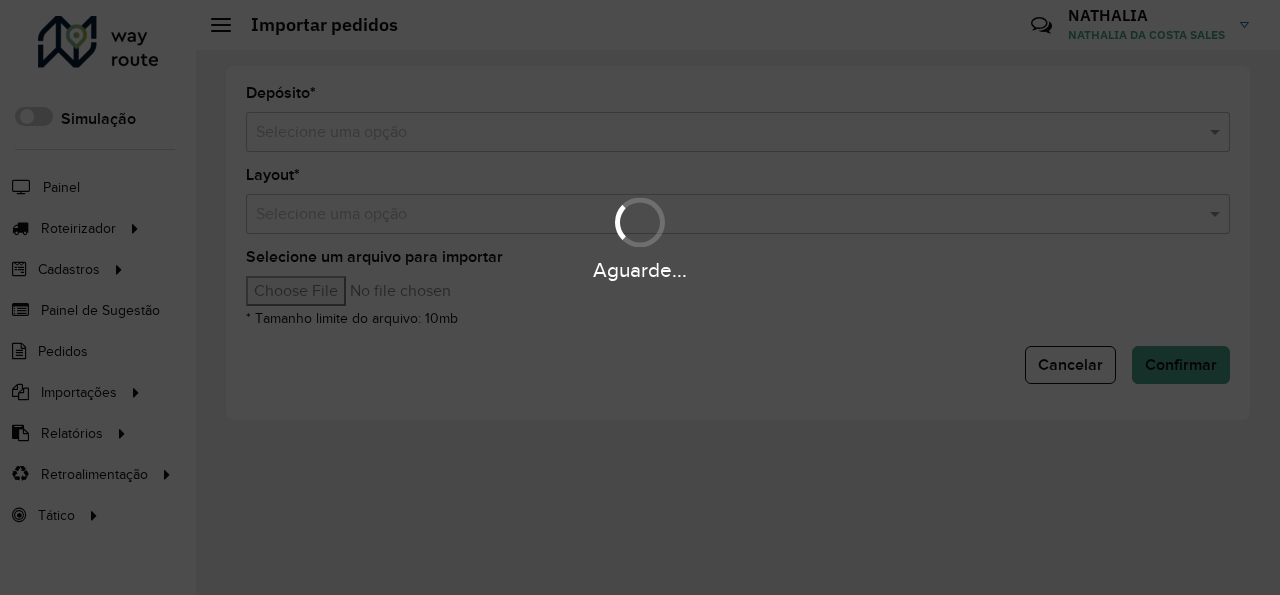 click on "Aguarde..." at bounding box center (640, 297) 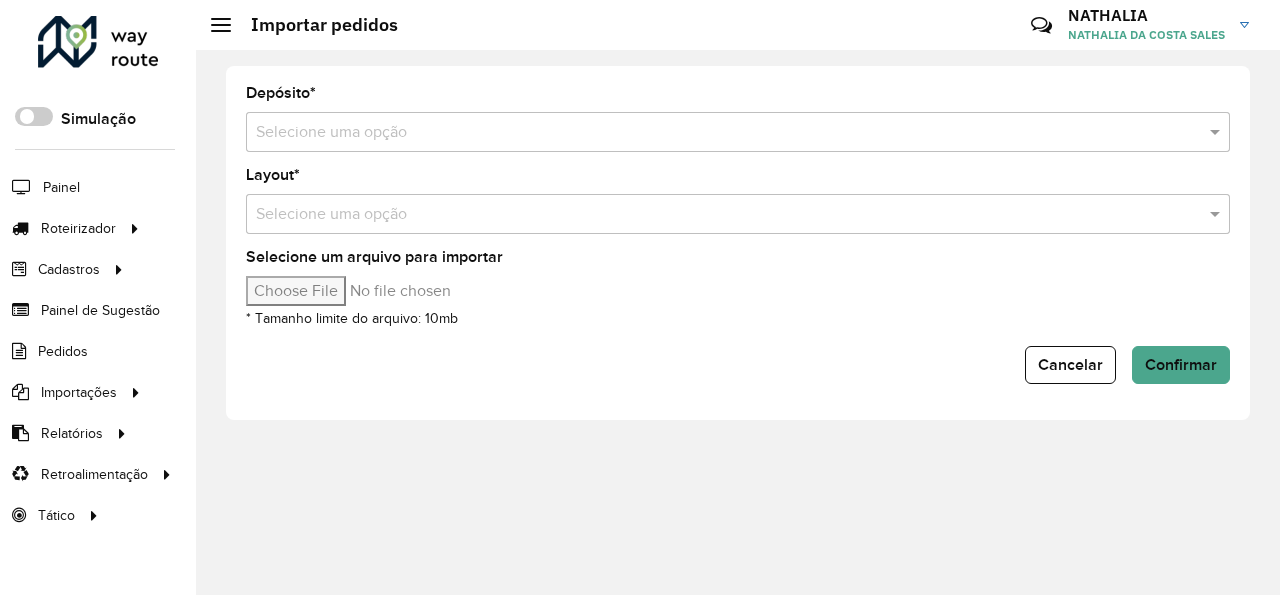 click at bounding box center (718, 133) 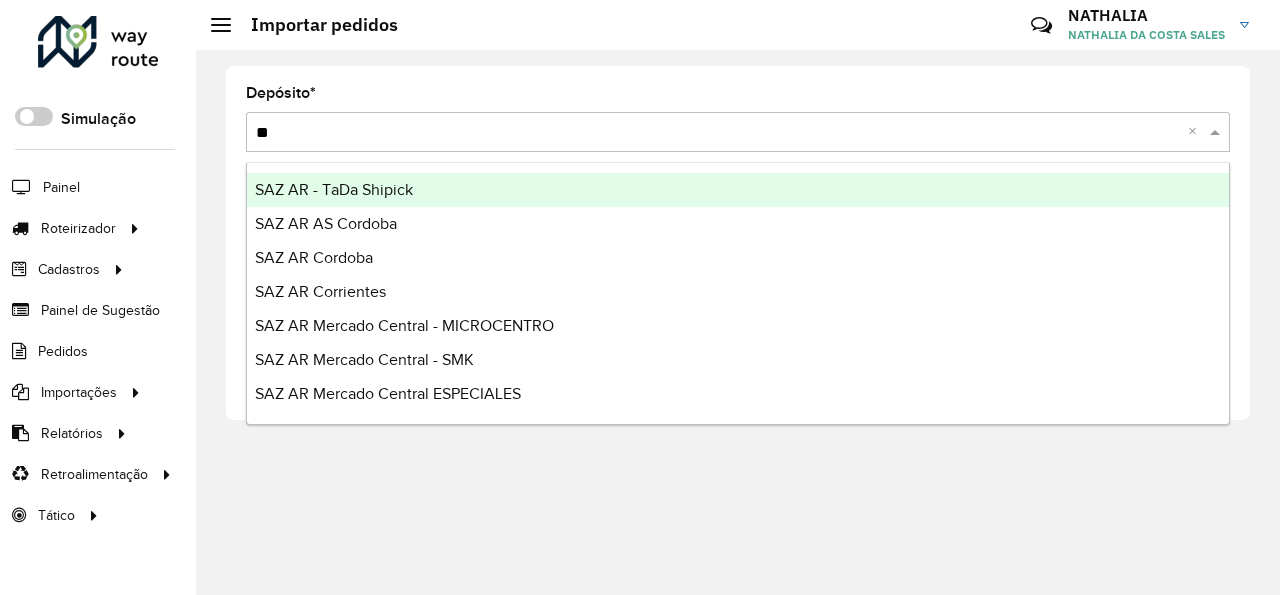 type on "***" 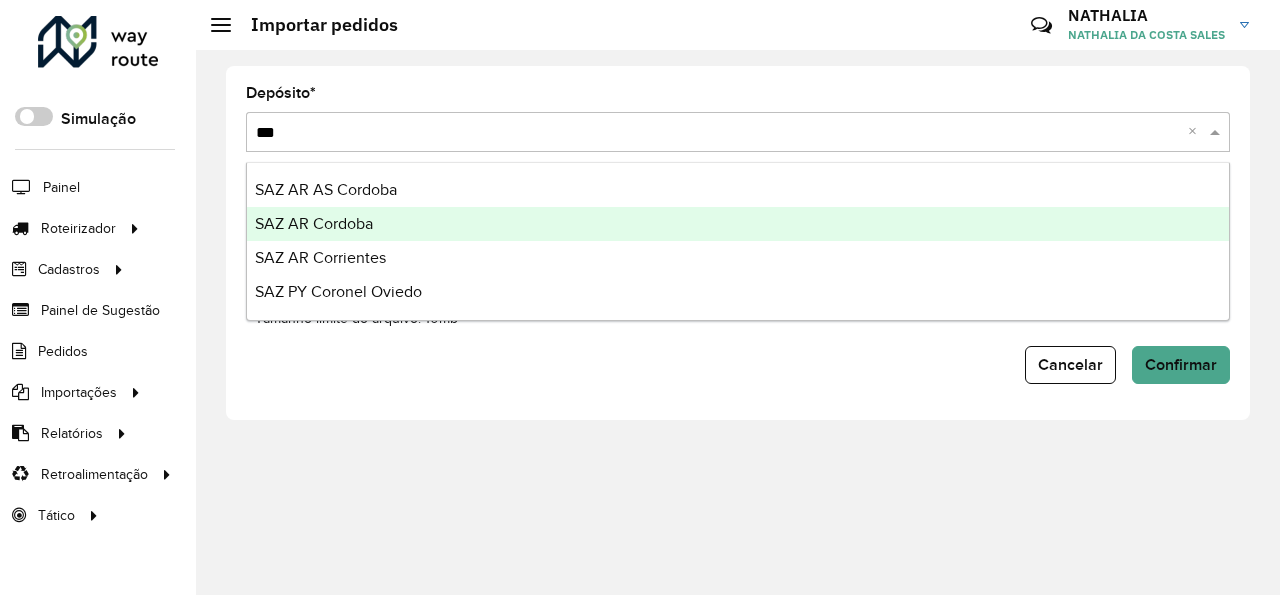 click on "SAZ AR Corrientes" at bounding box center (738, 258) 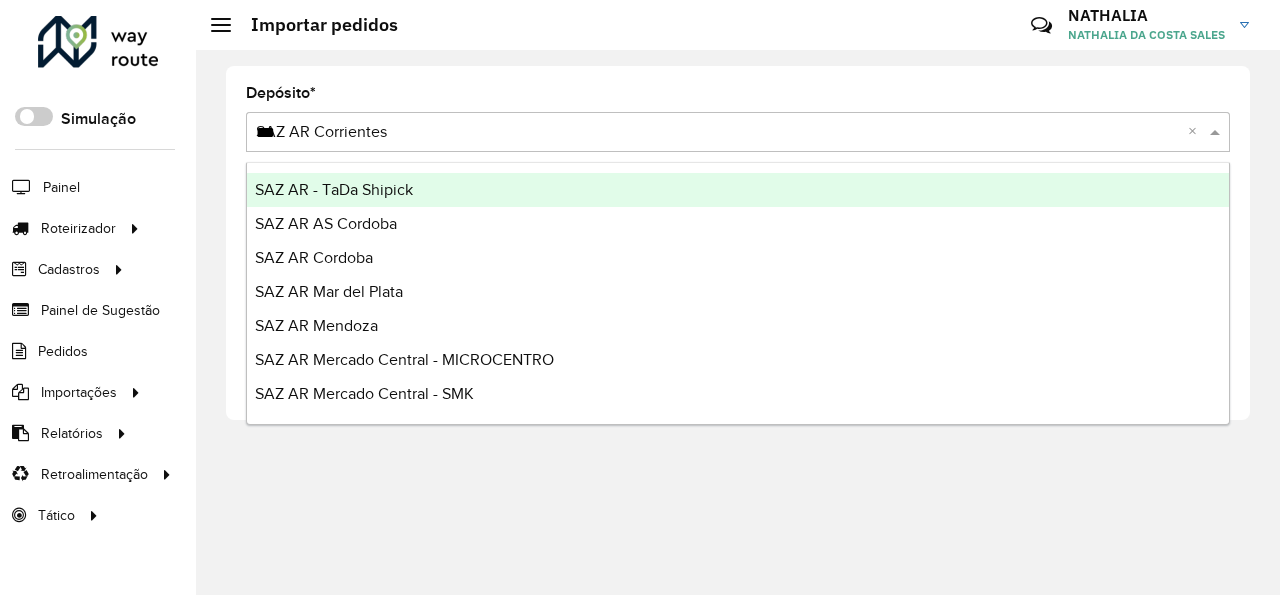 click on "Selecione uma opção × SAZ AR Corrientes *** ×" at bounding box center [738, 132] 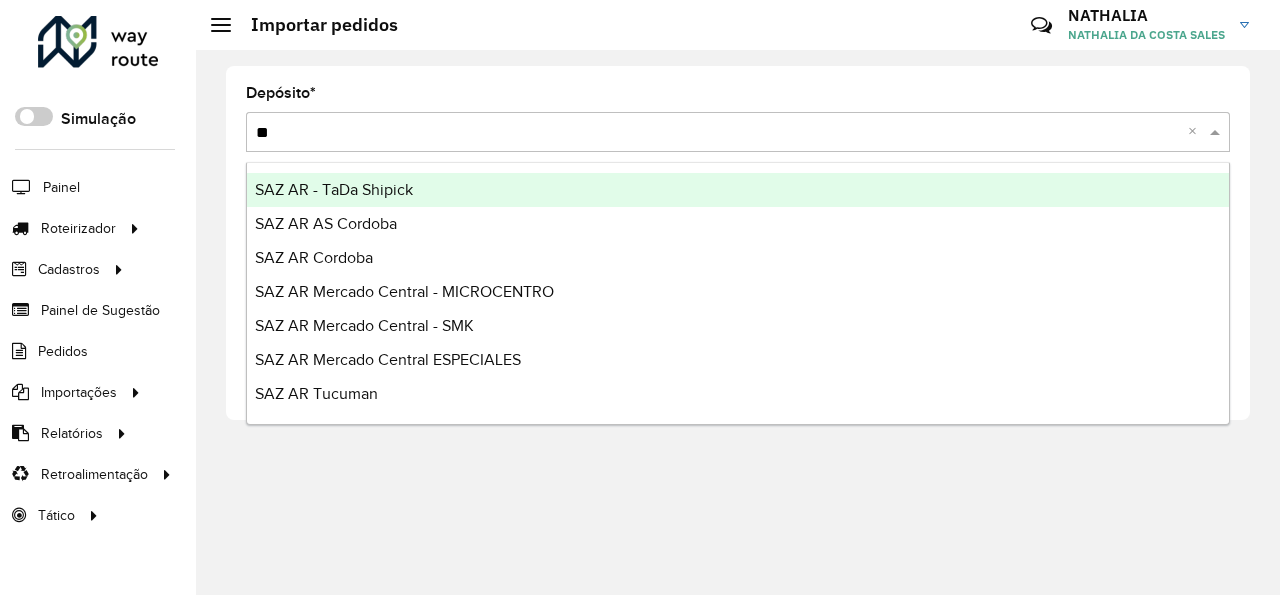 type on "***" 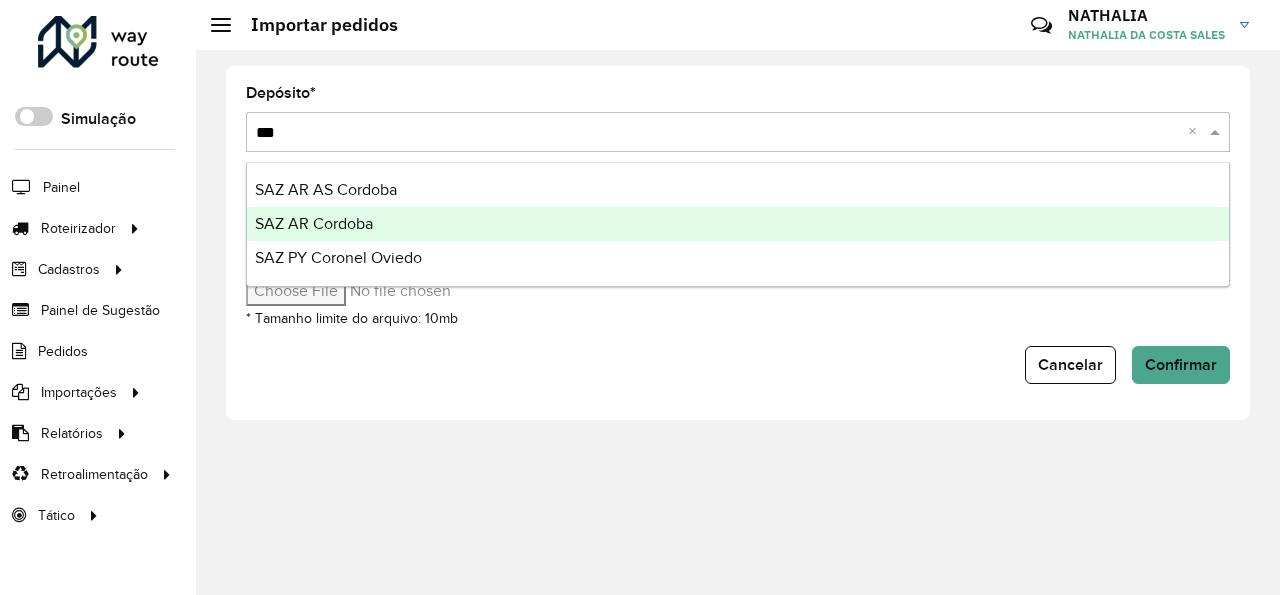 click on "SAZ AR Cordoba" at bounding box center [738, 224] 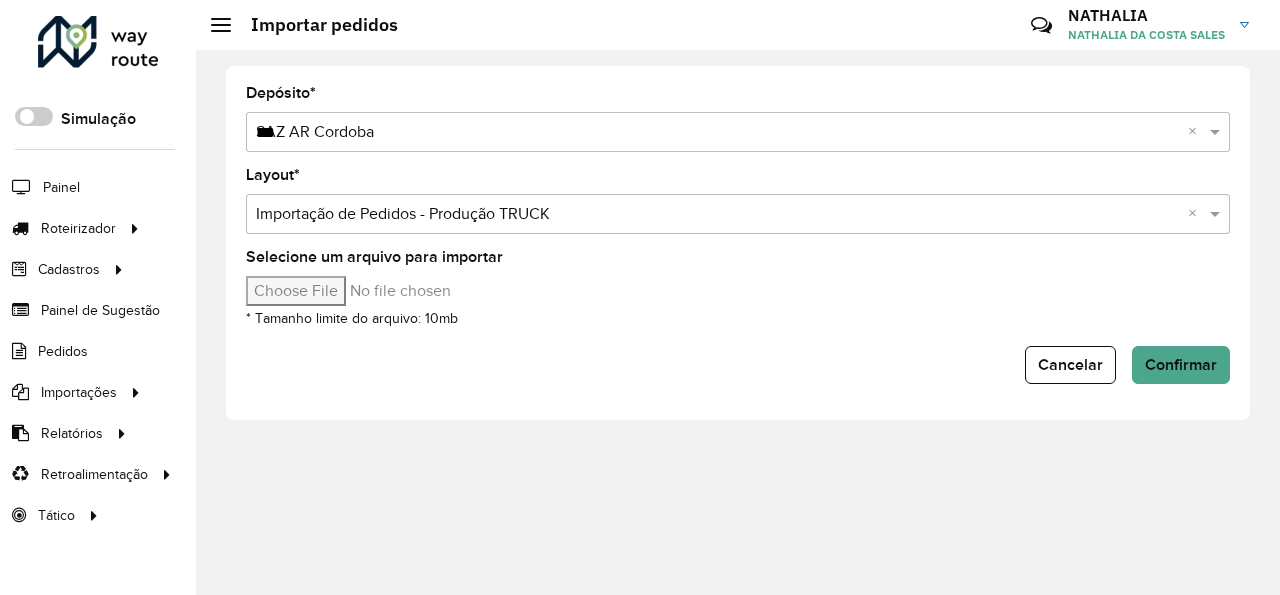 click on "Selecione um arquivo para importar" at bounding box center [416, 291] 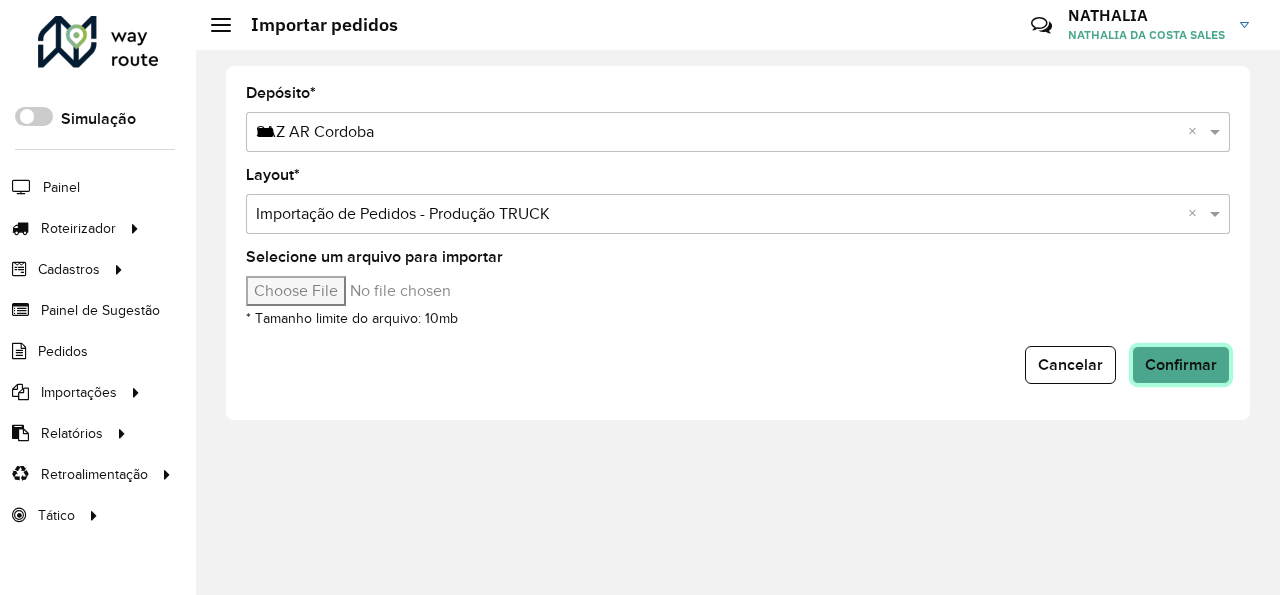 click on "Confirmar" 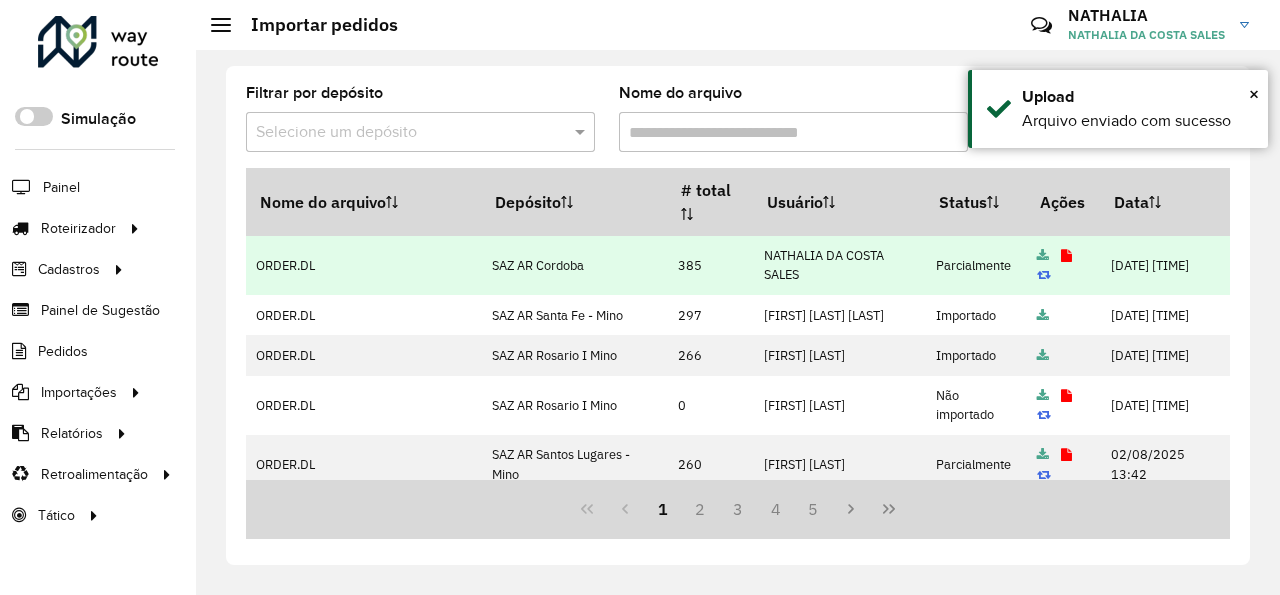 click at bounding box center (1066, 256) 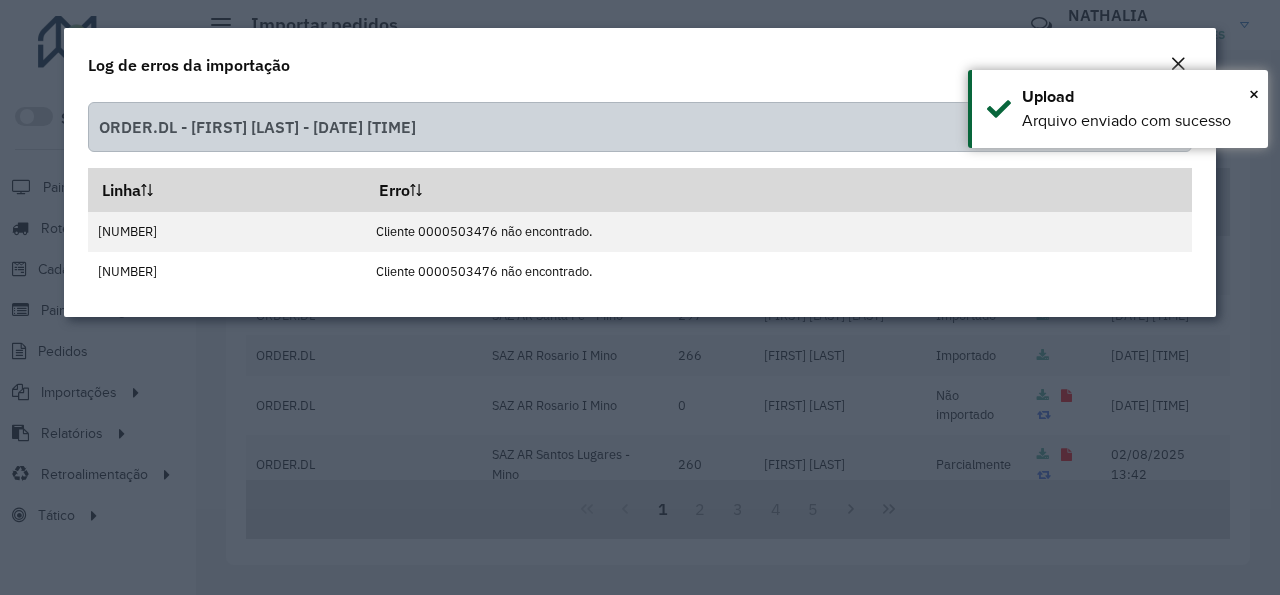 click on "Log de erros da importação  ORDER.DL - NATHALIA DA COSTA SALES - 02/08/2025 13:58   Download   Linha   Erro   00005034761700101U260525013522120U0700N000000001.0000021.9600   Cliente 0000503476 não encontrado.   00005034761300101U290525013522121U0700N000000001.0000021.9600   Cliente 0000503476 não encontrado." 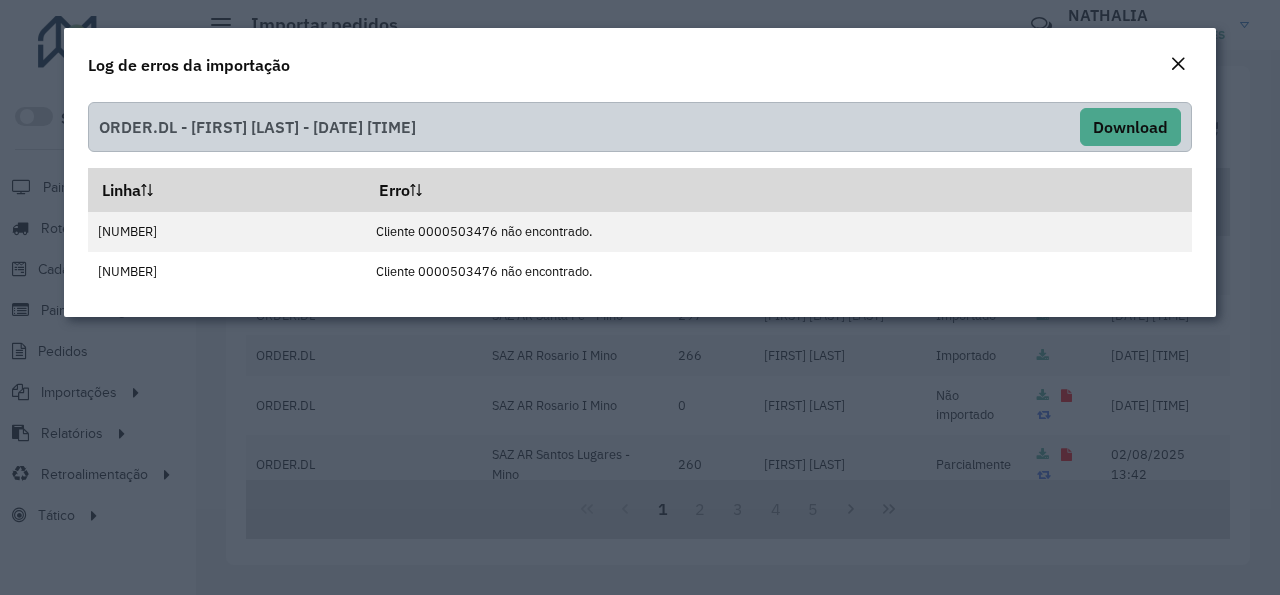 click 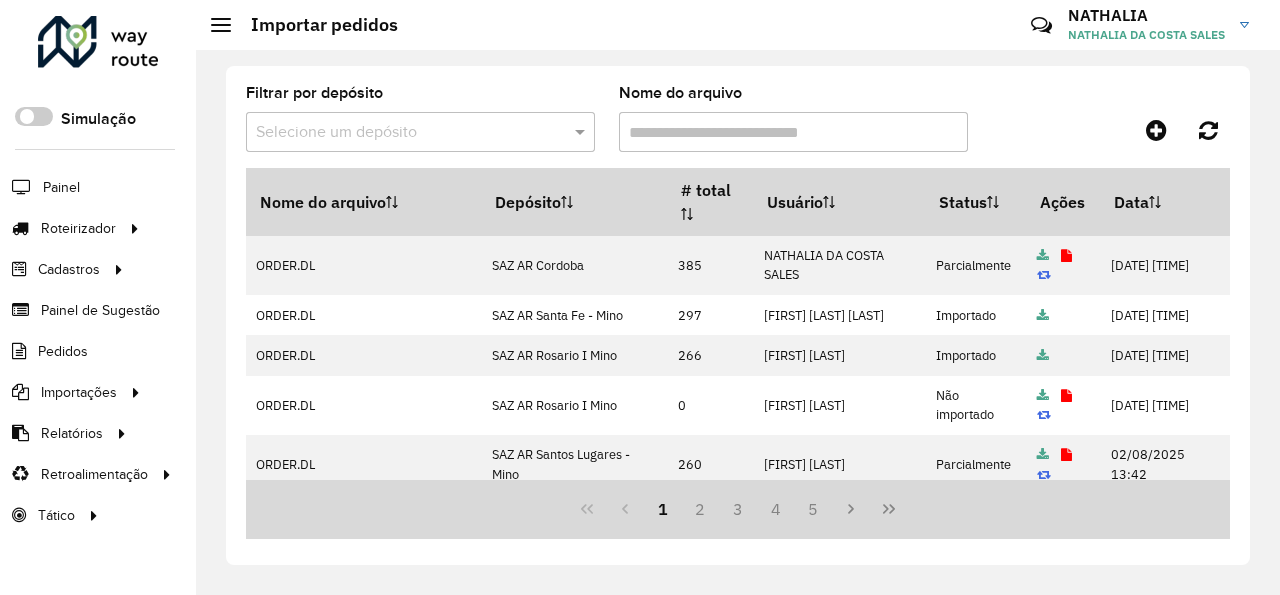 click on "Filtrar por depósito  Selecione um depósito  Nome do arquivo   Nome do arquivo   Depósito   # total   Usuário   Status   Ações   Data   ORDER.DL   SAZ AR Cordoba   385   NATHALIA DA COSTA SALES   Parcialmente            02/08/2025 13:58   ORDER.DL   SAZ AR Santa Fe - Mino   297   LUANA SILVA BRANDAO LOPES   Importado            02/08/2025 13:54   ORDER.DL   SAZ AR Rosario I Mino   266   MIRIA ANDRADE THEODORO   Importado            02/08/2025 13:49   ORDER.DL   SAZ AR Rosario I Mino   0   MIRIA ANDRADE THEODORO   Não importado            02/08/2025 13:48   ORDER.DL   SAZ AR Santos Lugares - Mino   260   BARBARA PAULOSSI BERTO   Parcialmente            02/08/2025 13:42   ORDER.DL   SAZ AR Rosario II - Mino   62   LETICIA EMILY OLIVEIRA DE LIMA   Importado            02/08/2025 13:35   ORDER.DL   SAZ AR AS Cordoba   39   NATHALIA DA COSTA SALES   Importado            02/08/2025 13:32   ORDER.DL   SAZ AR Corrientes   4   MIRIA ANDRADE THEODORO   Importado            ORDER.DL" 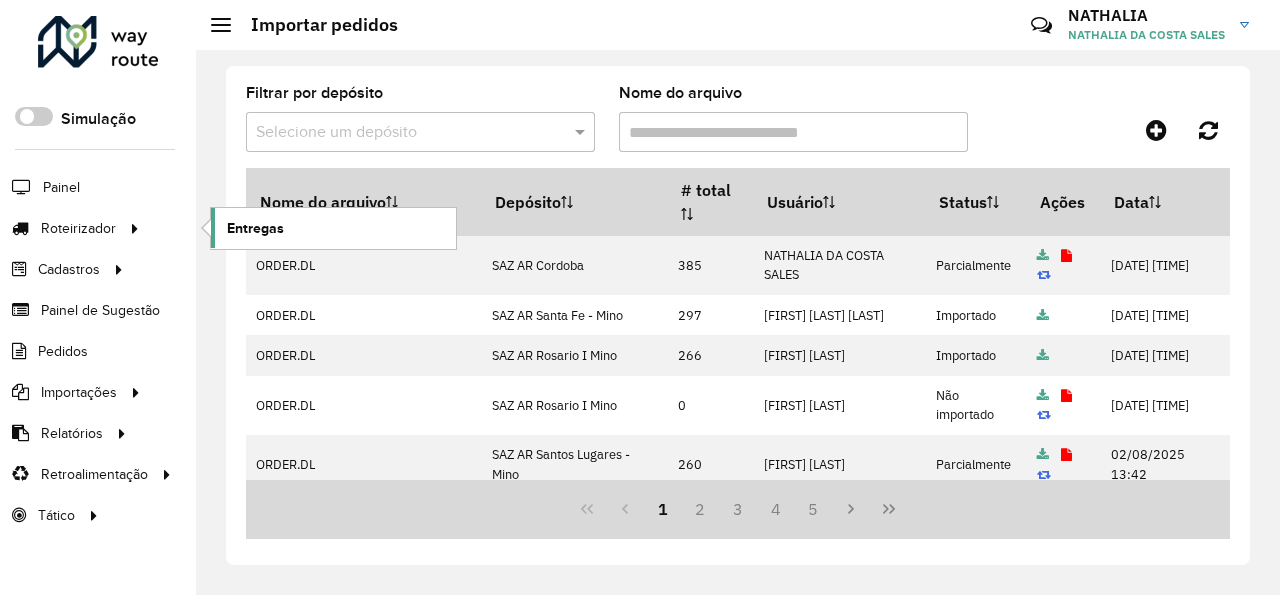 click on "Entregas" 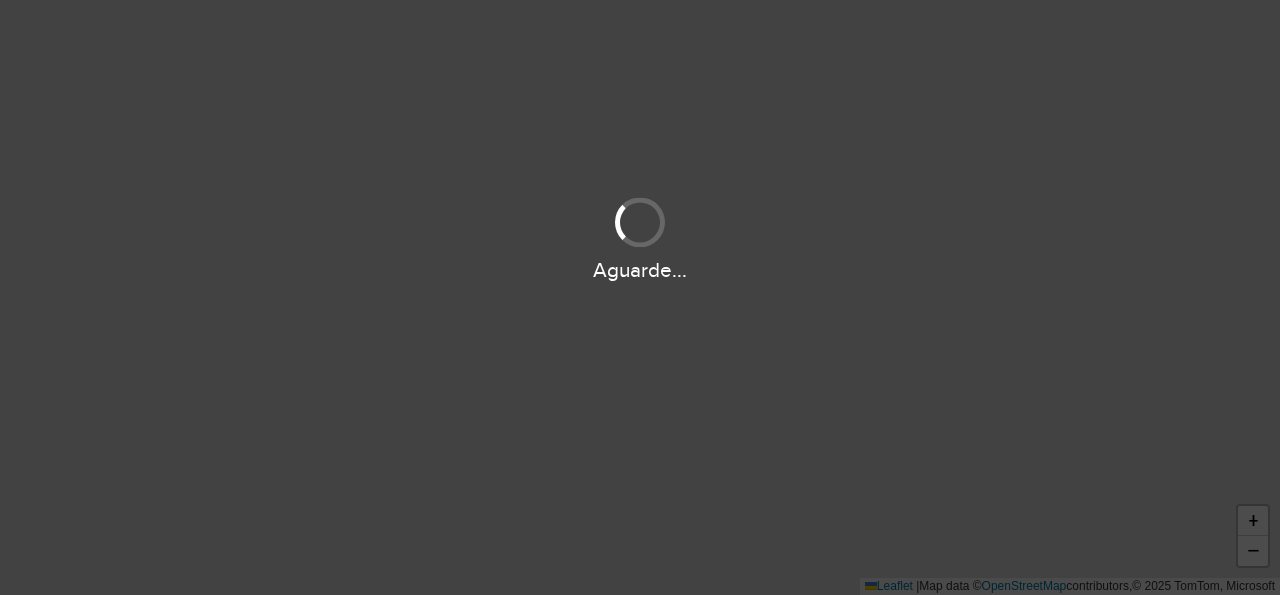 scroll, scrollTop: 0, scrollLeft: 0, axis: both 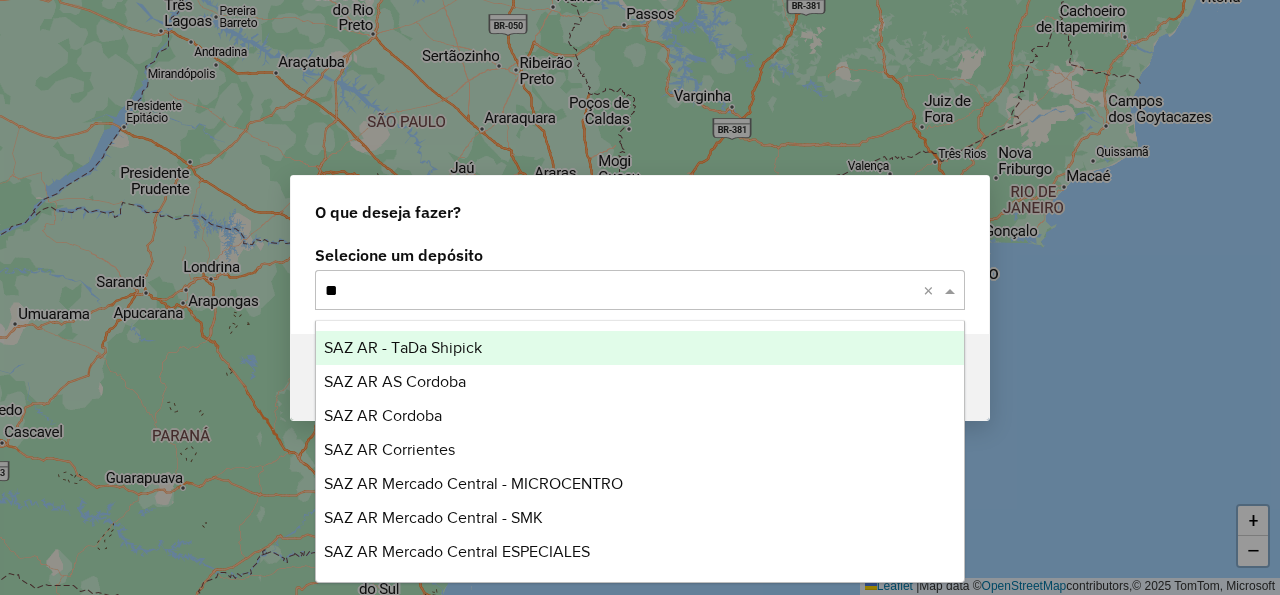 type on "***" 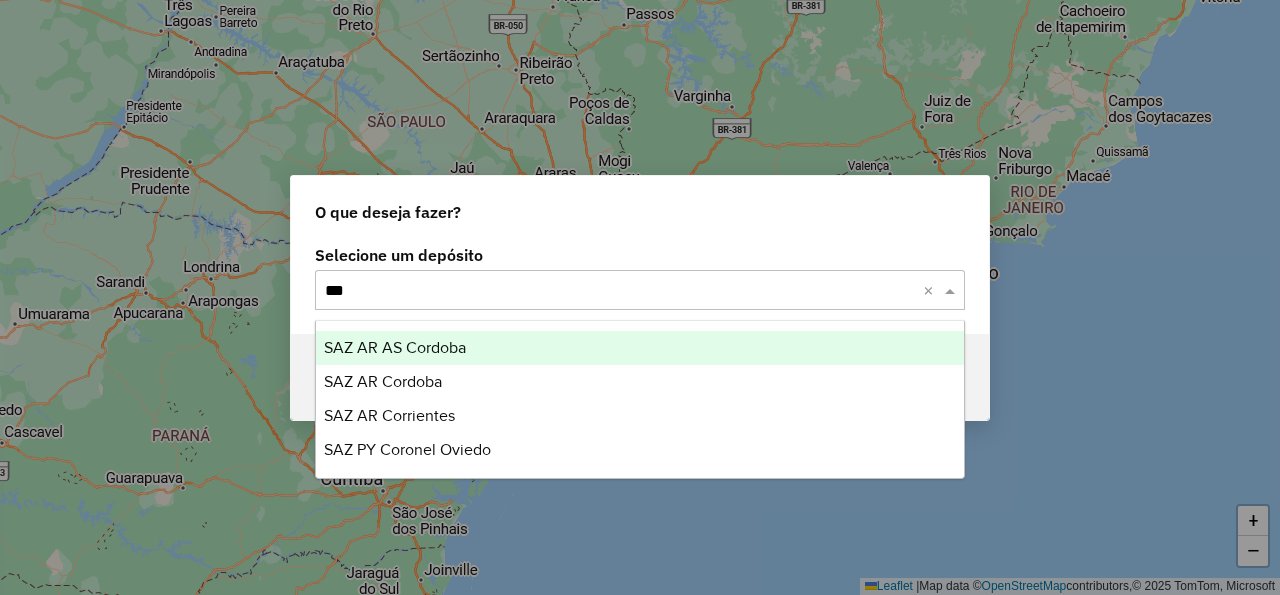 click on "SAZ AR AS Cordoba" at bounding box center (640, 348) 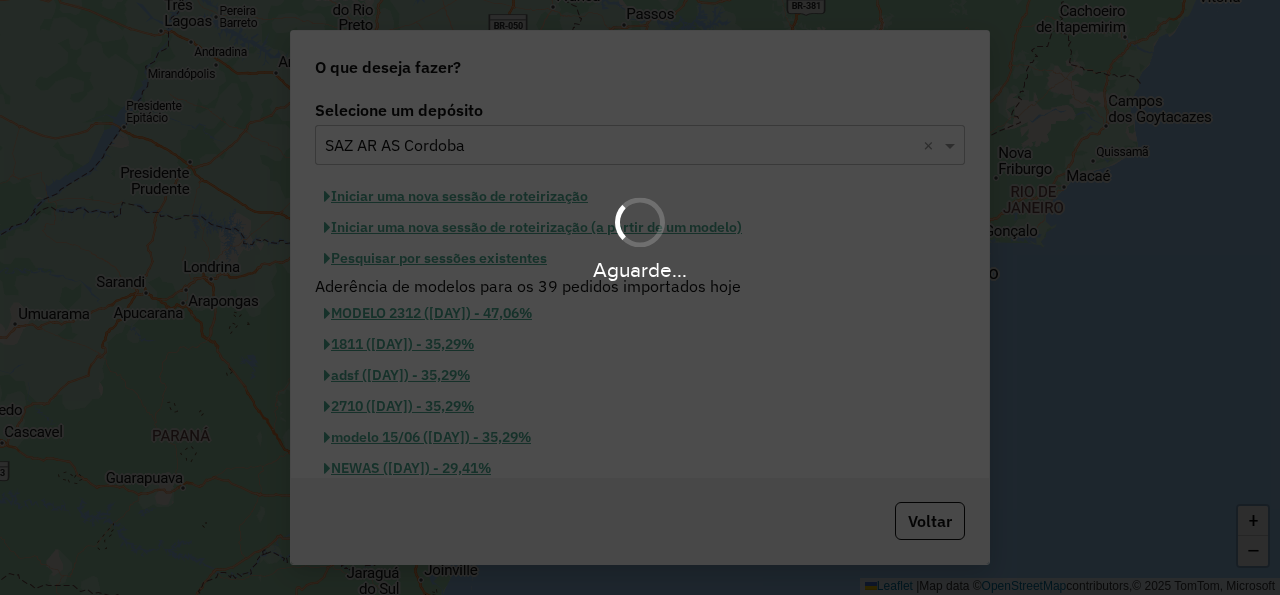 click on "Aderência de modelos para os 39 pedidos importados hoje" 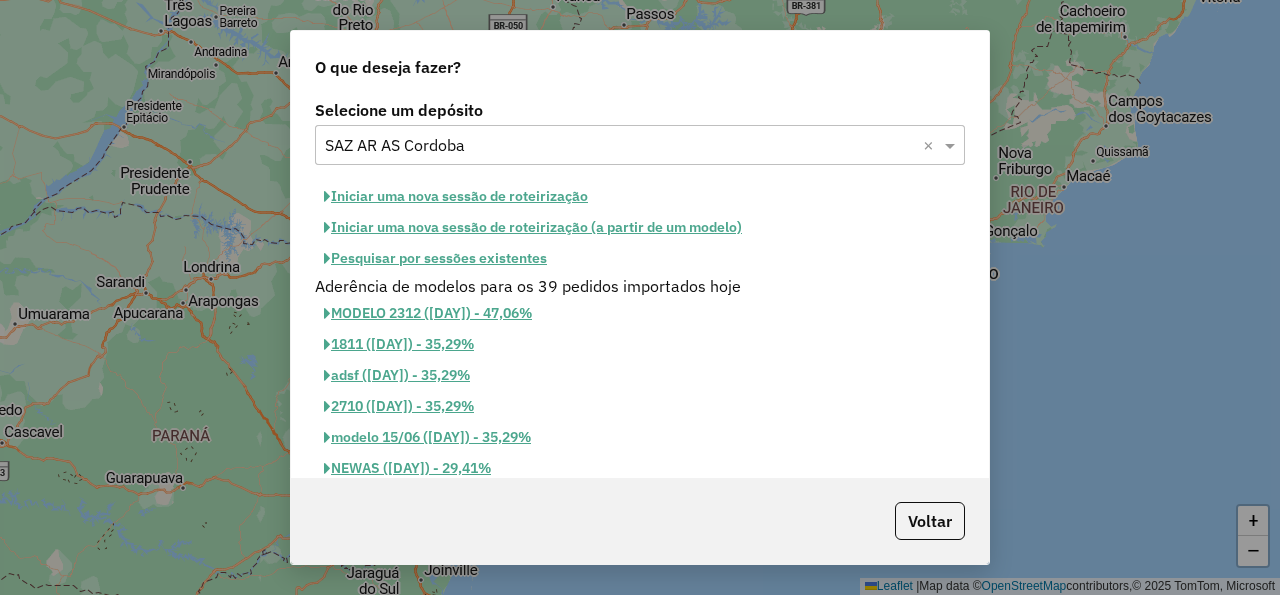 click on "Iniciar uma nova sessão de roteirização" 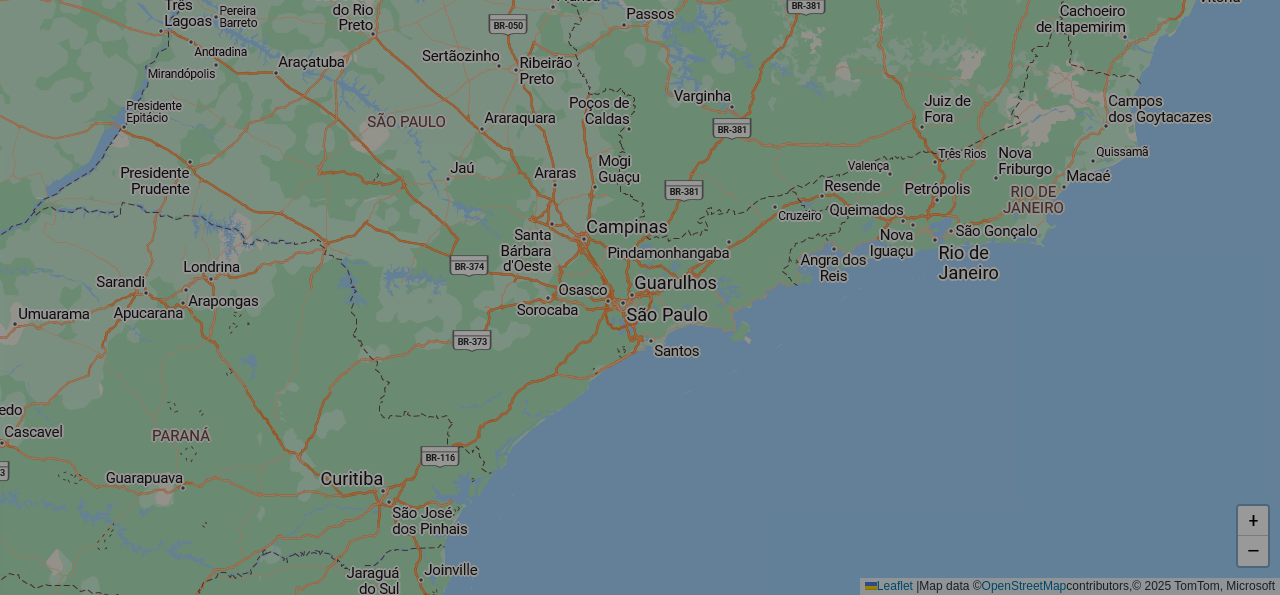 select on "*" 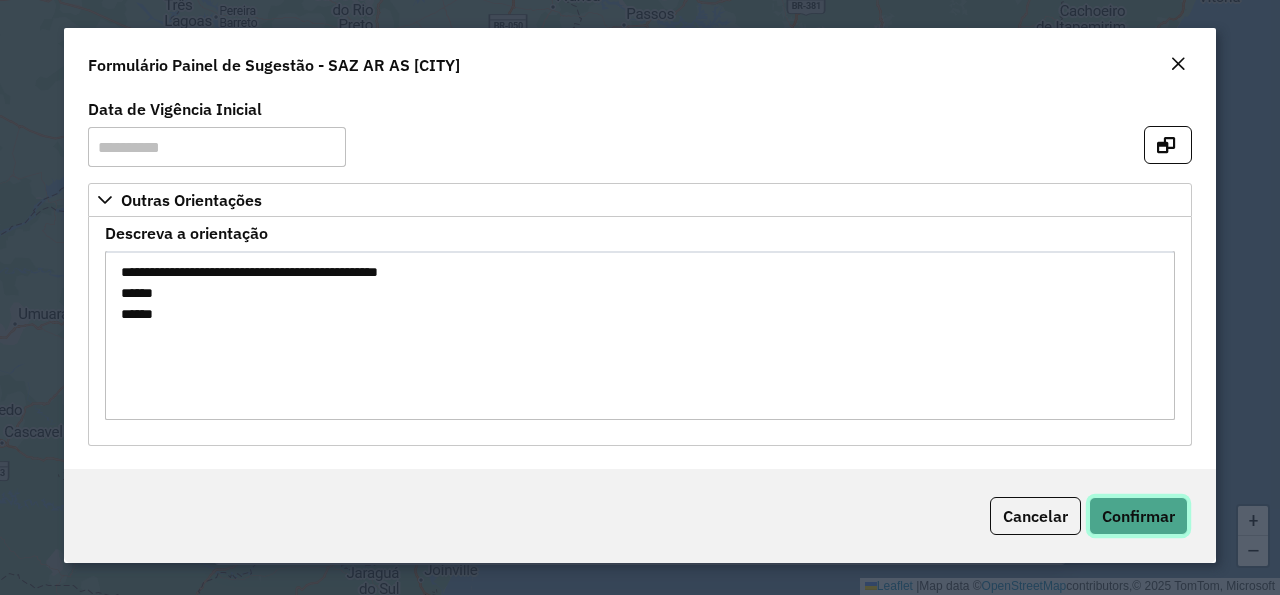 click on "Confirmar" 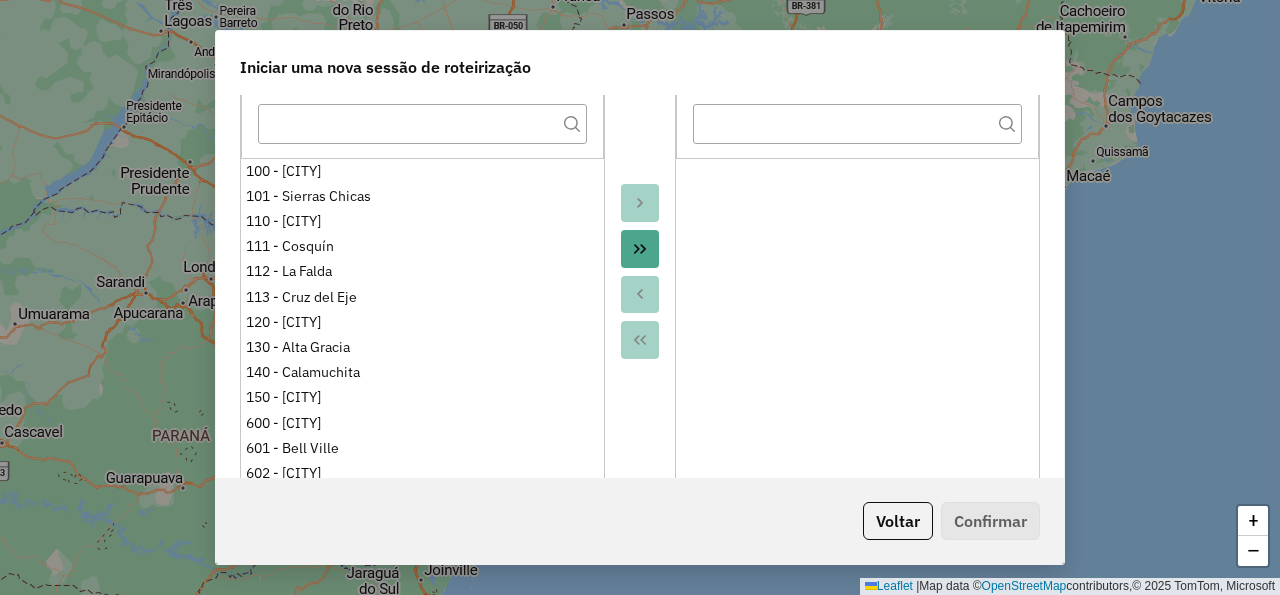scroll, scrollTop: 600, scrollLeft: 0, axis: vertical 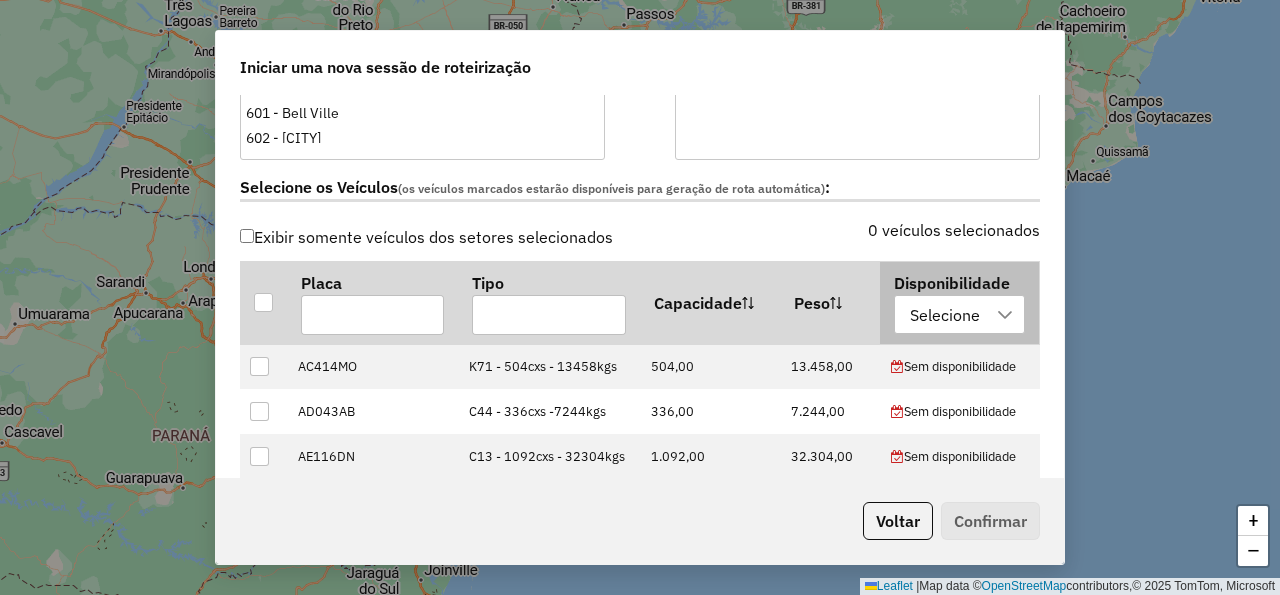 click on "Selecione" at bounding box center [945, 315] 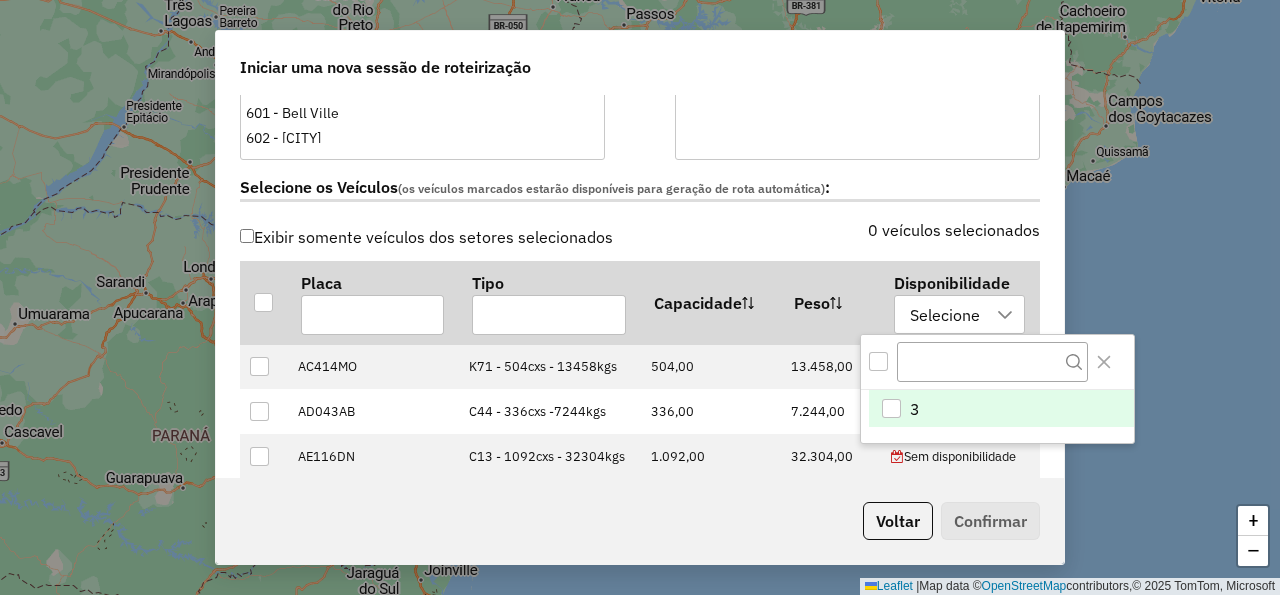 click at bounding box center (878, 361) 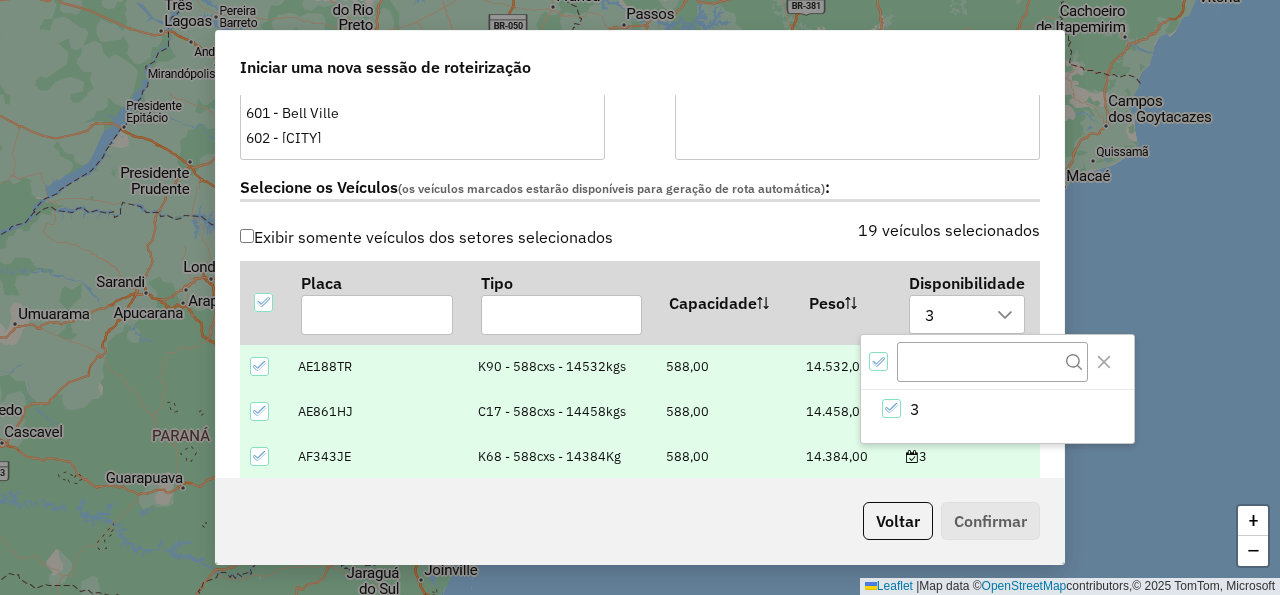 click on "Selecione os Veículos  (os veículos marcados estarão disponíveis para geração de rota automática) :" 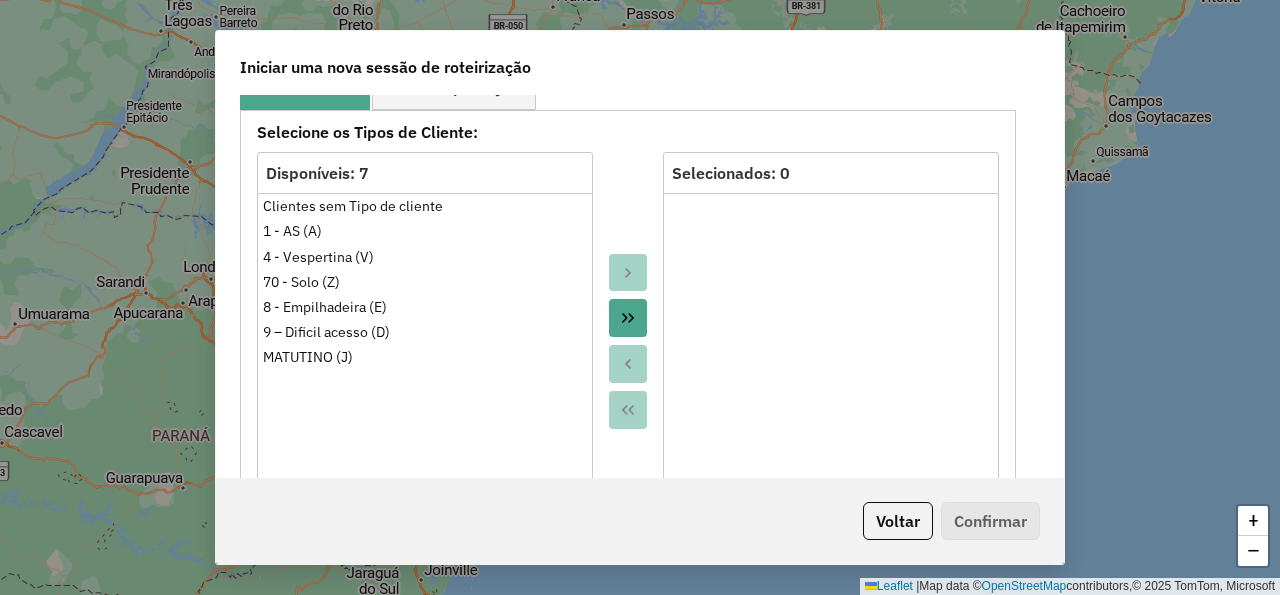 scroll, scrollTop: 1800, scrollLeft: 0, axis: vertical 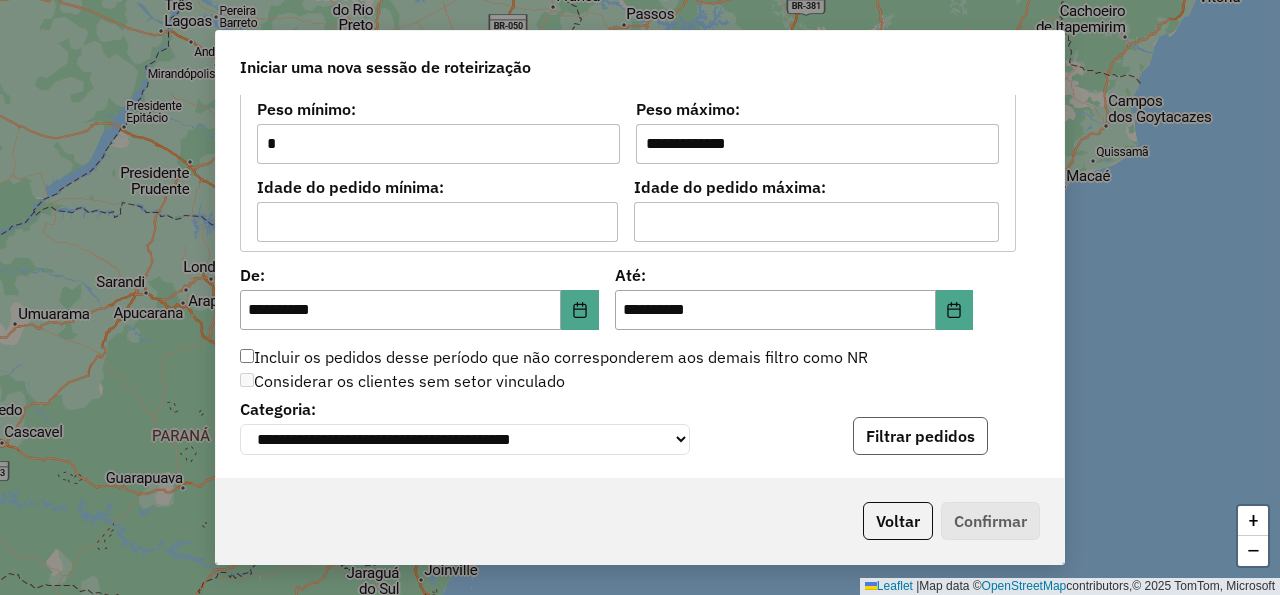 click on "Filtrar pedidos" 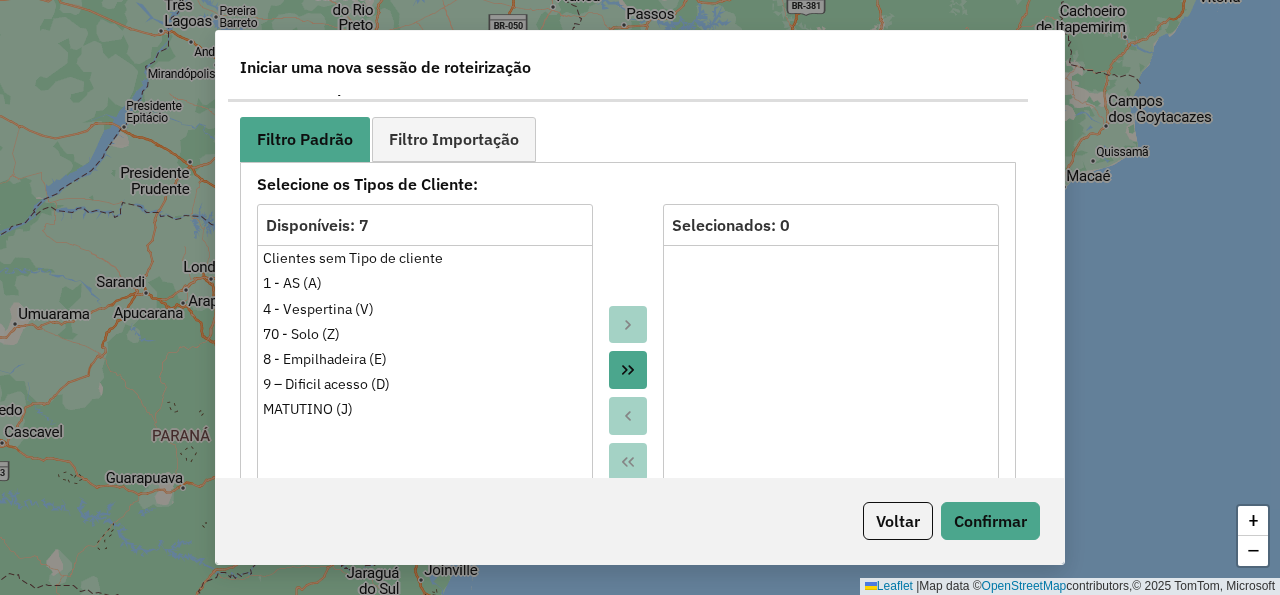 scroll, scrollTop: 1080, scrollLeft: 0, axis: vertical 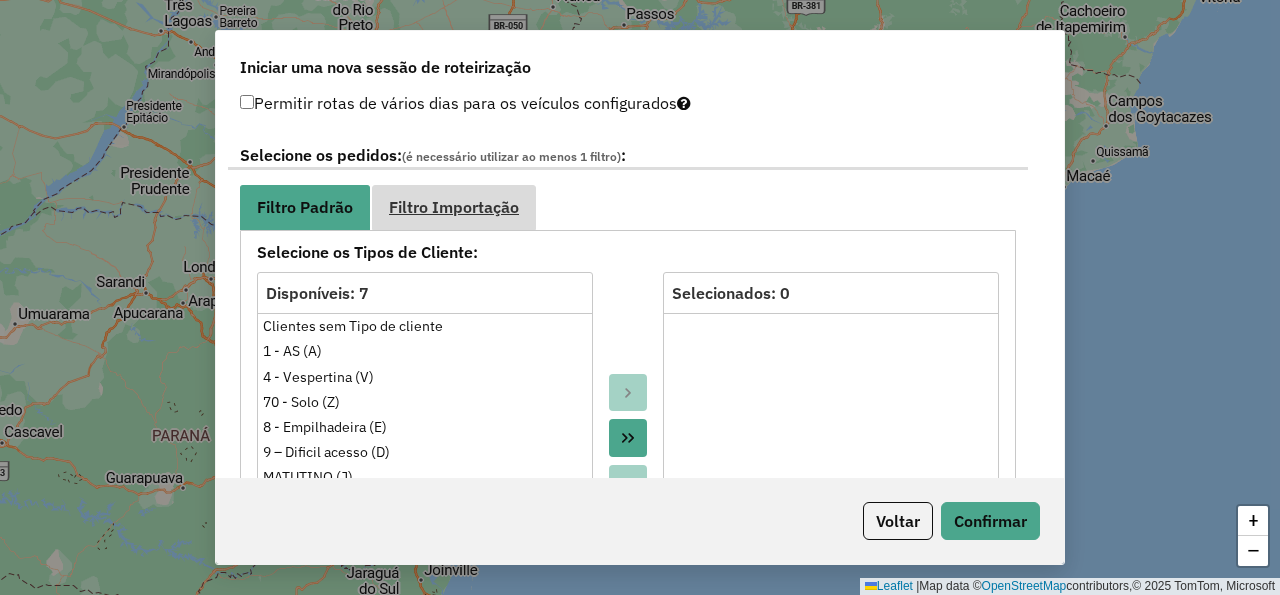 click on "Filtro Importação" at bounding box center (454, 207) 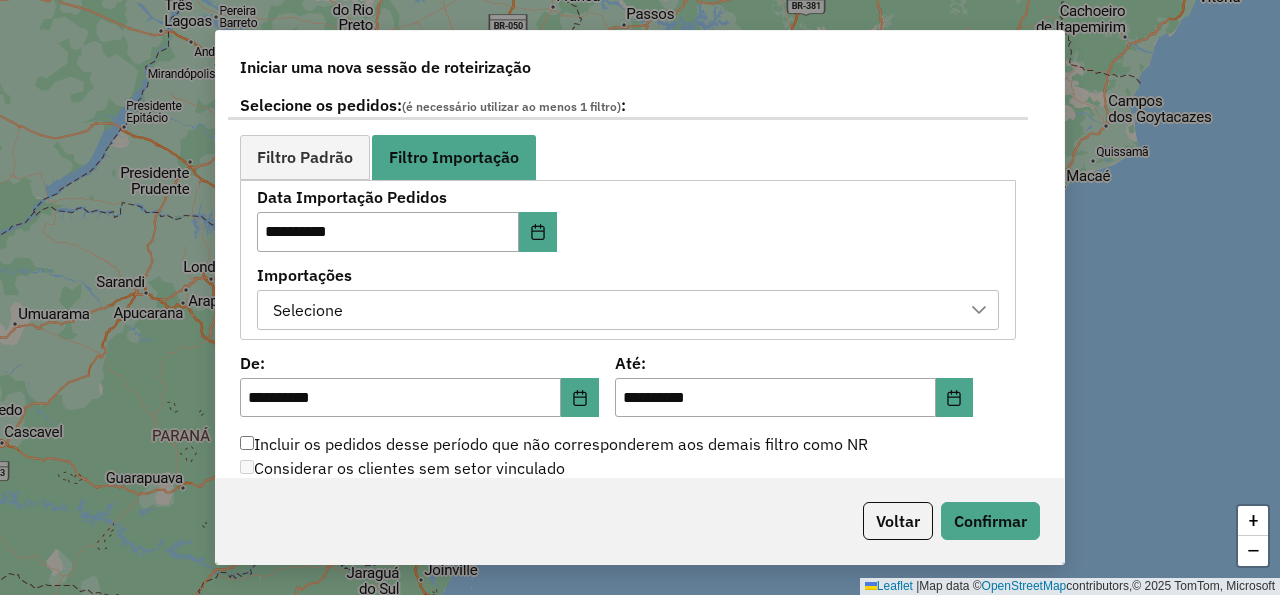 scroll, scrollTop: 1200, scrollLeft: 0, axis: vertical 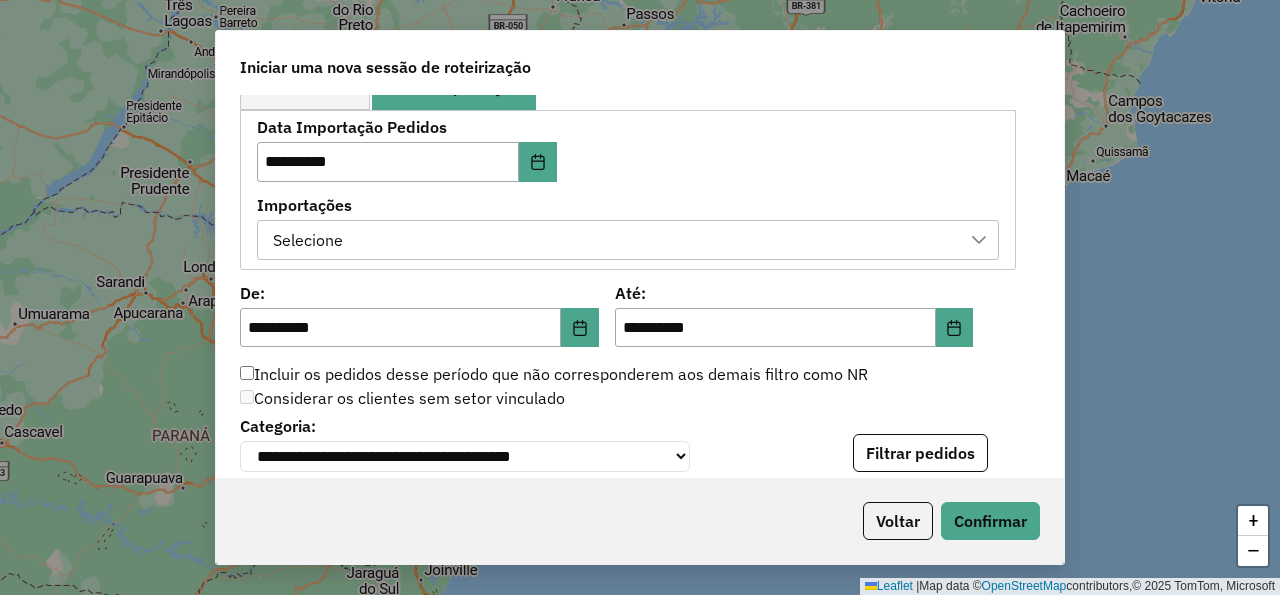 click on "Selecione" at bounding box center [613, 240] 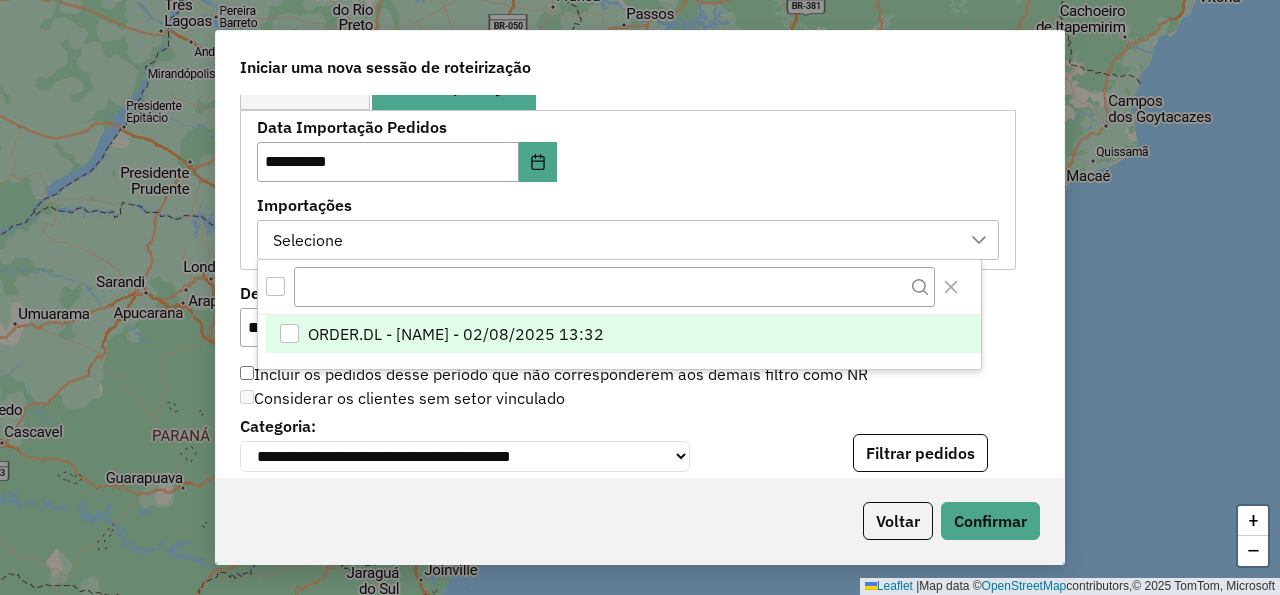 scroll, scrollTop: 14, scrollLeft: 105, axis: both 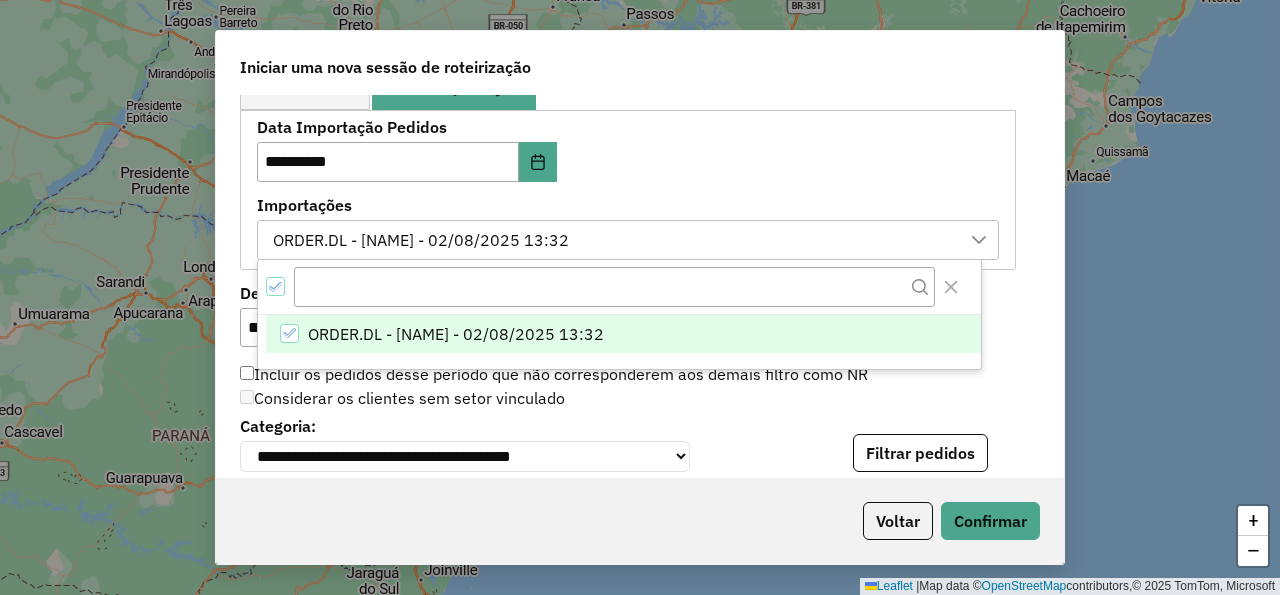 click on "**********" at bounding box center (628, 189) 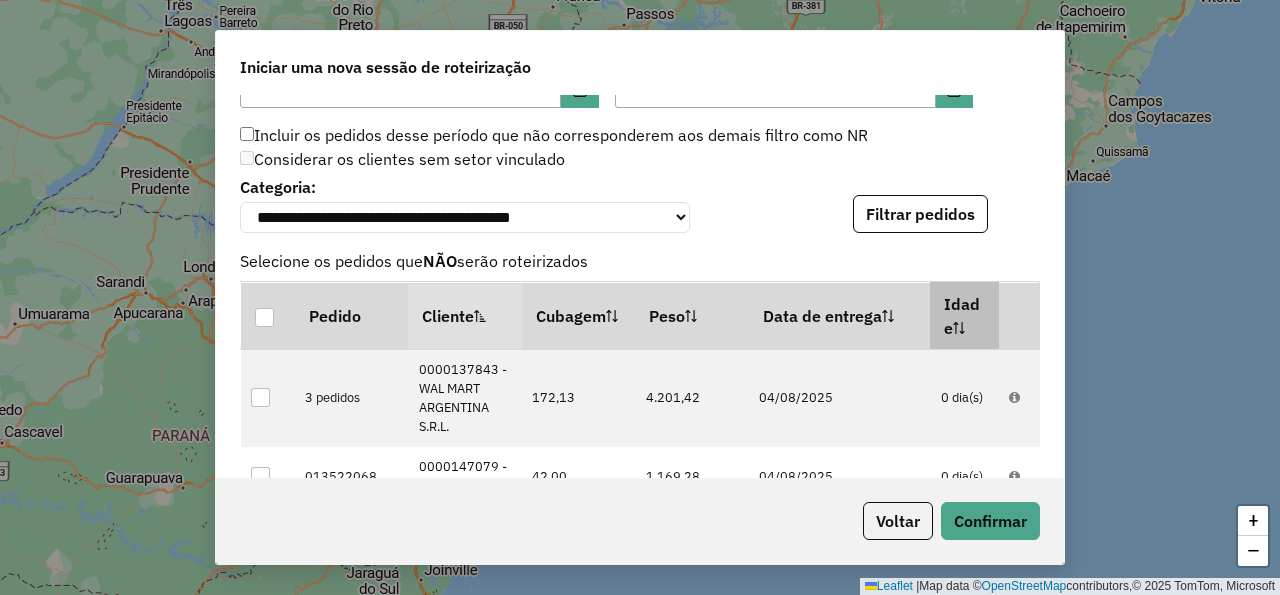scroll, scrollTop: 1440, scrollLeft: 0, axis: vertical 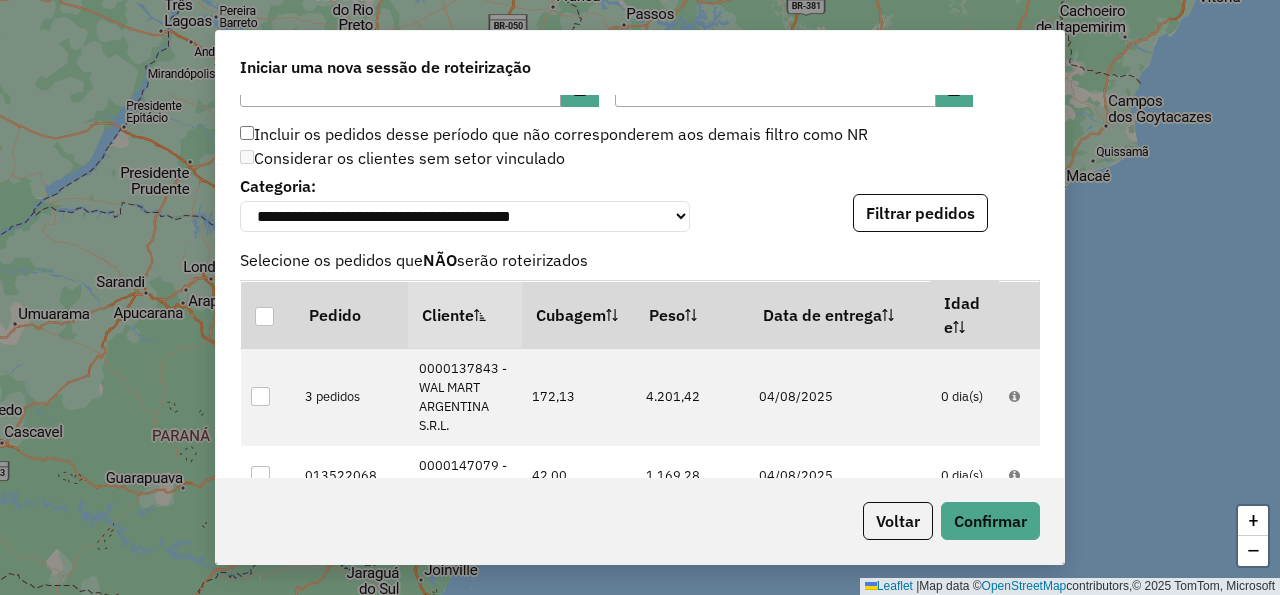 click on "**********" 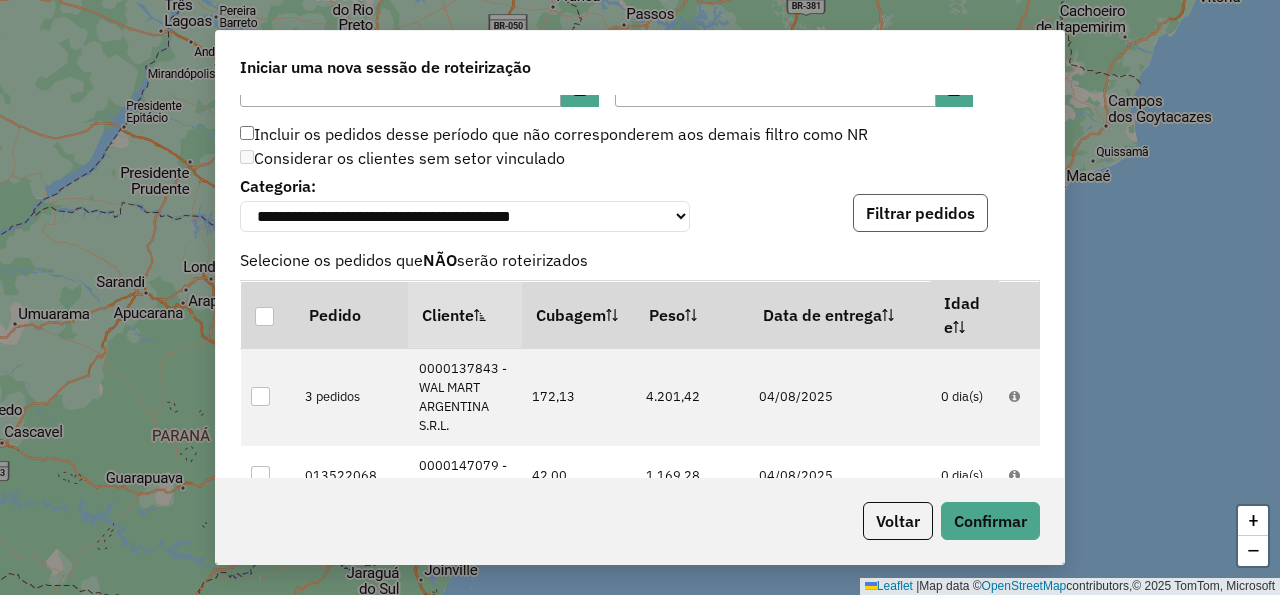 click on "Filtrar pedidos" 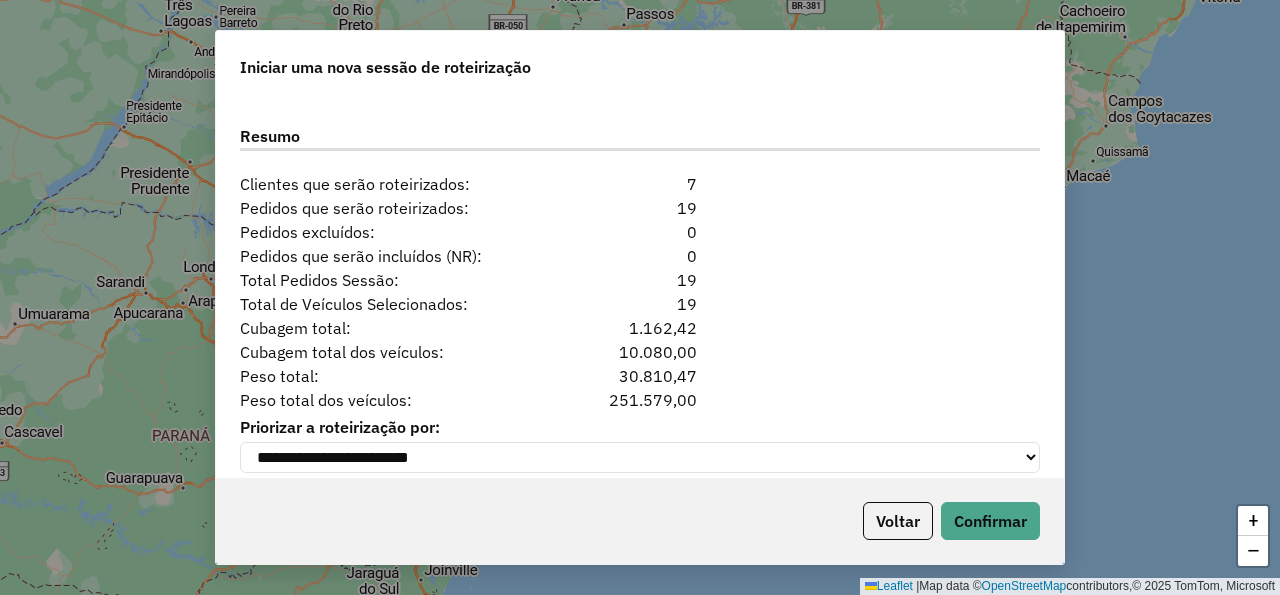 scroll, scrollTop: 2016, scrollLeft: 0, axis: vertical 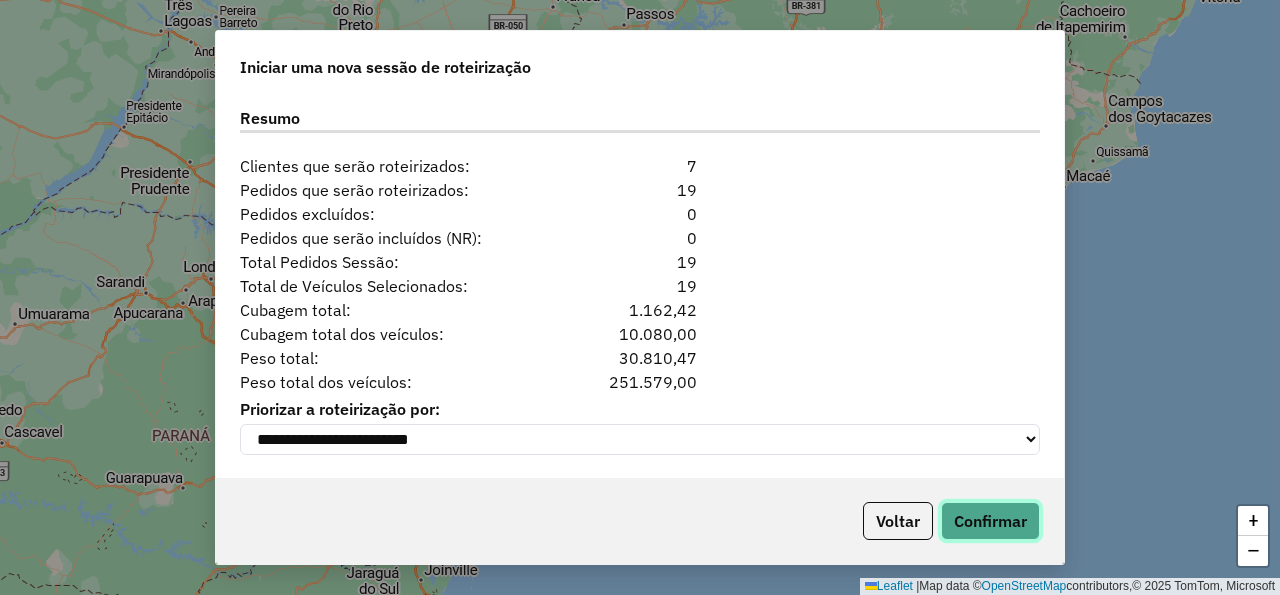 click on "Confirmar" 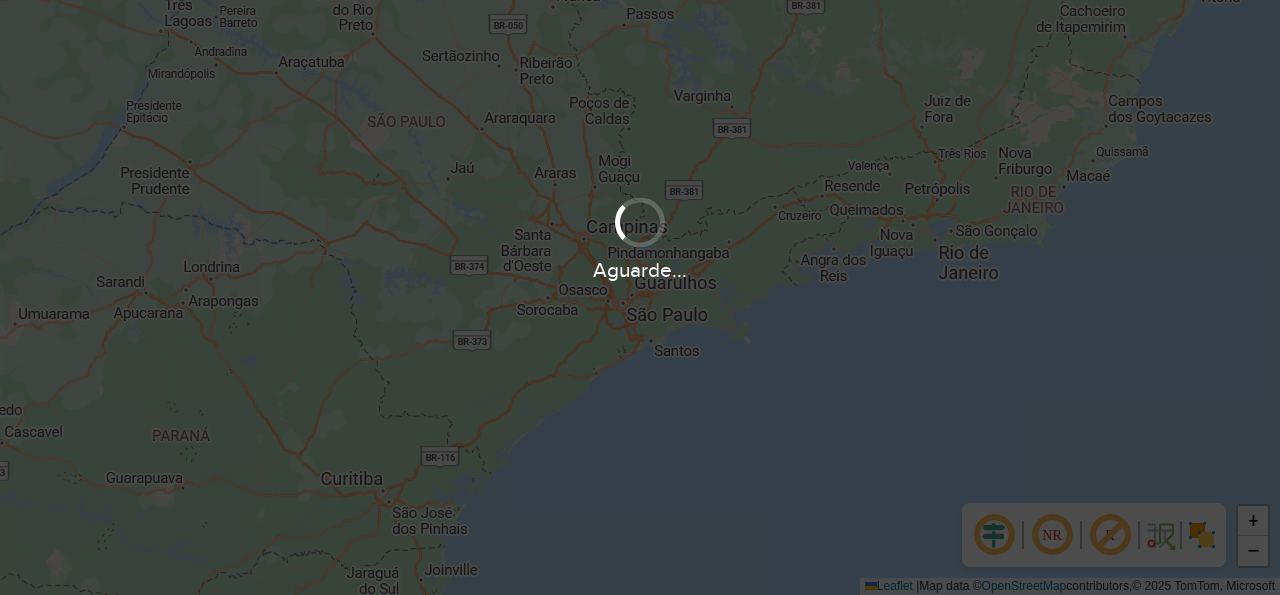 scroll, scrollTop: 0, scrollLeft: 0, axis: both 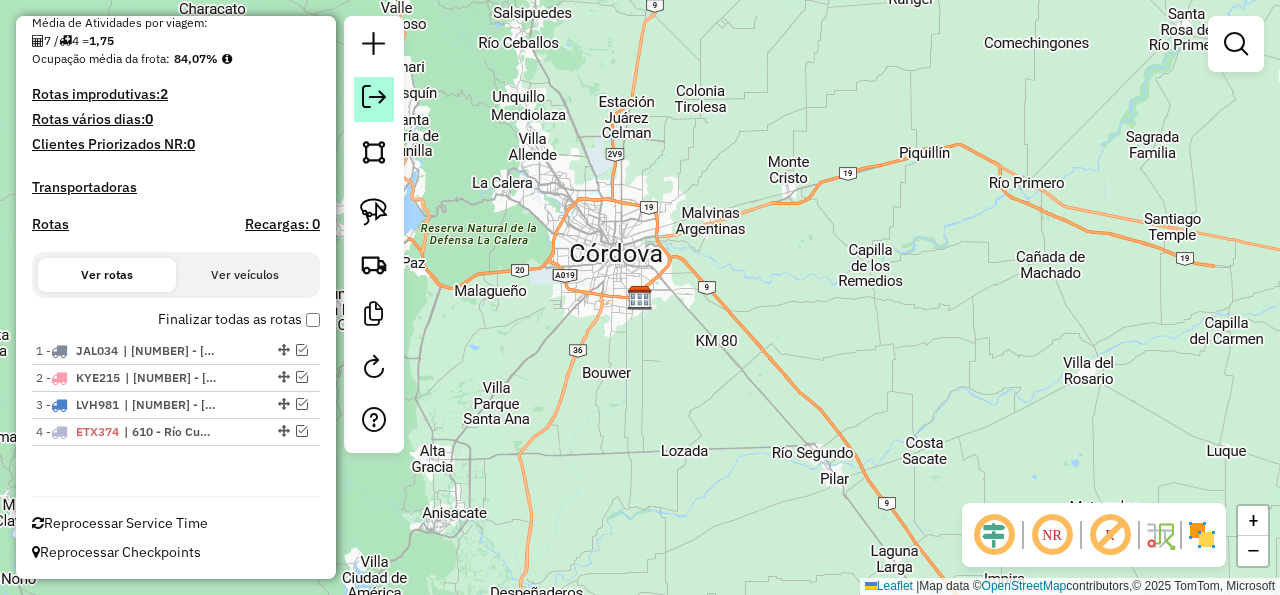click 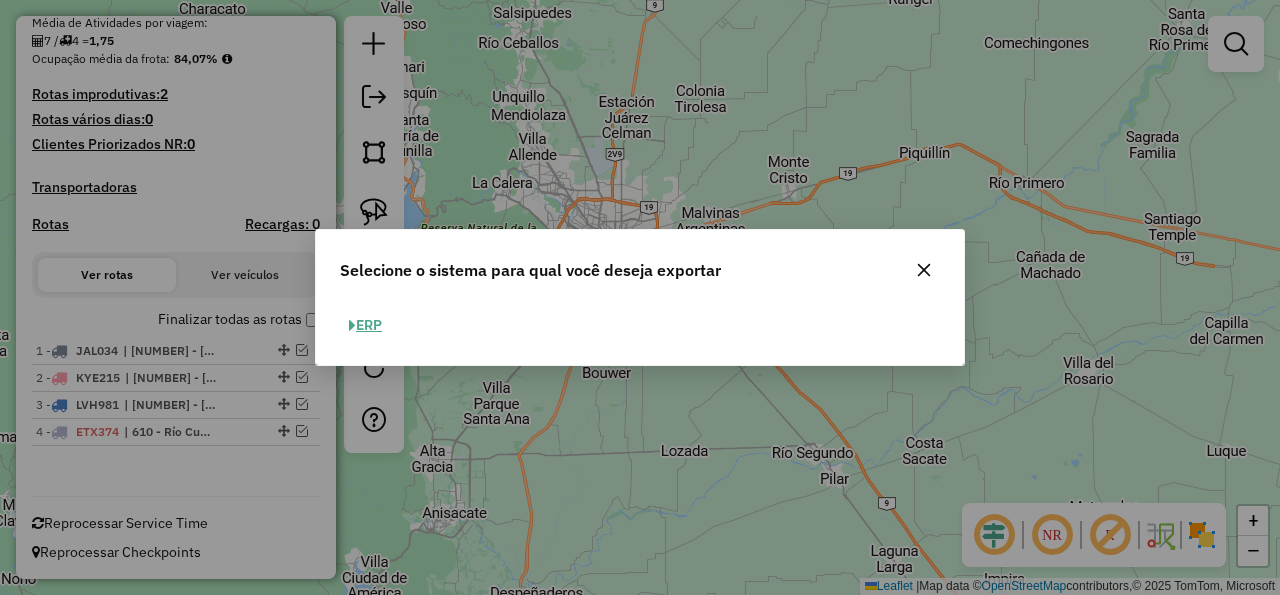 click on "ERP" 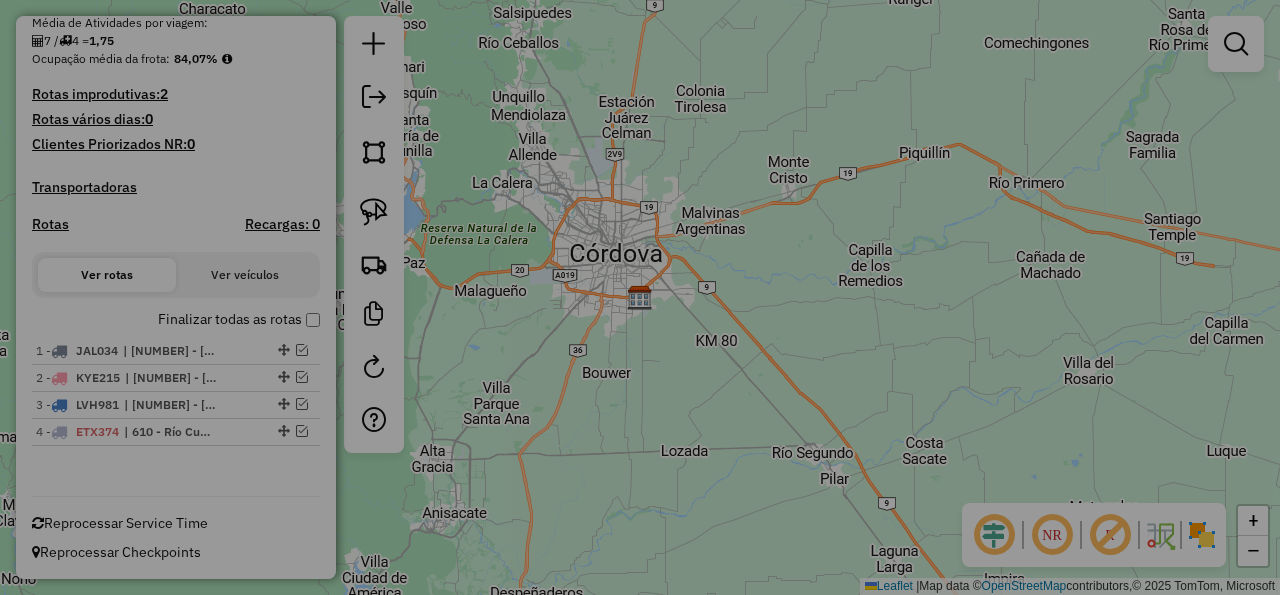 select on "*********" 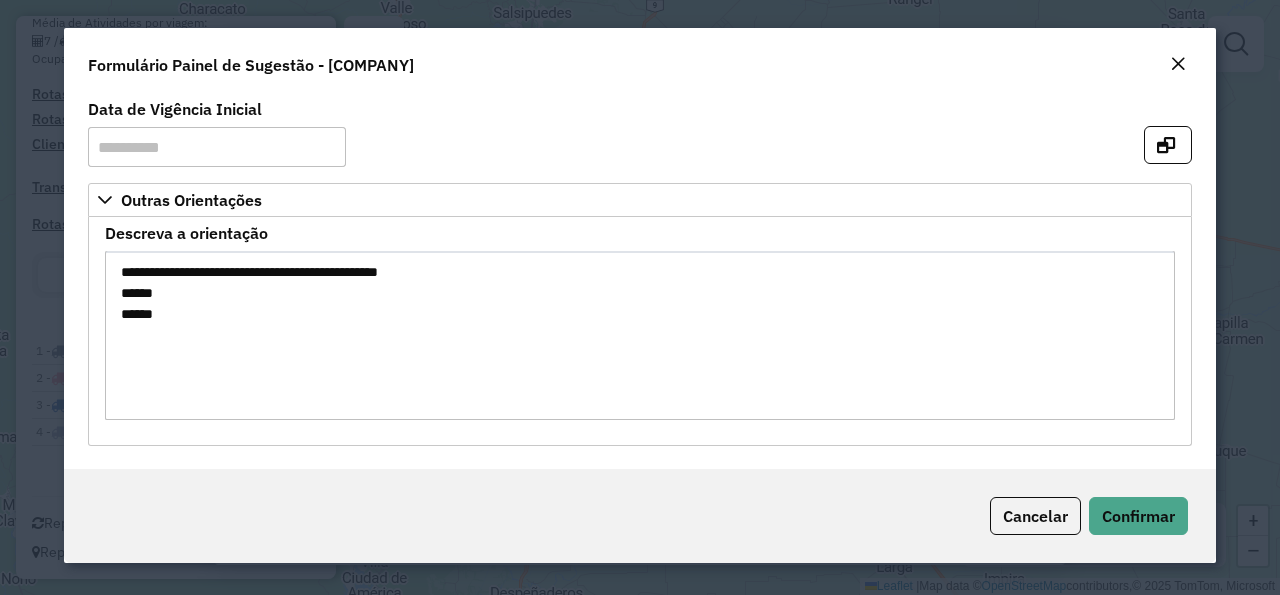 click 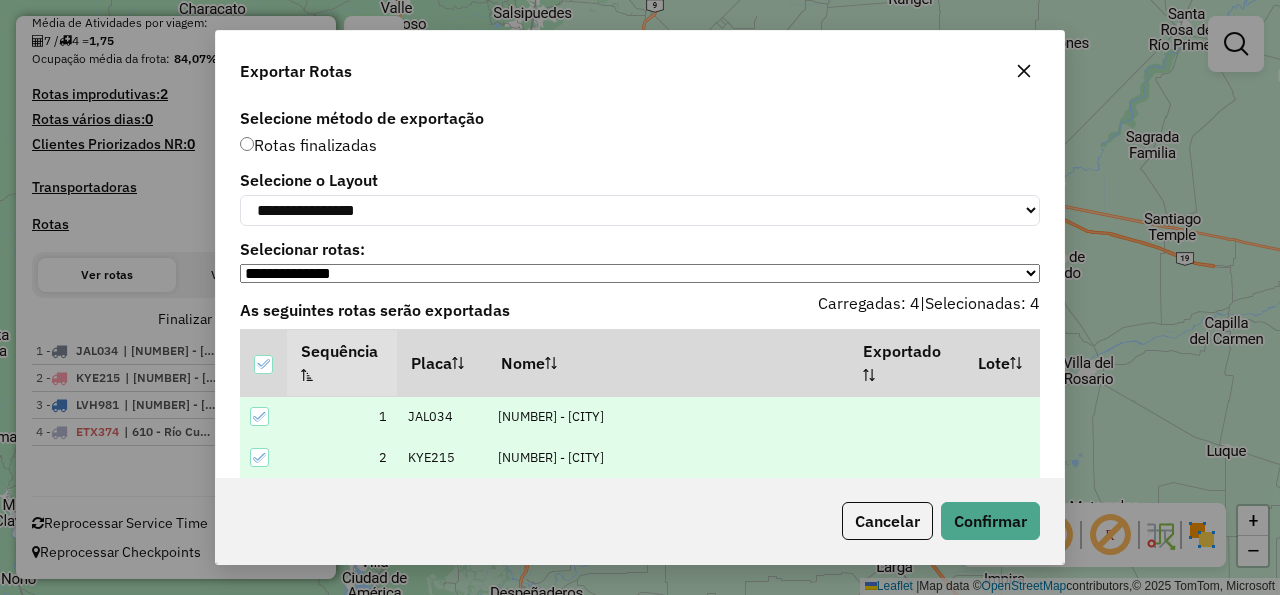 click 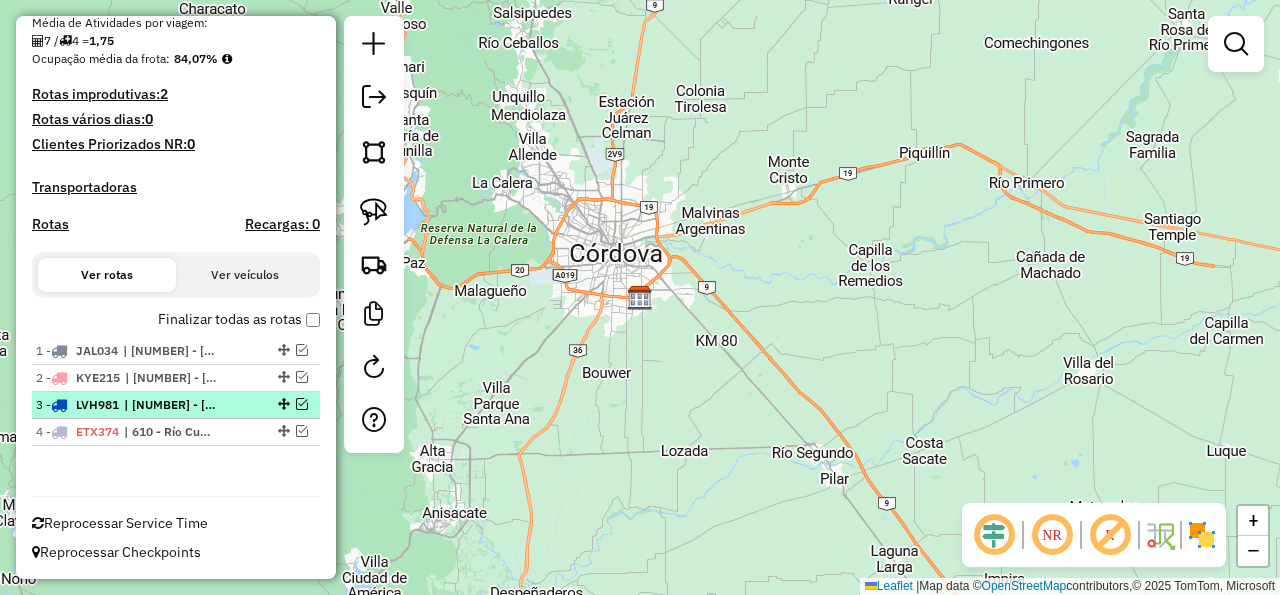 click at bounding box center (282, 404) 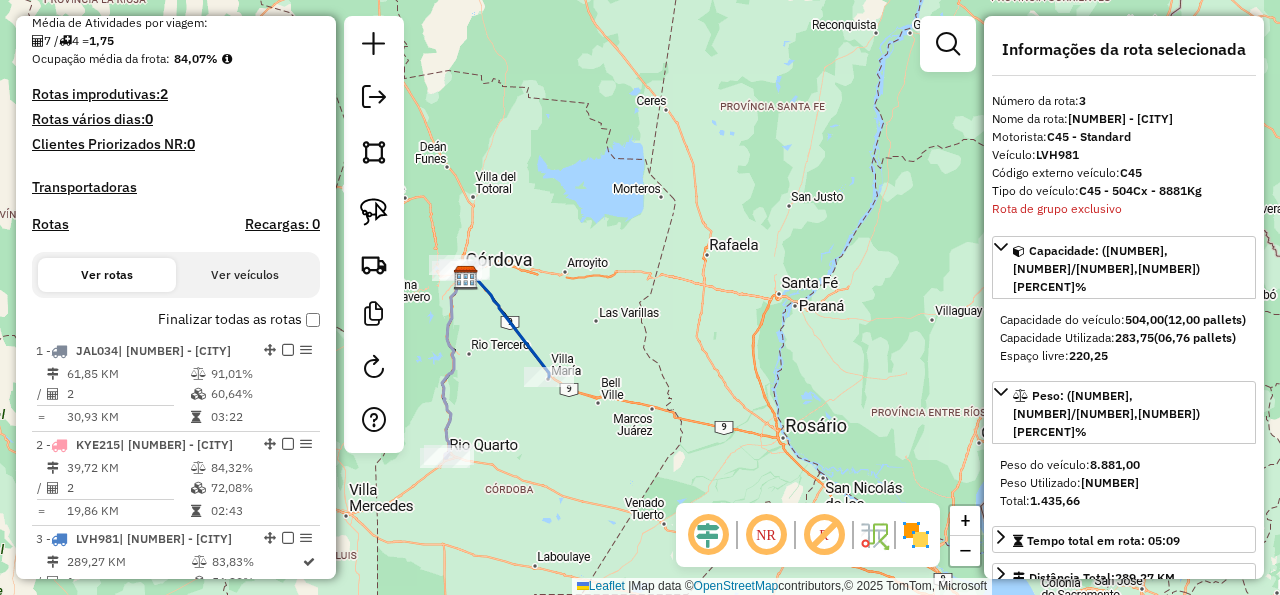 click 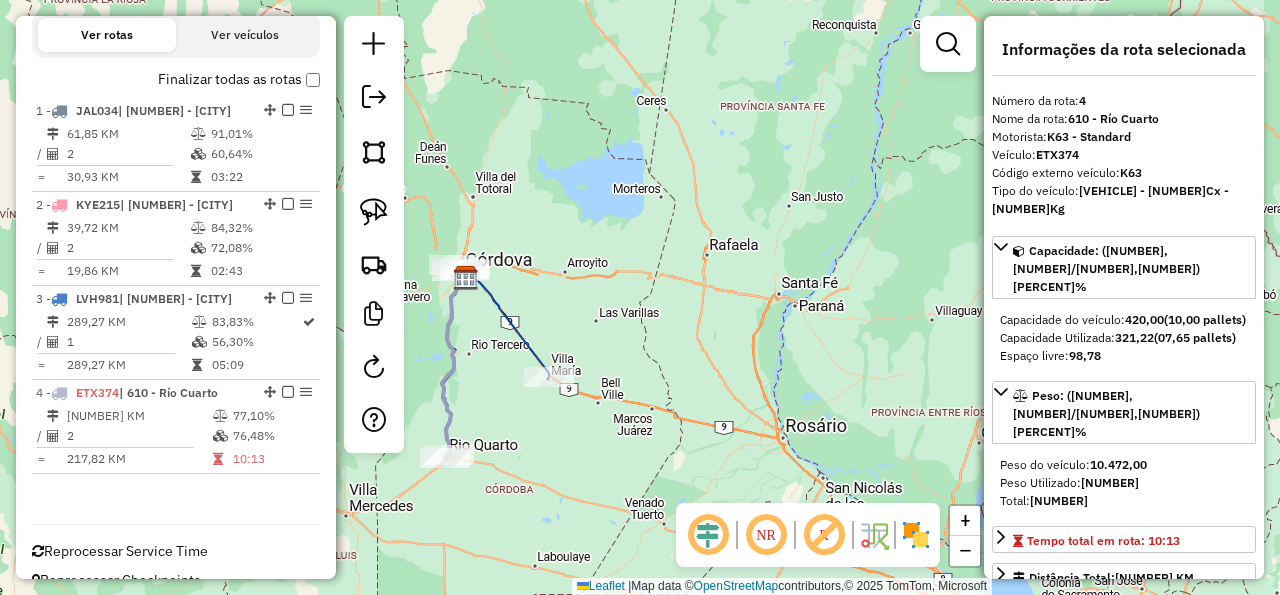 scroll, scrollTop: 691, scrollLeft: 0, axis: vertical 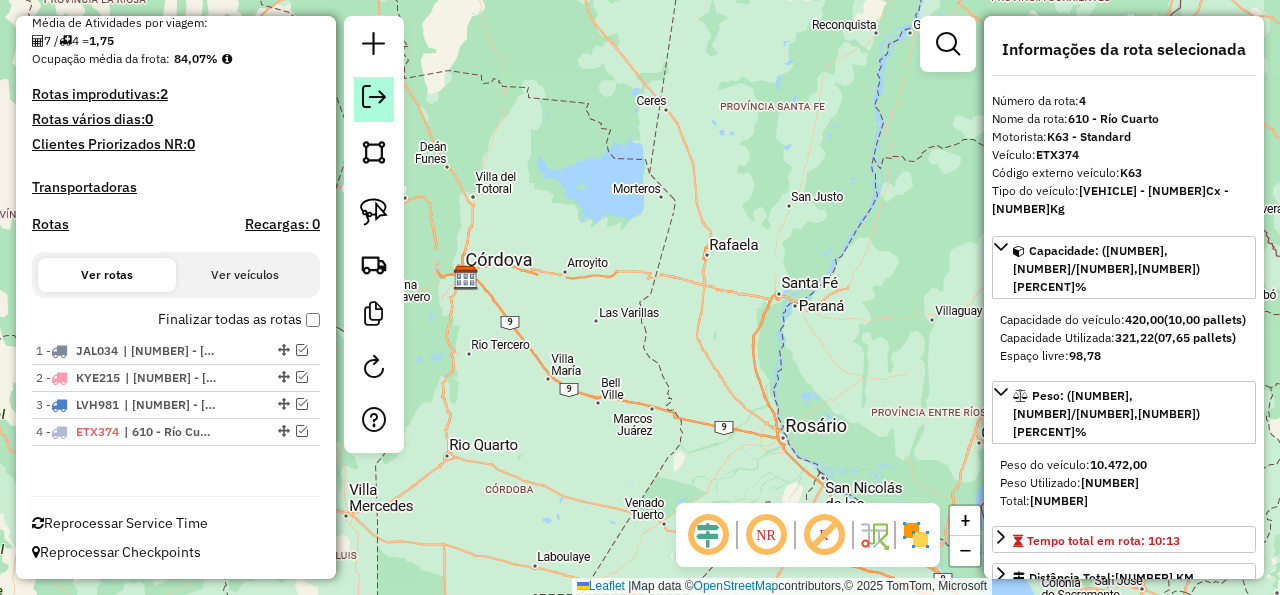 click 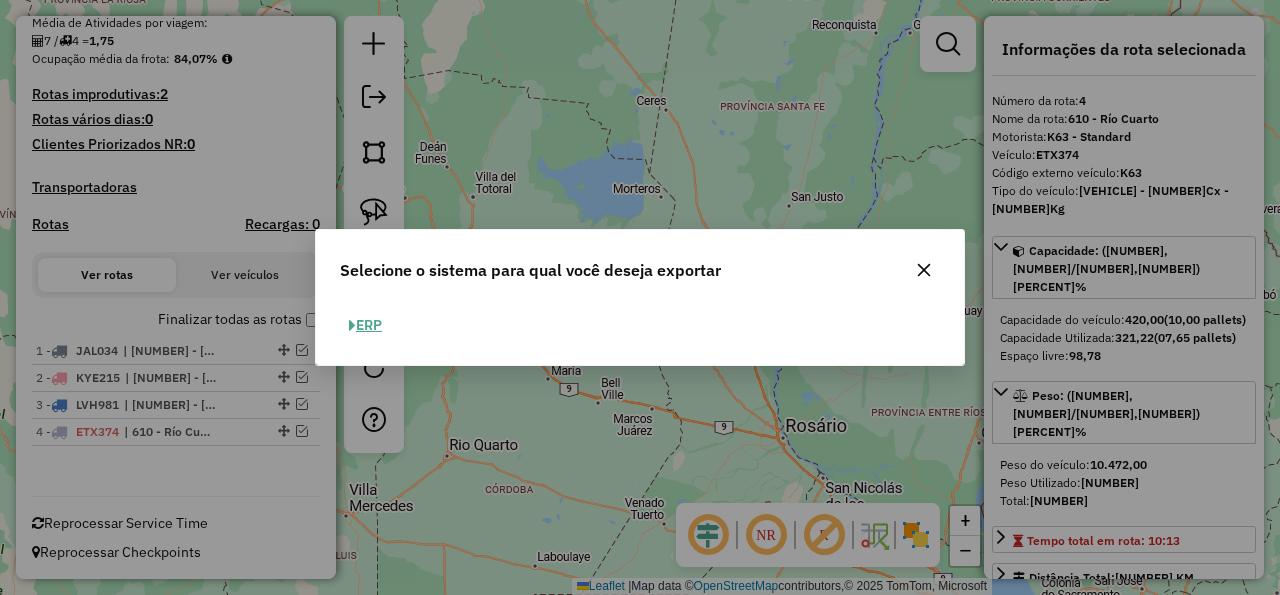 click on "ERP" 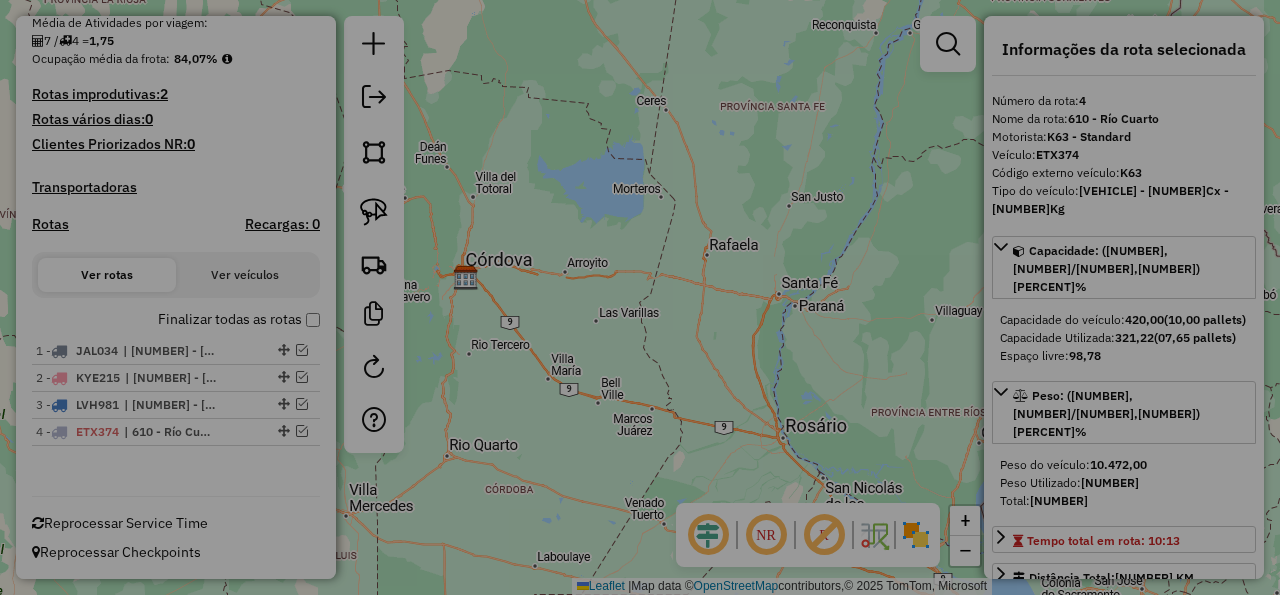 select on "*********" 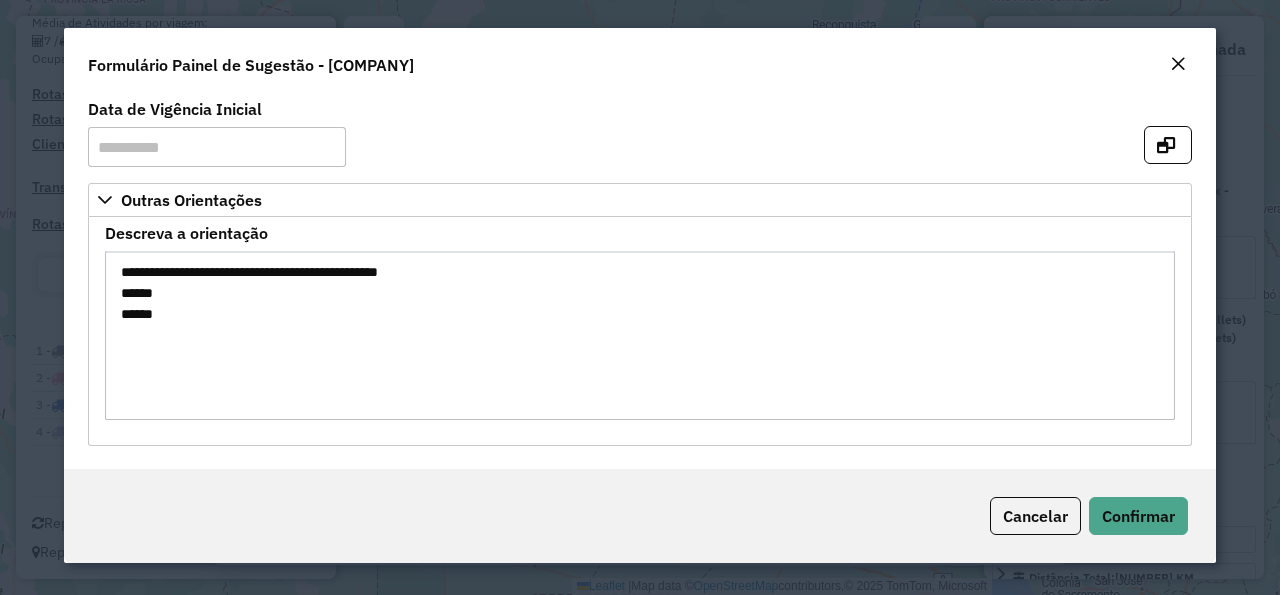 click 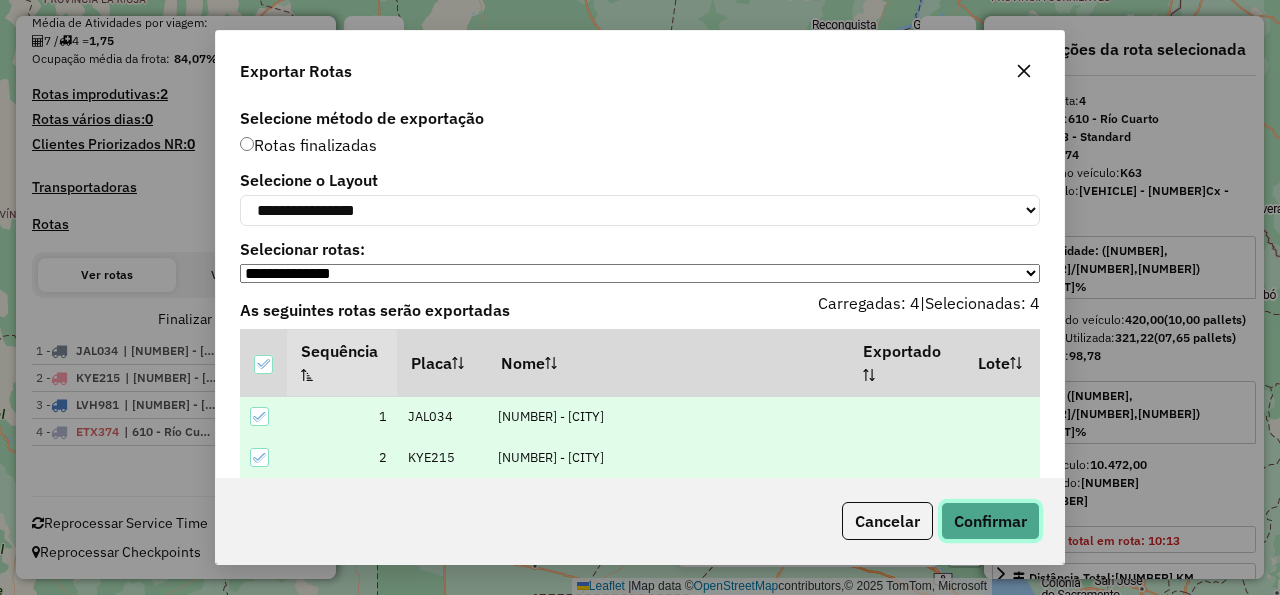 click on "Confirmar" 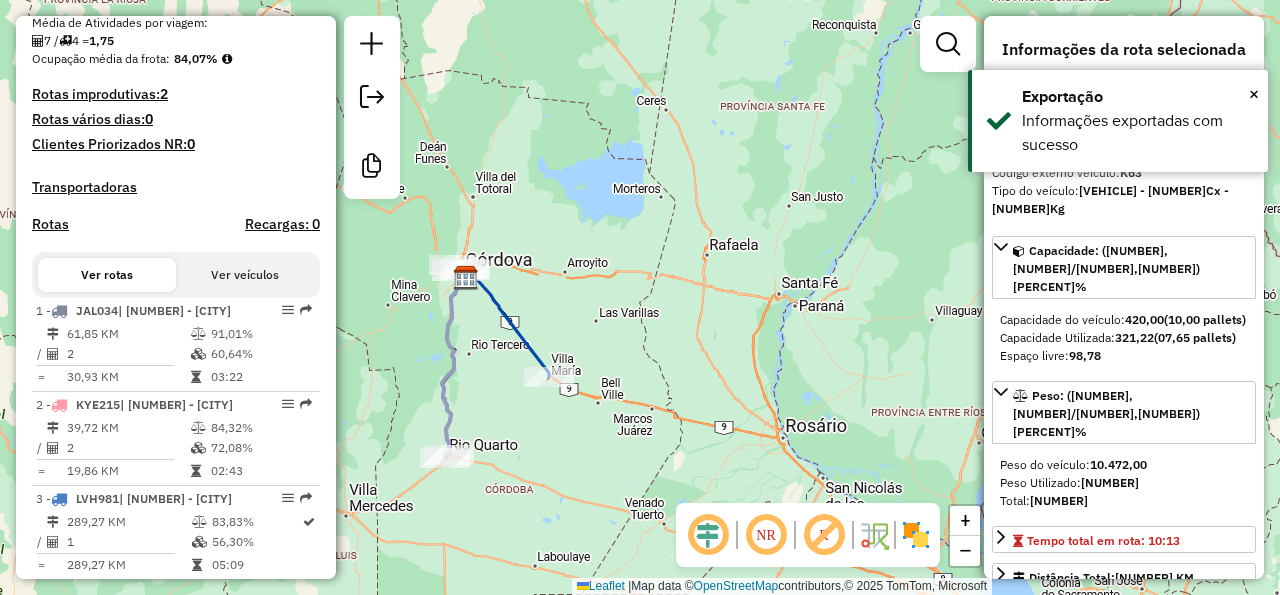 scroll, scrollTop: 606, scrollLeft: 0, axis: vertical 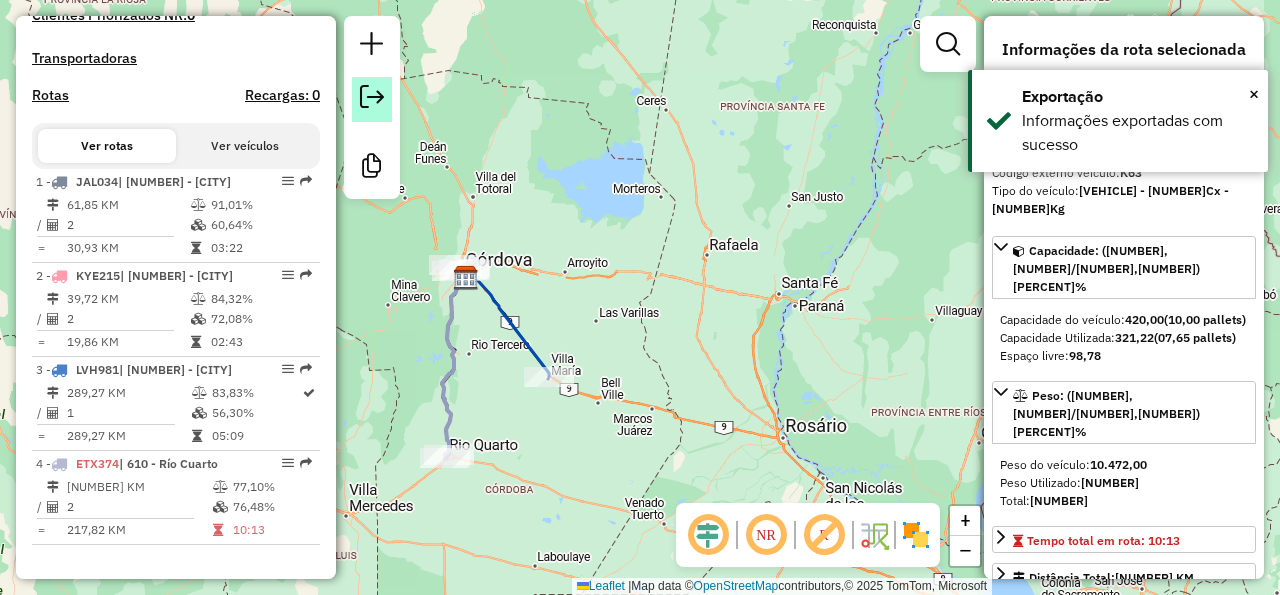 click 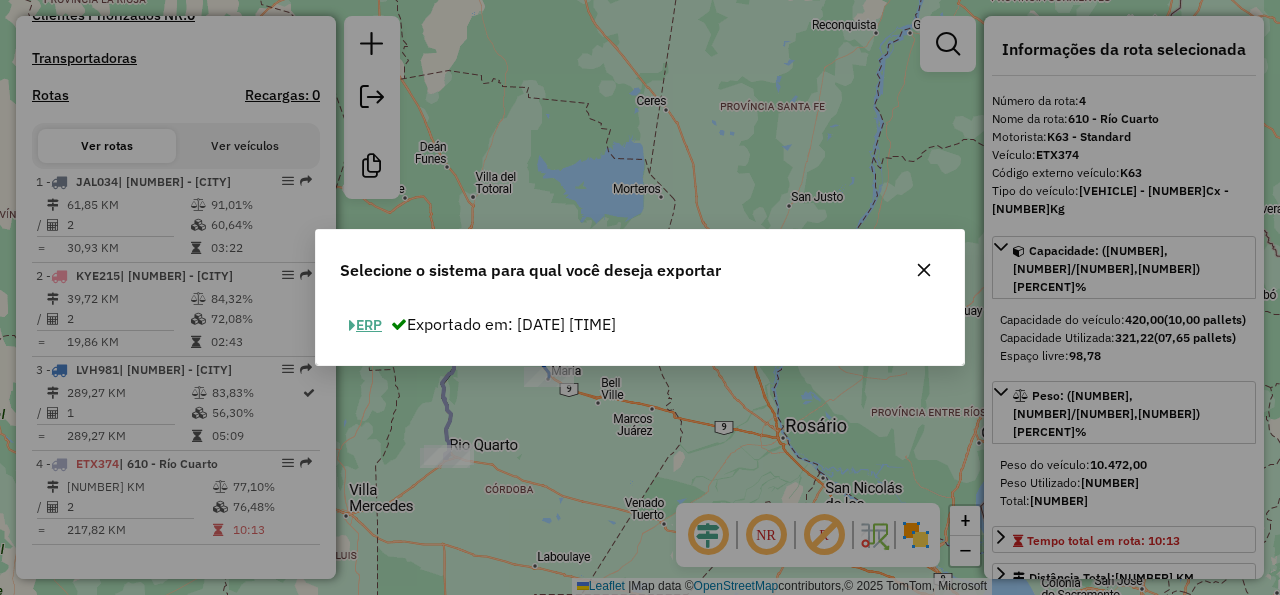click on "ERP" 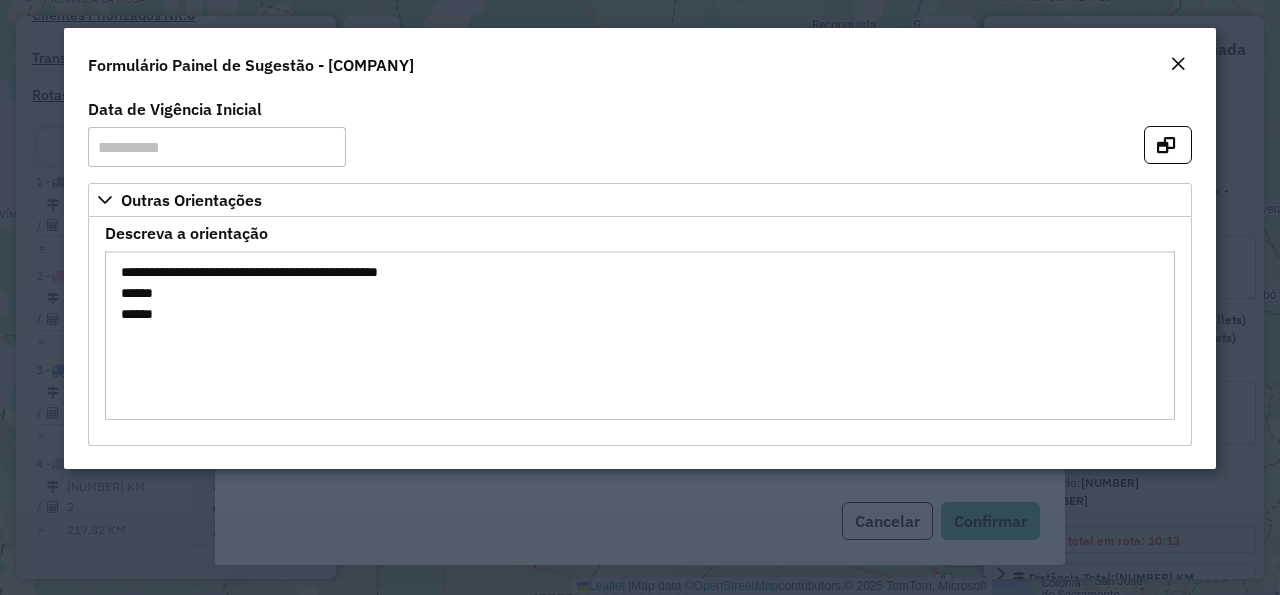 click 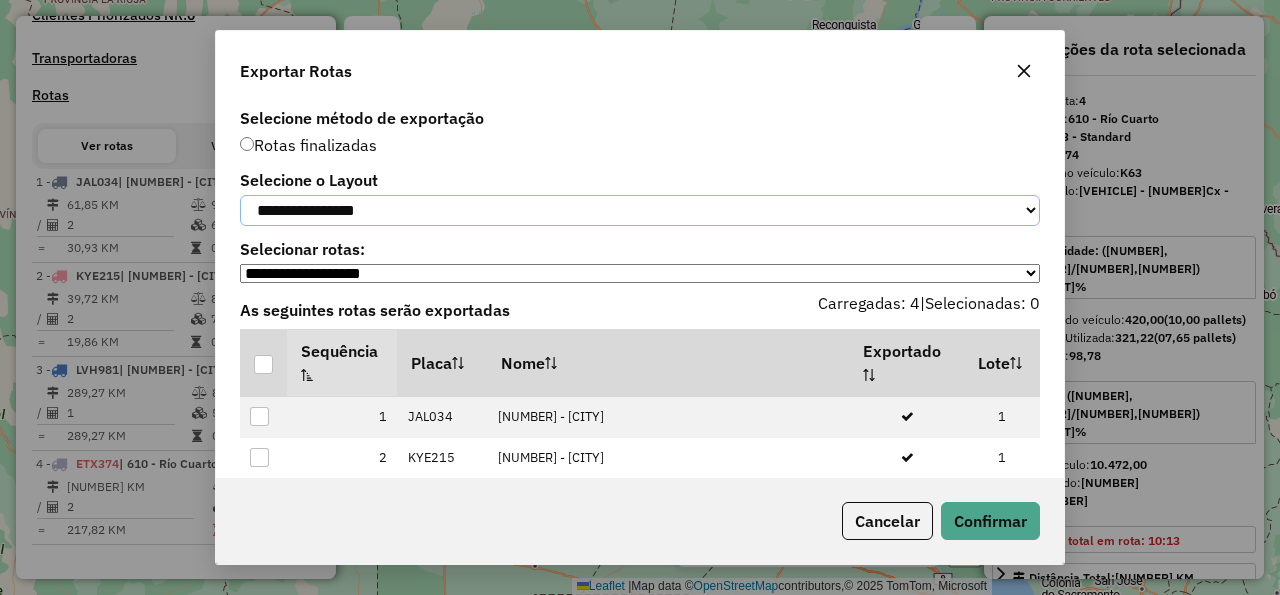 click on "**********" 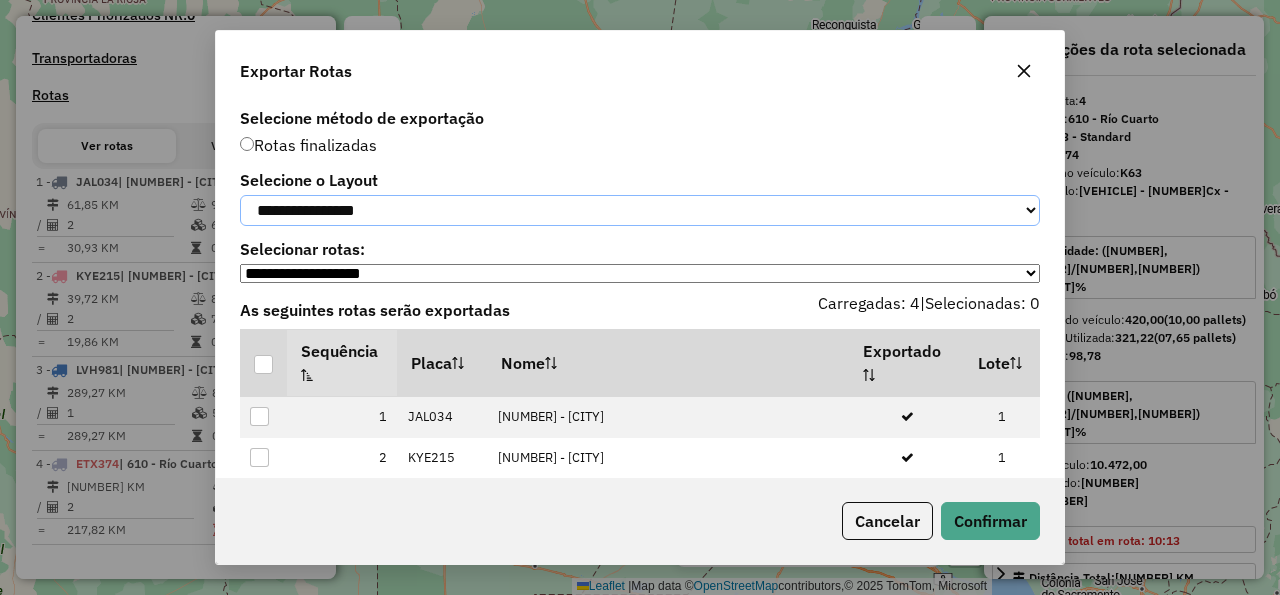 select on "*********" 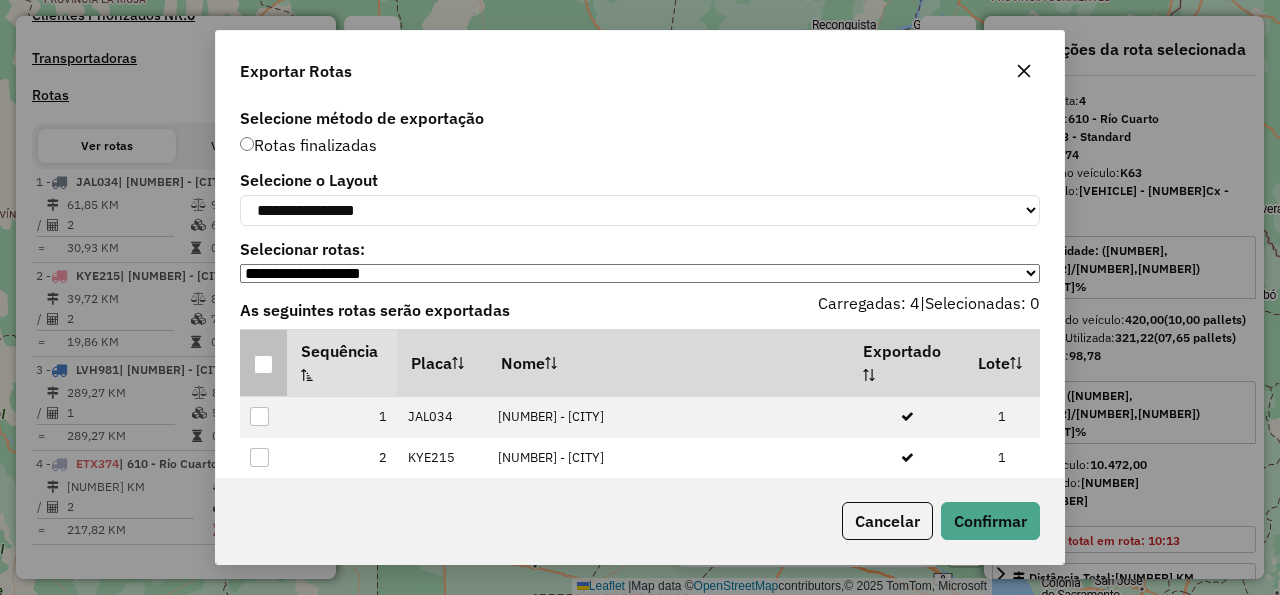 click at bounding box center (263, 364) 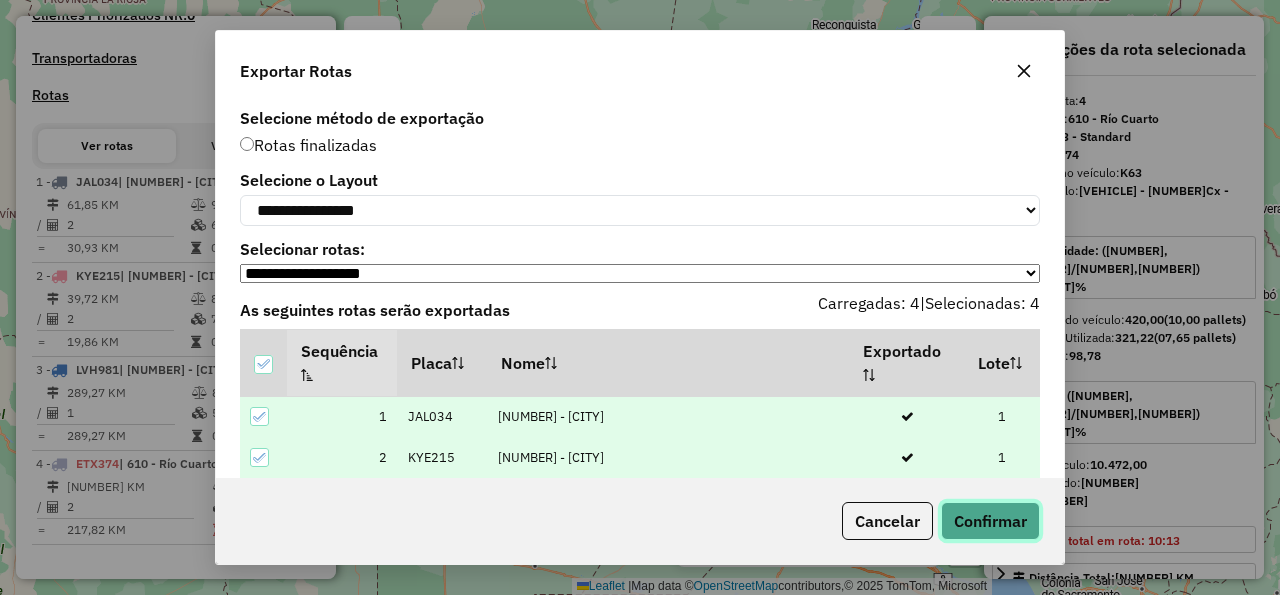 click on "Confirmar" 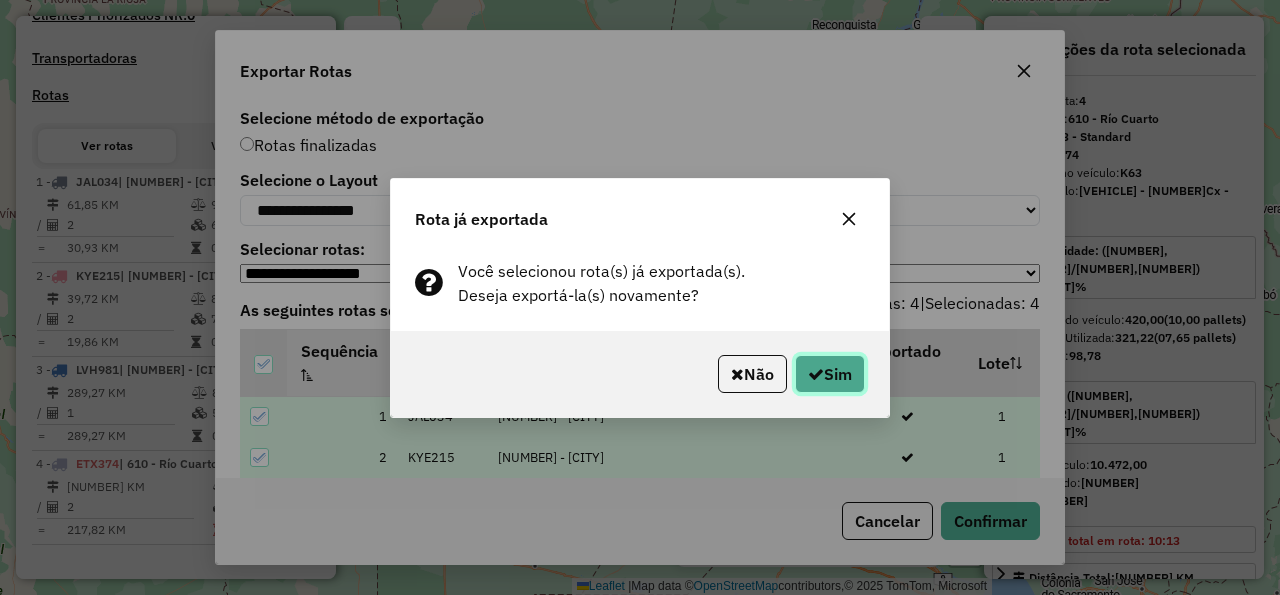 click on "Sim" 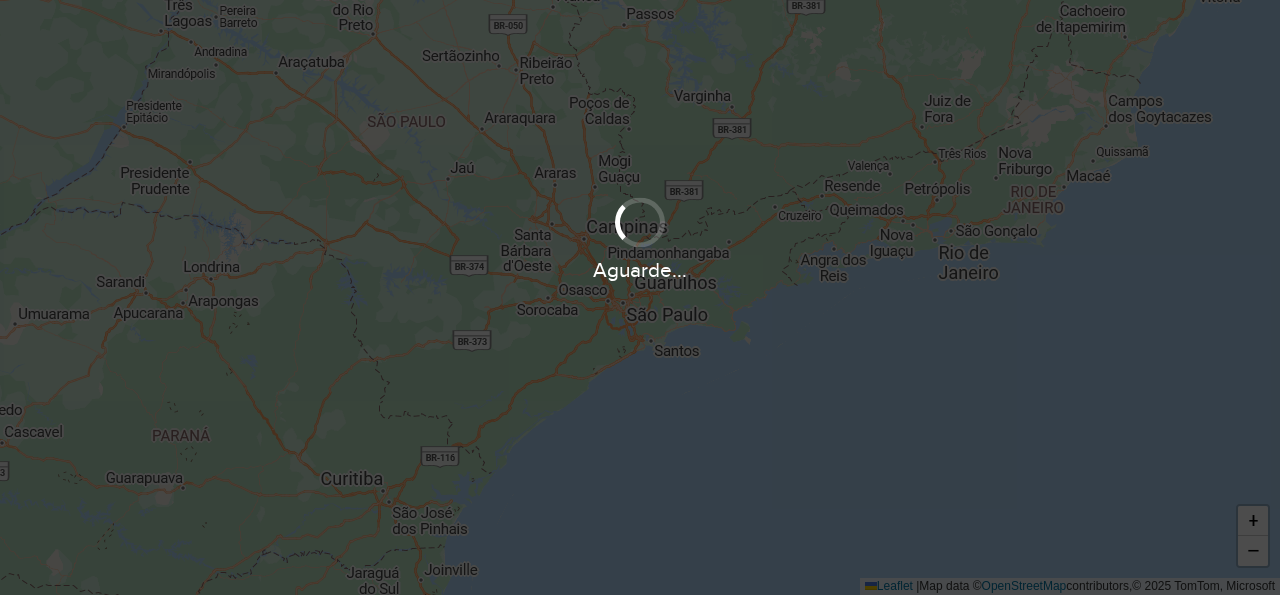 scroll, scrollTop: 0, scrollLeft: 0, axis: both 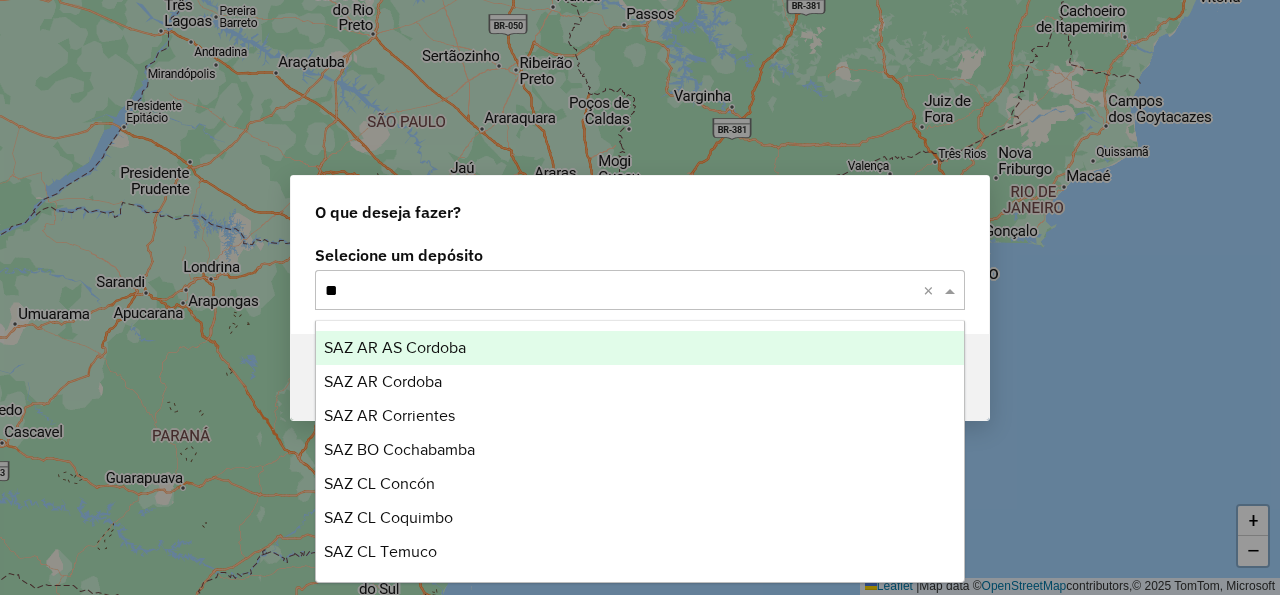 type on "***" 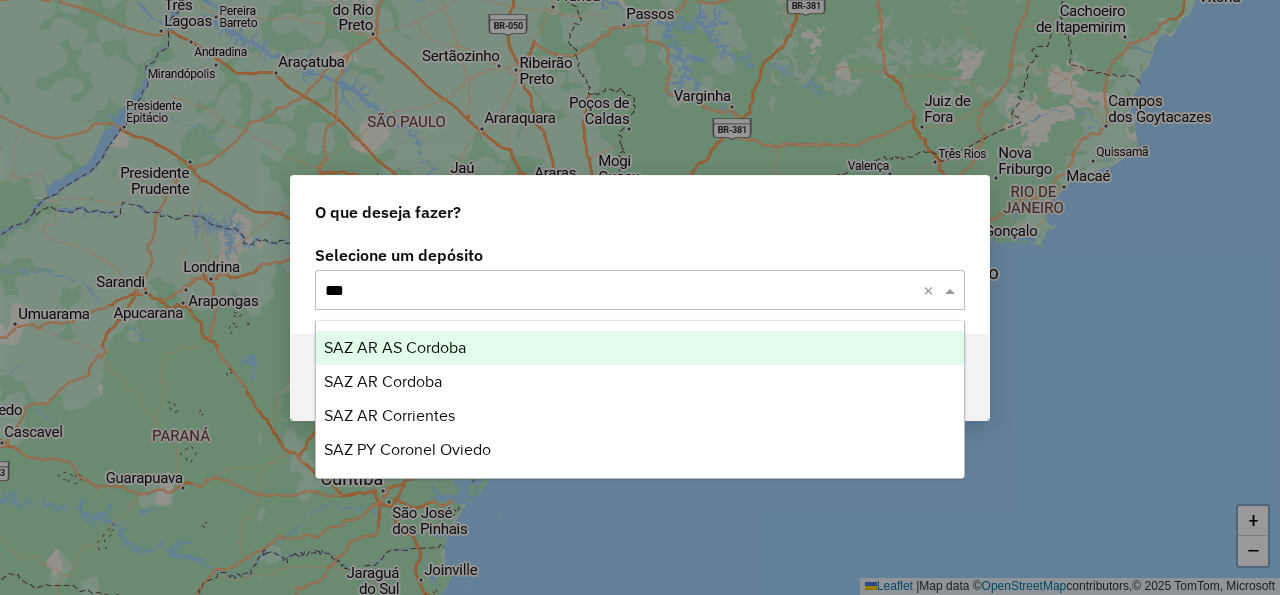 click on "SAZ AR AS Cordoba" at bounding box center [640, 348] 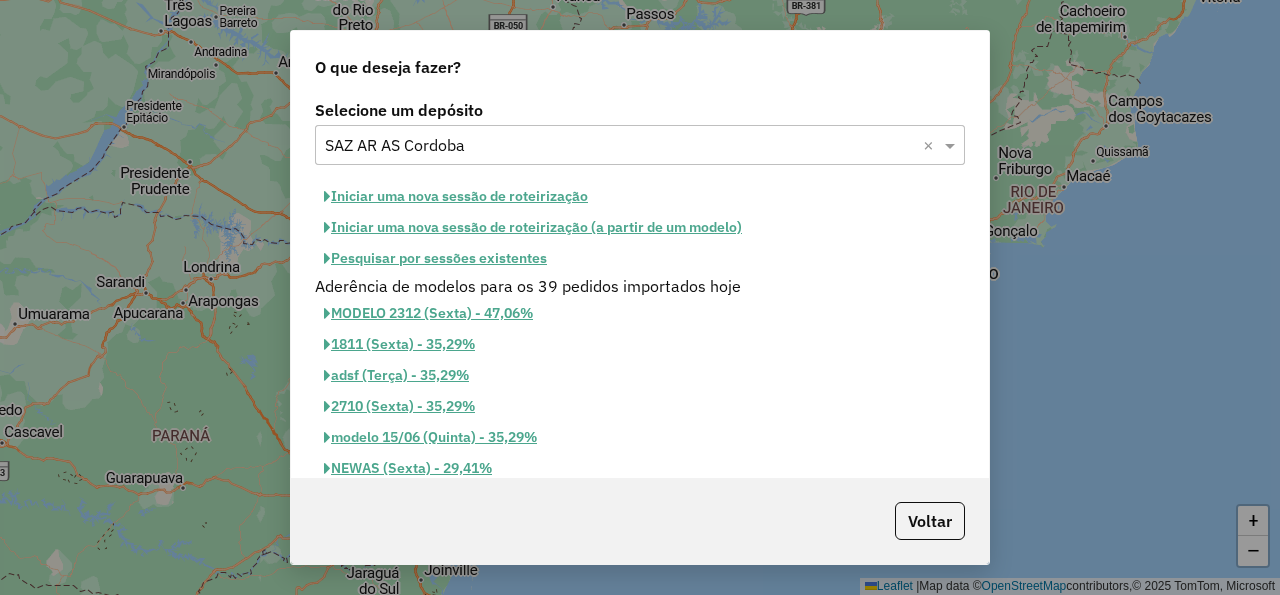 click on "Iniciar uma nova sessão de roteirização" 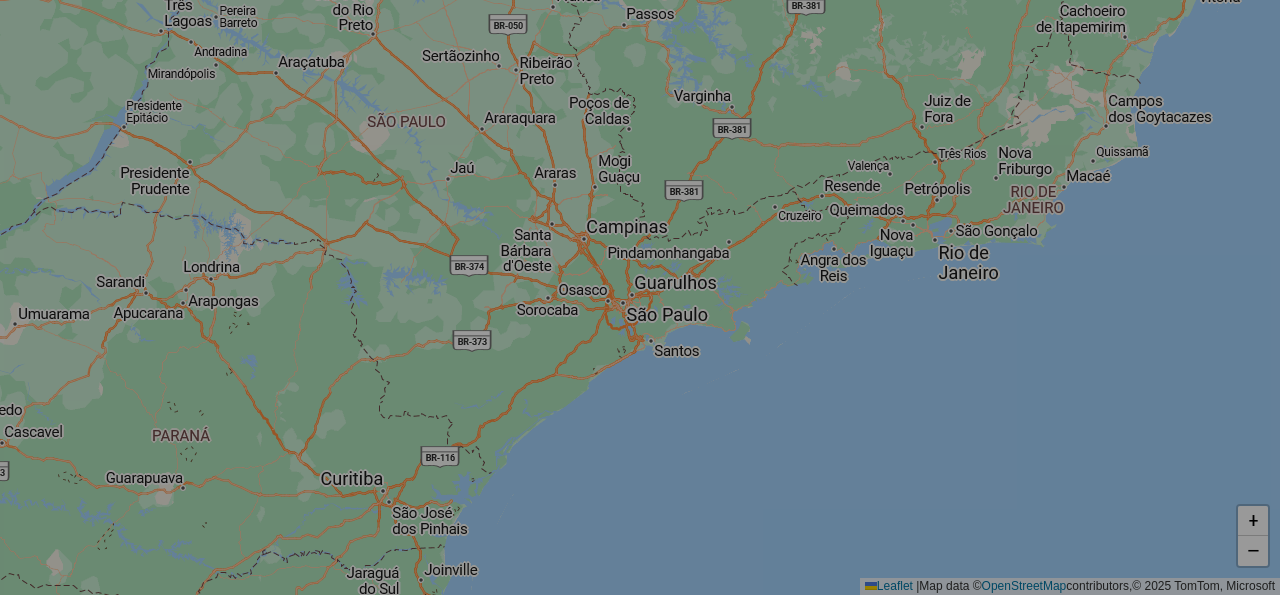 select on "*" 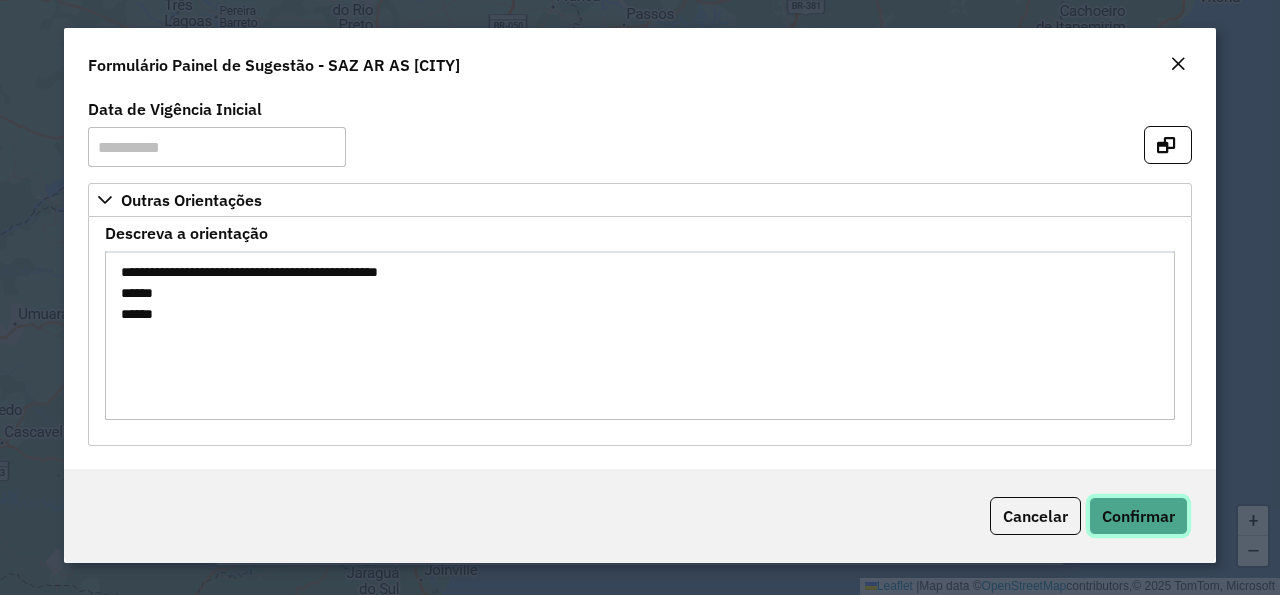 click on "Confirmar" 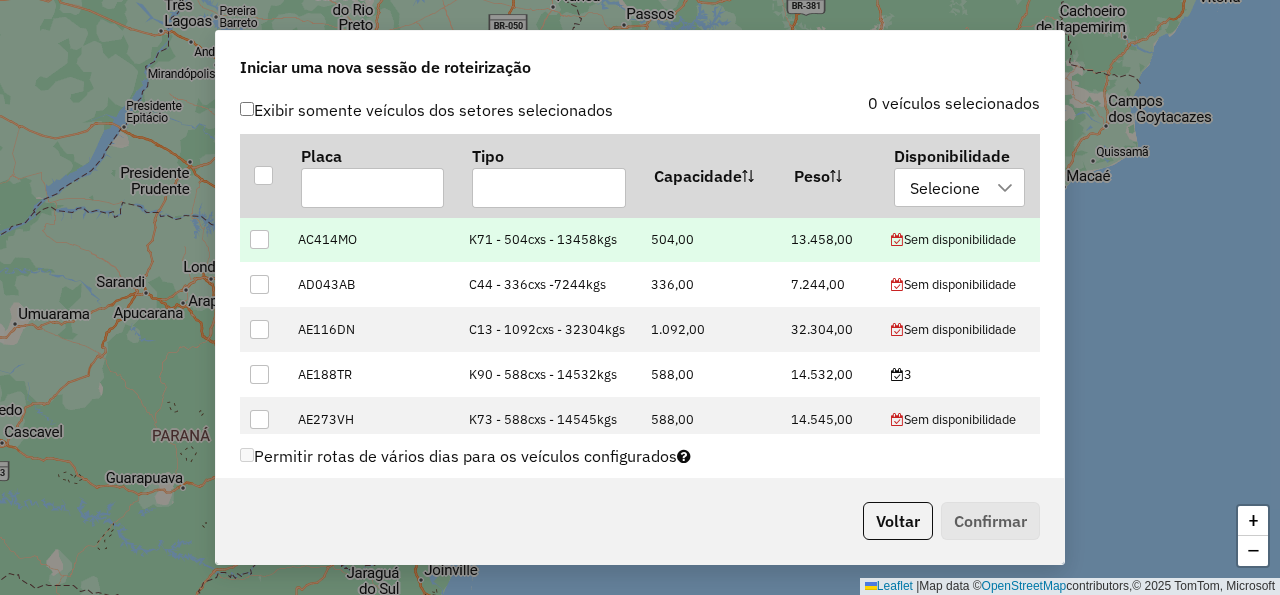 scroll, scrollTop: 720, scrollLeft: 0, axis: vertical 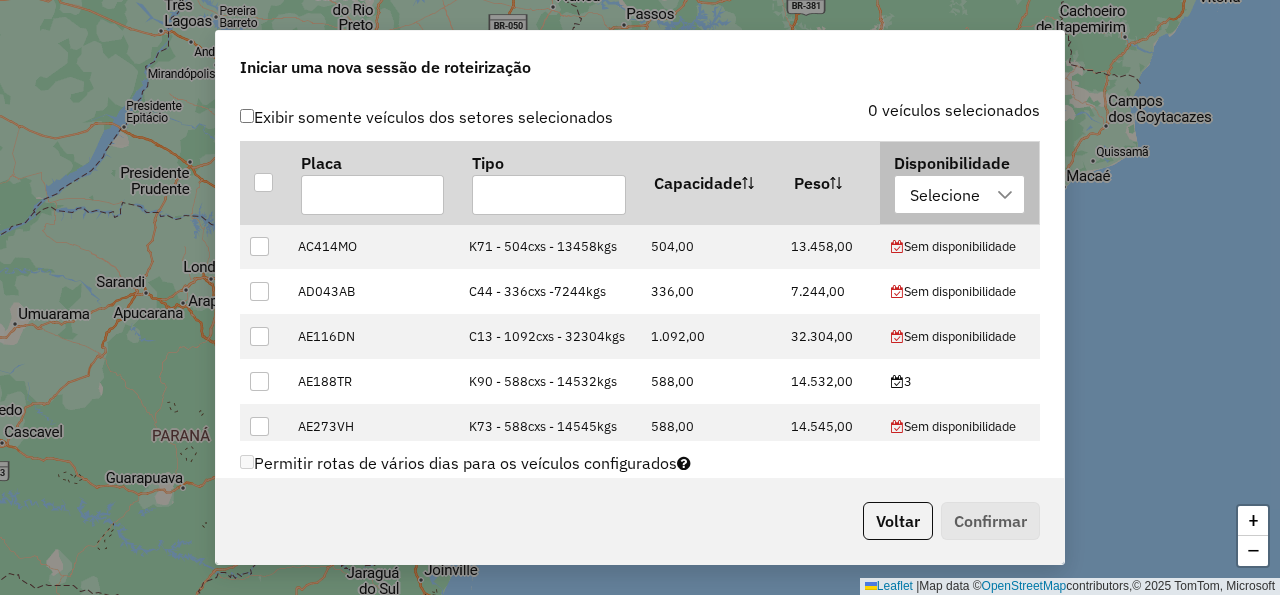 click on "Selecione" at bounding box center [945, 195] 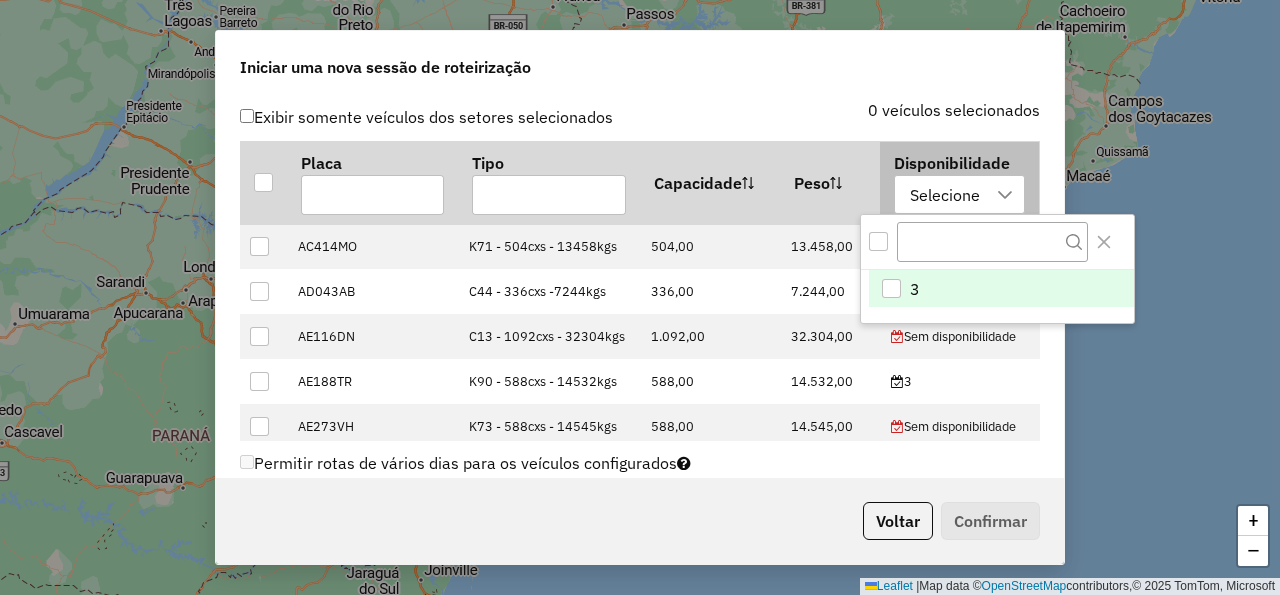 scroll, scrollTop: 14, scrollLeft: 105, axis: both 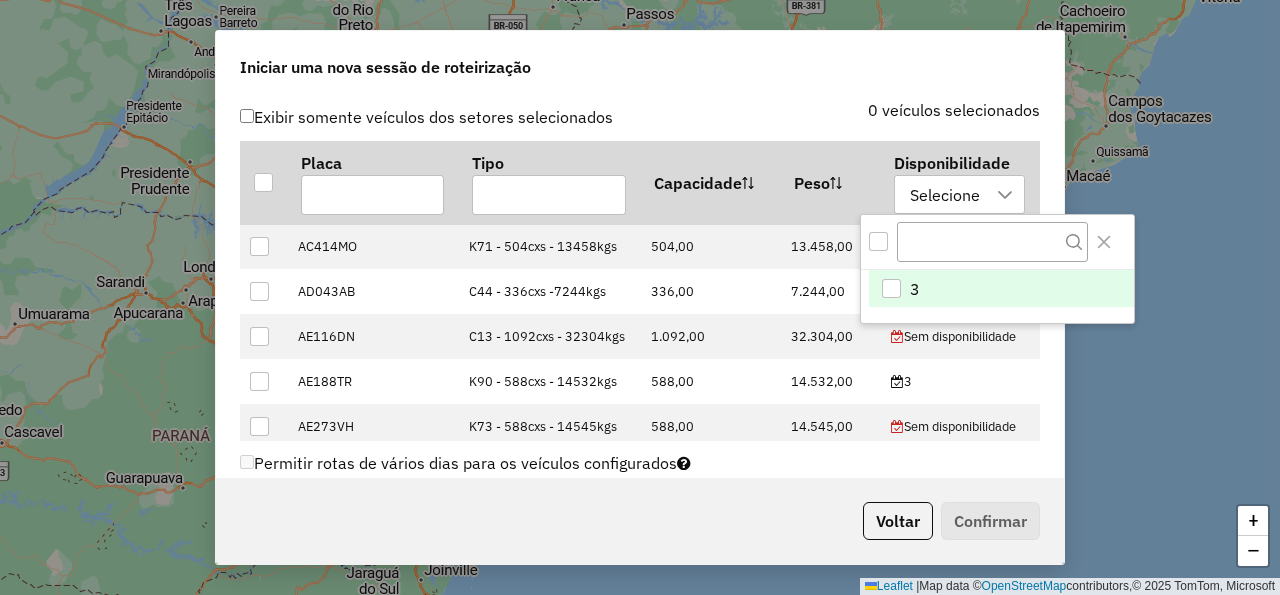 click at bounding box center [878, 241] 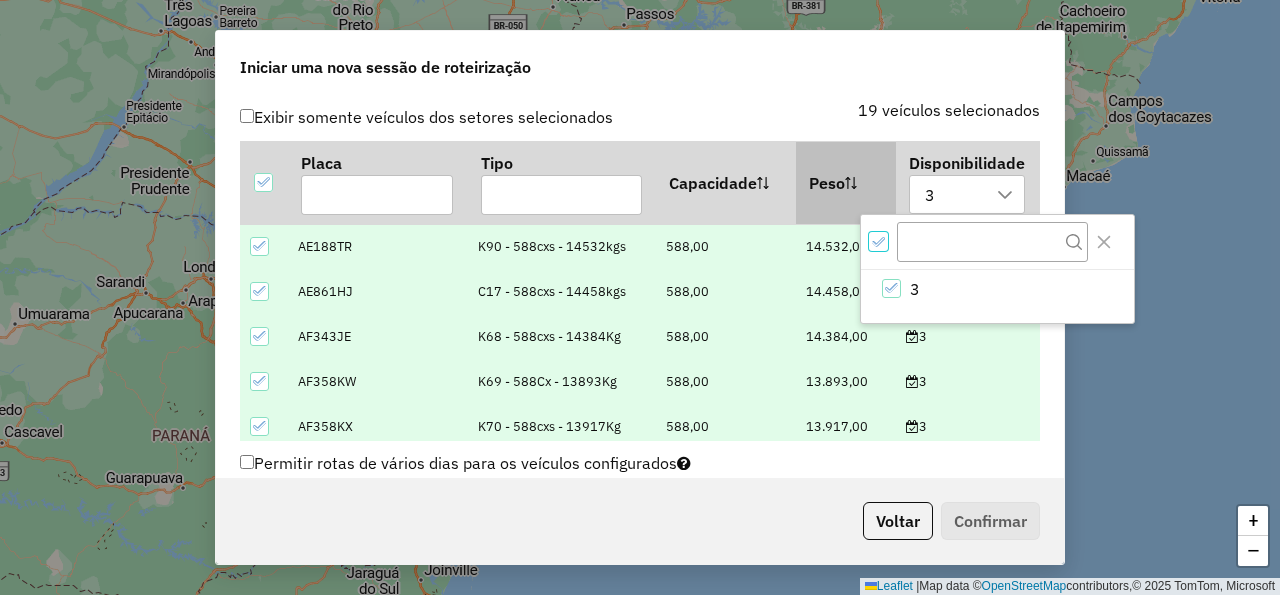 scroll, scrollTop: 12, scrollLeft: 6, axis: both 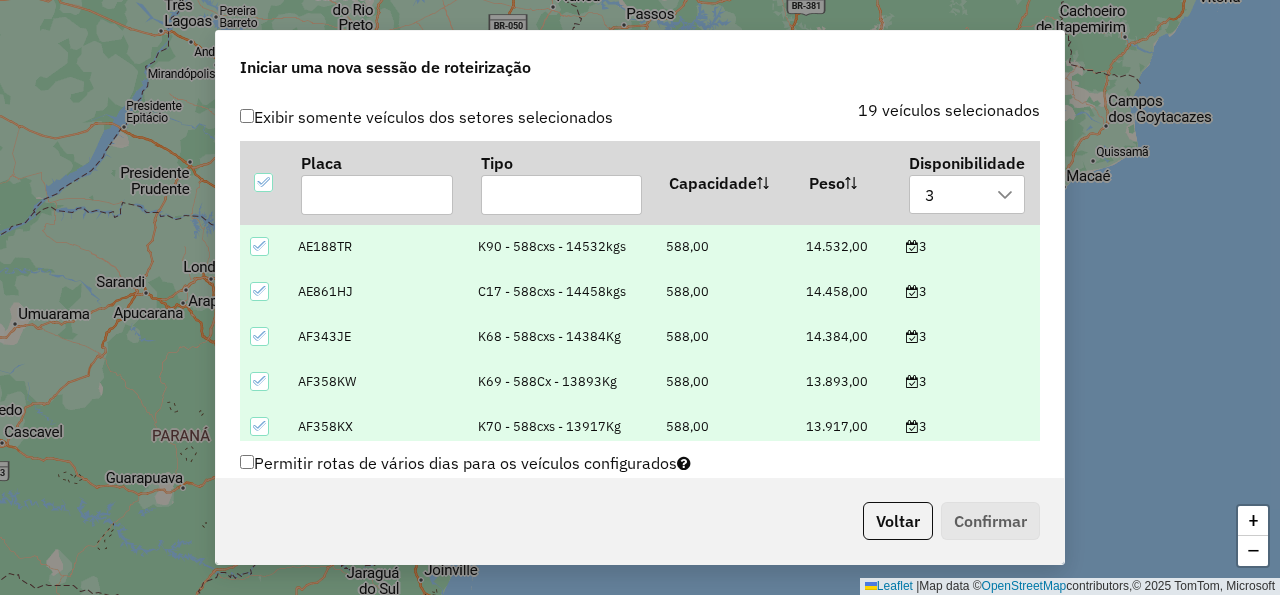 click on "Iniciar uma nova sessão de roteirização" 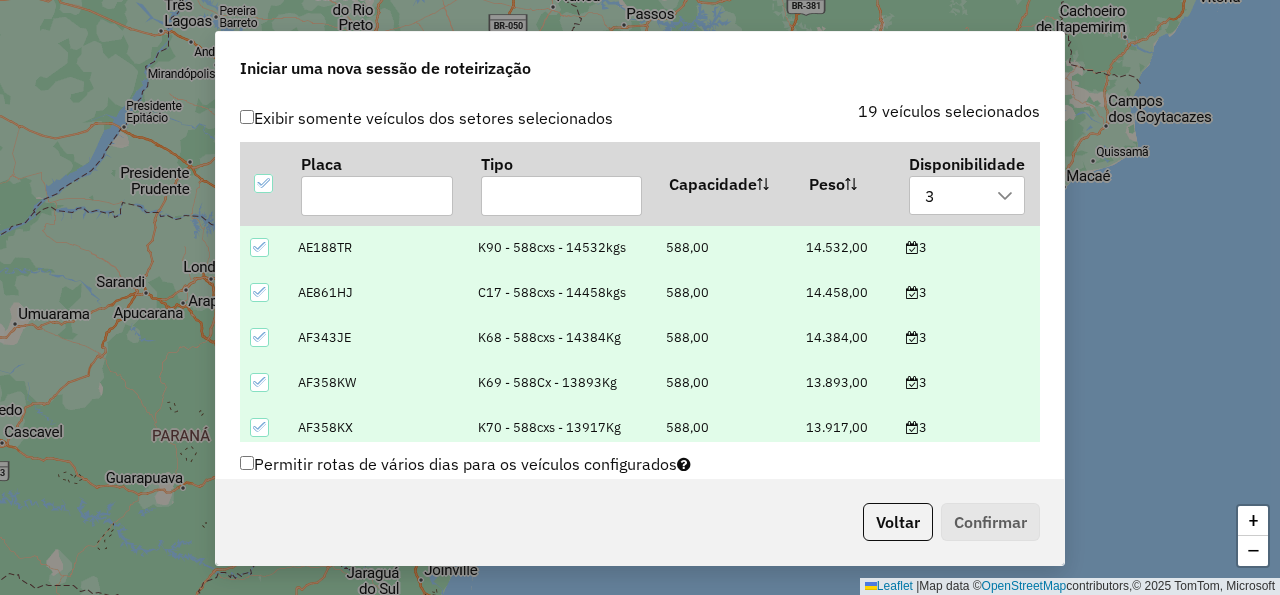 scroll, scrollTop: 14, scrollLeft: 105, axis: both 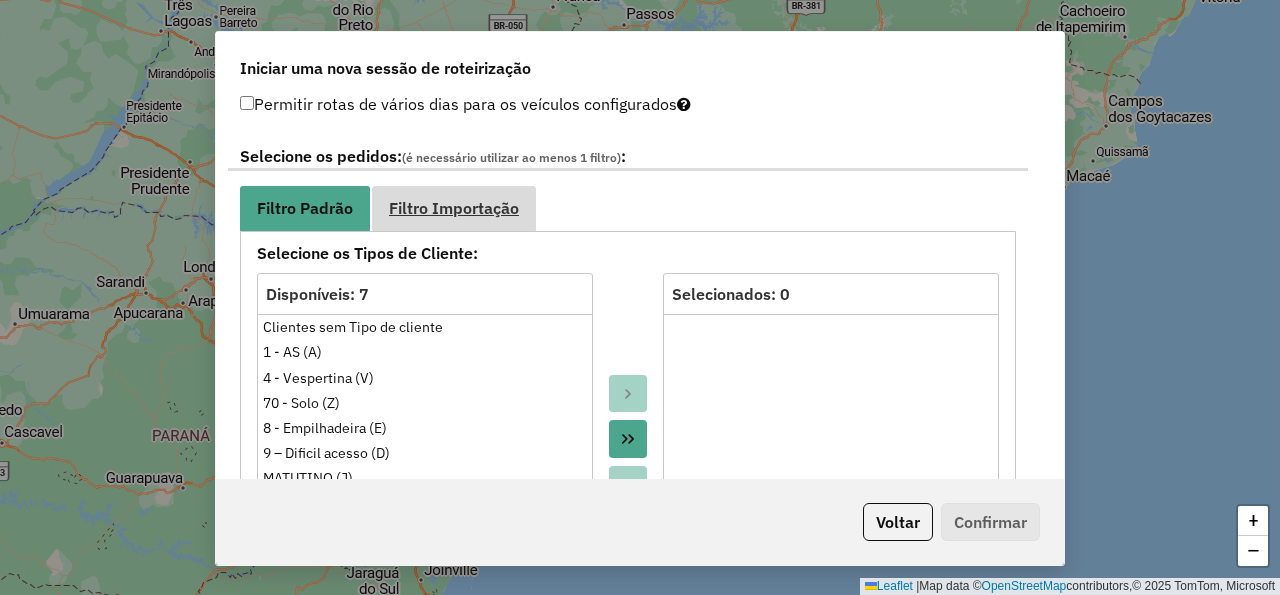 click on "Filtro Importação" at bounding box center (454, 208) 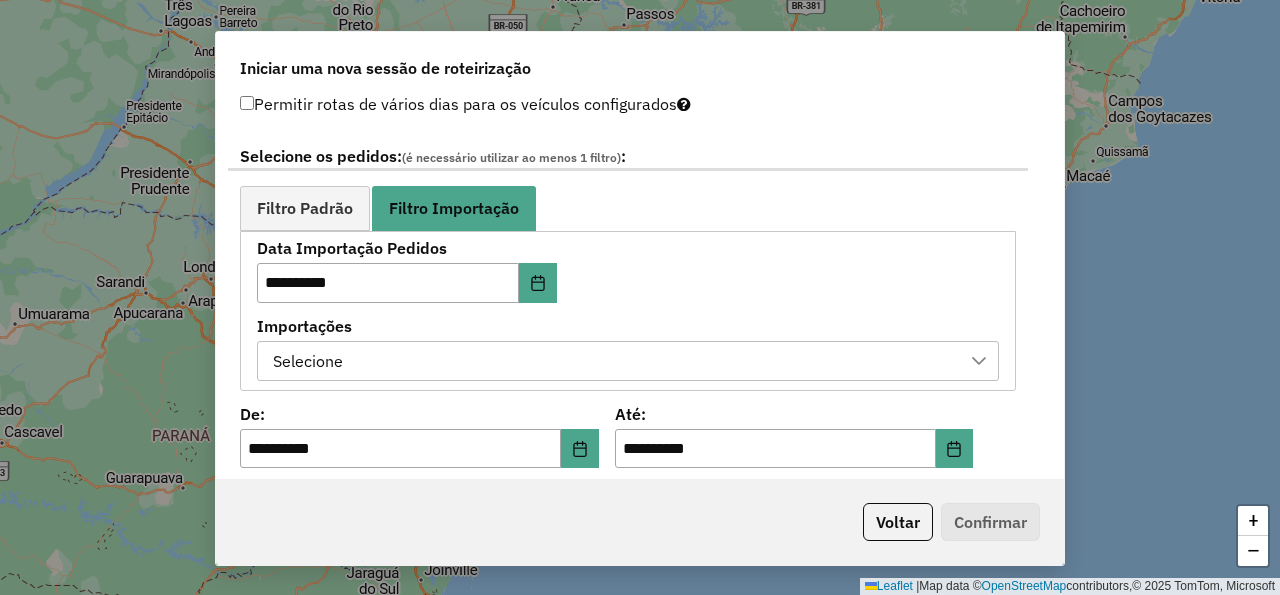 click on "Selecione" at bounding box center (613, 361) 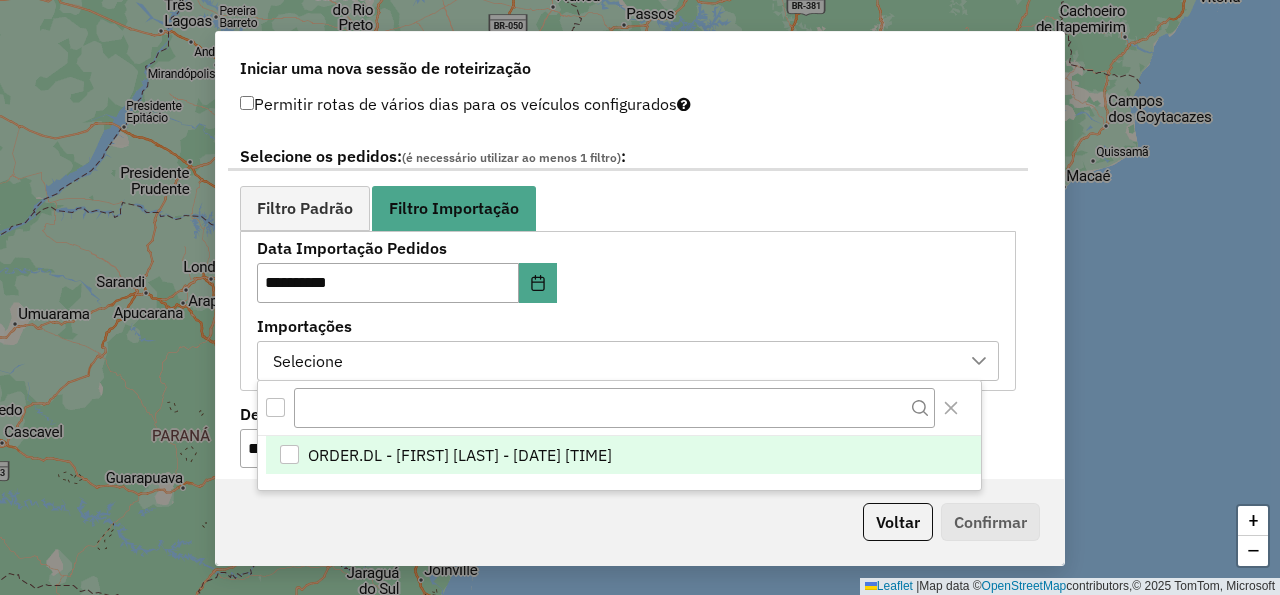 click on "ORDER.DL - NATHALIA DA COSTA SALES - 02/08/2025 13:32" at bounding box center [623, 455] 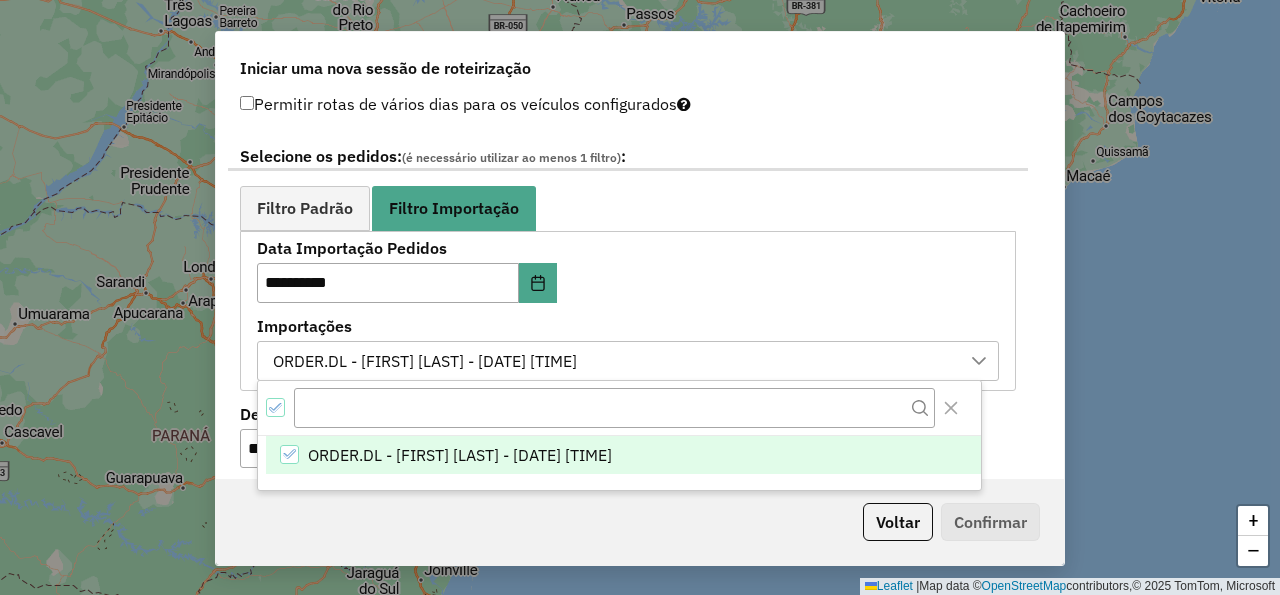 click on "**********" at bounding box center [628, 310] 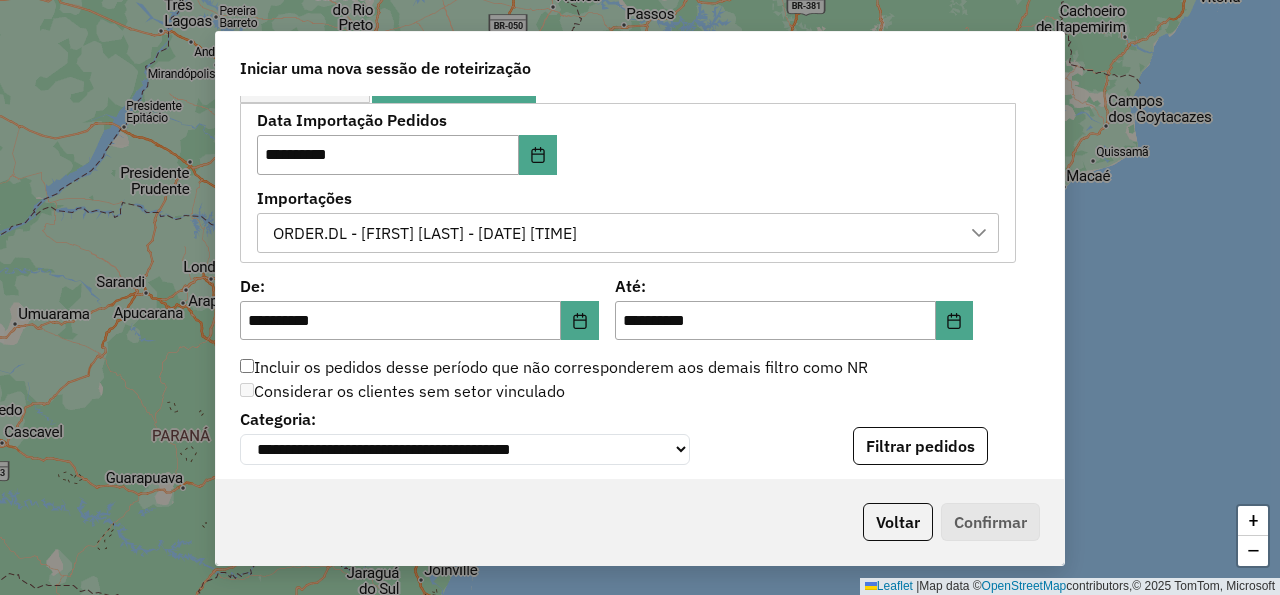 scroll, scrollTop: 1320, scrollLeft: 0, axis: vertical 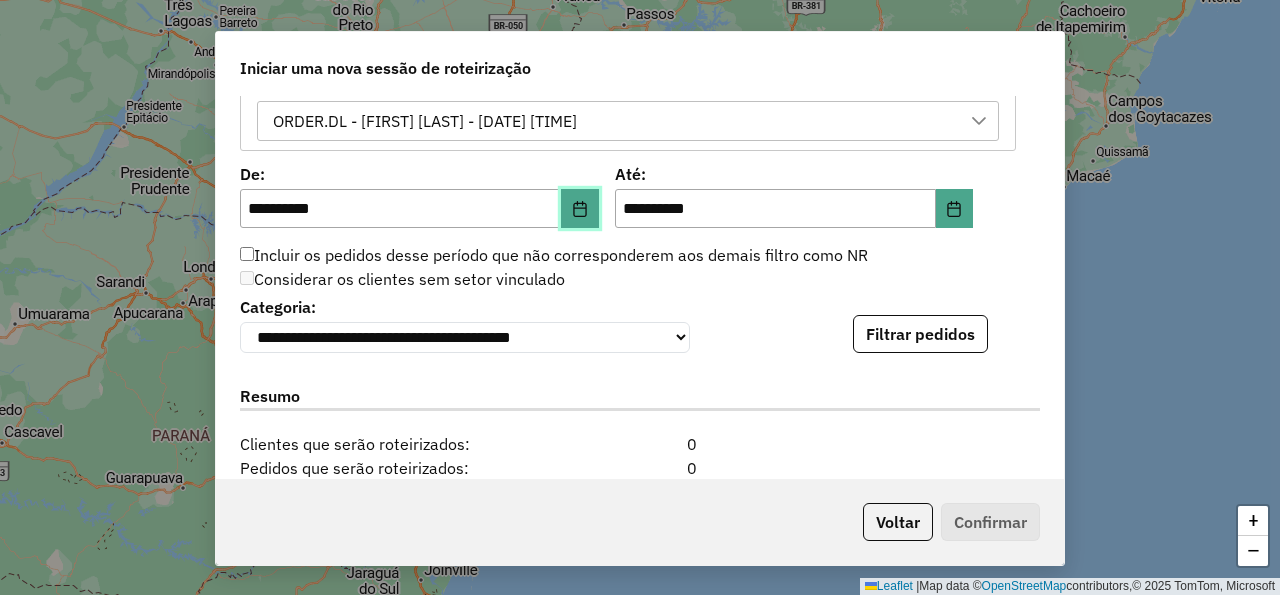 click 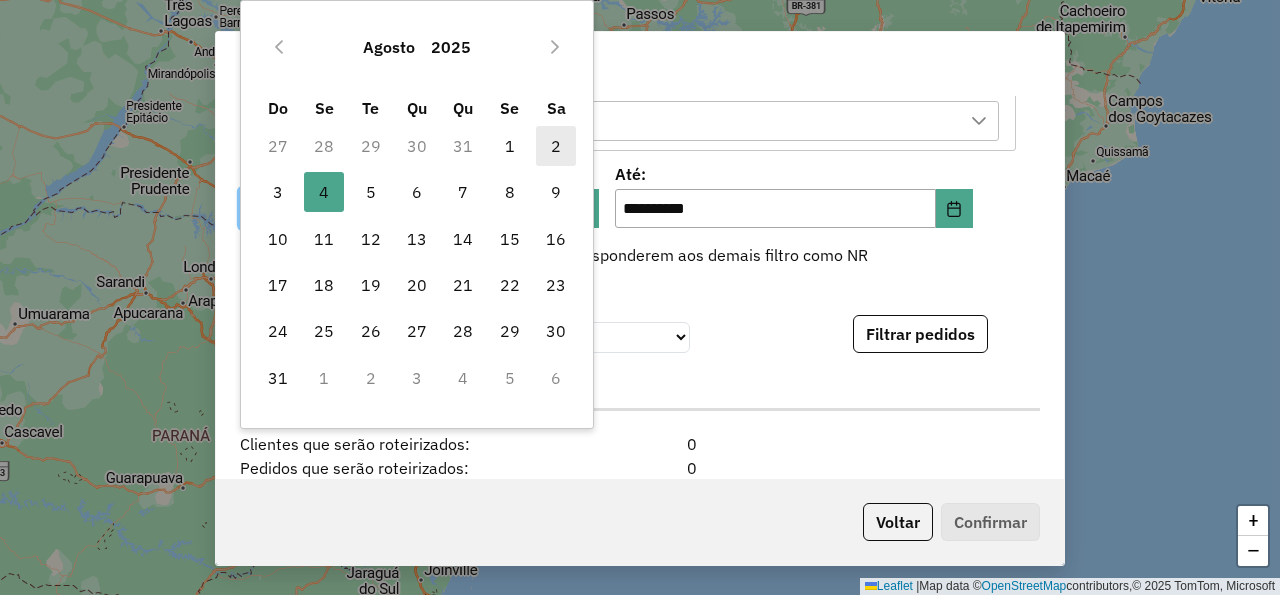 click on "2" at bounding box center [556, 146] 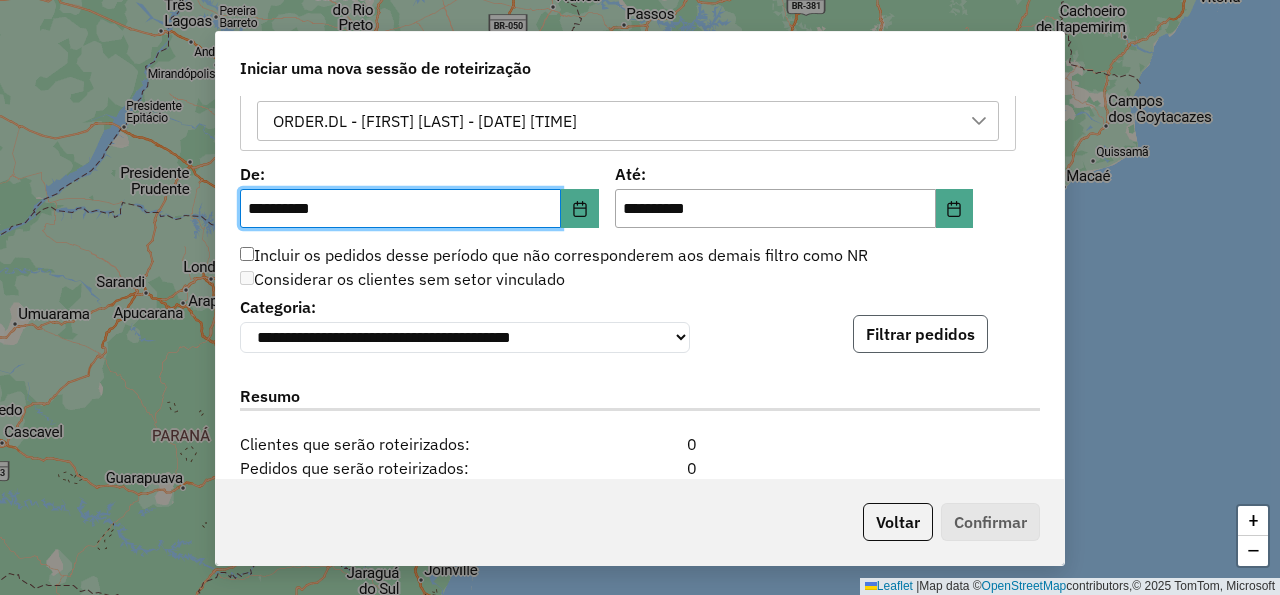click on "Filtrar pedidos" 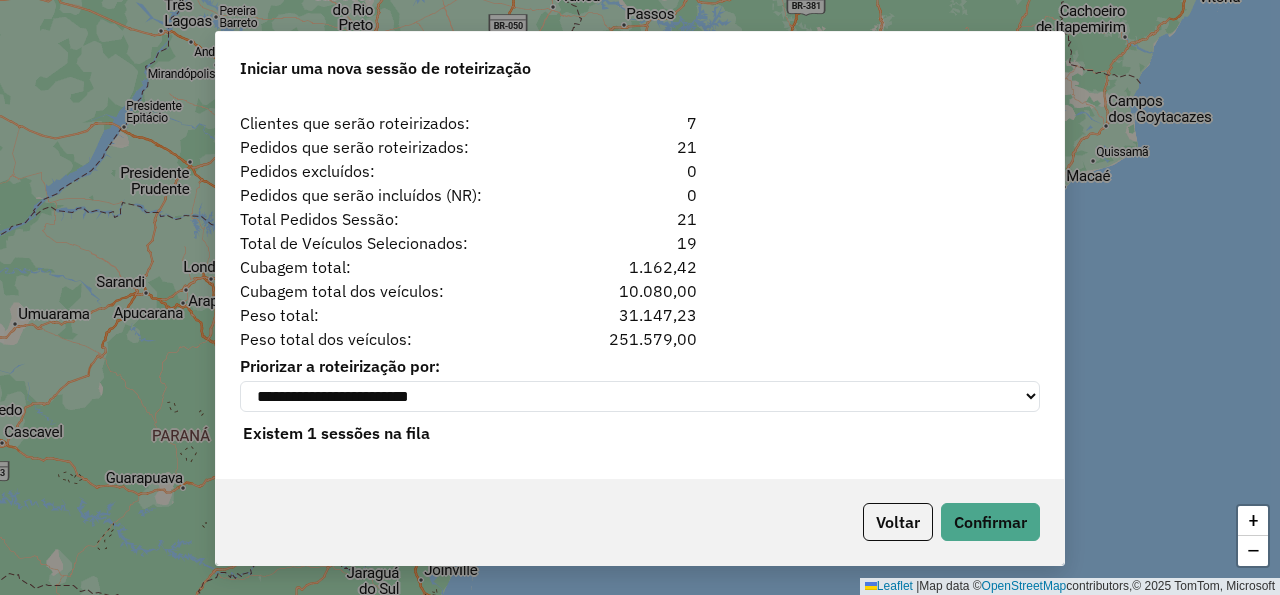 scroll, scrollTop: 2060, scrollLeft: 0, axis: vertical 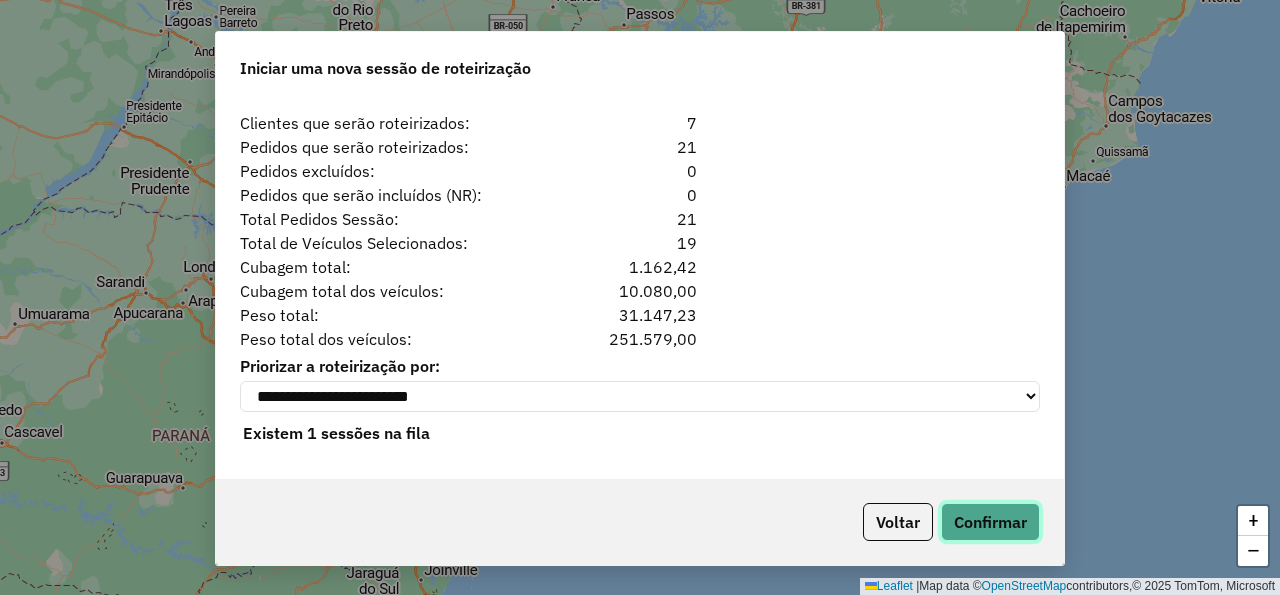 click on "Confirmar" 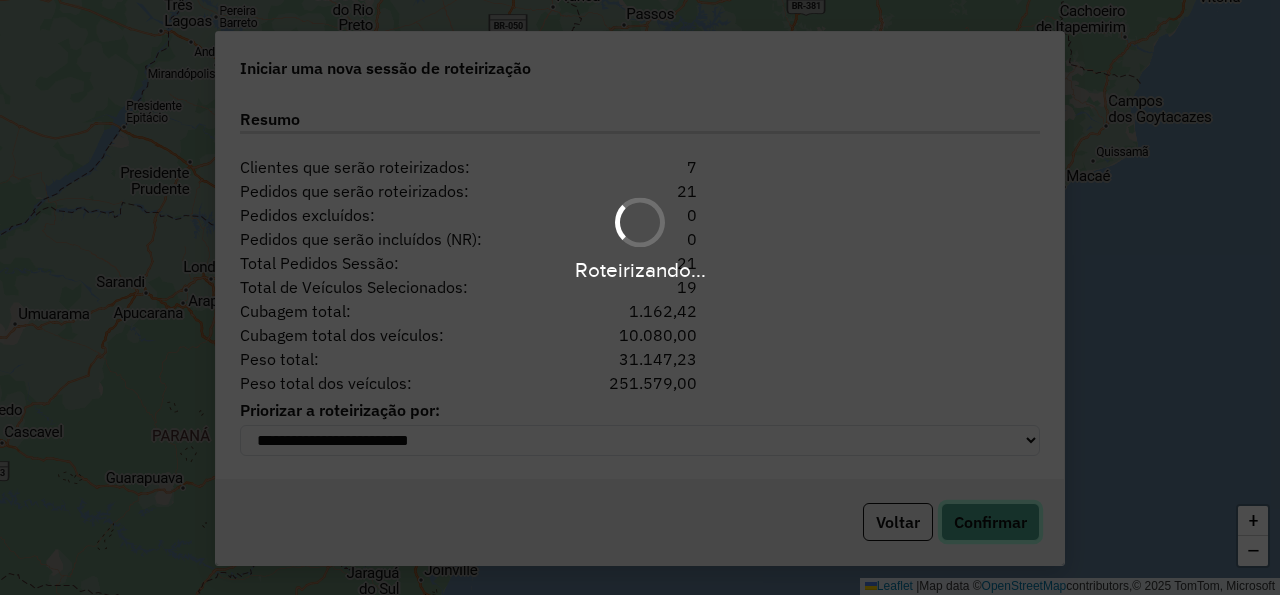 scroll, scrollTop: 2016, scrollLeft: 0, axis: vertical 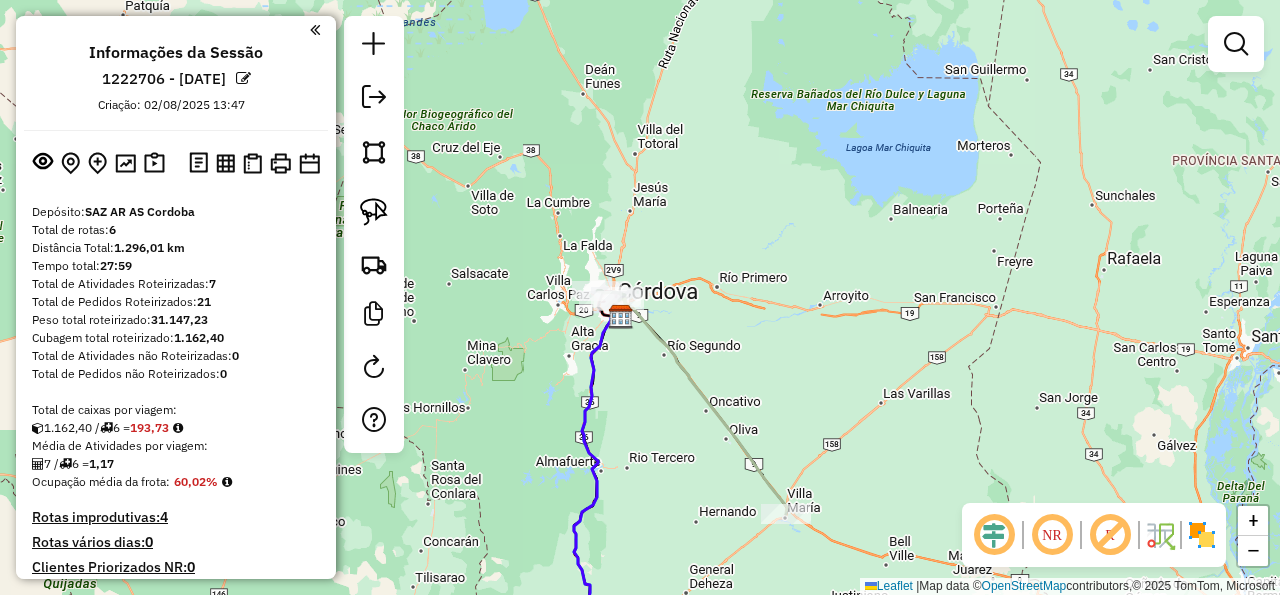 click on "Janela de atendimento Grade de atendimento Capacidade Transportadoras Veículos Cliente Pedidos  Rotas Selecione os dias de semana para filtrar as janelas de atendimento  Seg   Ter   Qua   Qui   Sex   Sáb   Dom  Informe o período da janela de atendimento: De: Até:  Filtrar exatamente a janela do cliente  Considerar janela de atendimento padrão  Selecione os dias de semana para filtrar as grades de atendimento  Seg   Ter   Qua   Qui   Sex   Sáb   Dom   Considerar clientes sem dia de atendimento cadastrado  Clientes fora do dia de atendimento selecionado Filtrar as atividades entre os valores definidos abaixo:  Peso mínimo:   Peso máximo:   Cubagem mínima:   Cubagem máxima:   De:   Até:  Filtrar as atividades entre o tempo de atendimento definido abaixo:  De:   Até:   Considerar capacidade total dos clientes não roteirizados Transportadora: Selecione um ou mais itens Tipo de veículo: Selecione um ou mais itens Veículo: Selecione um ou mais itens Motorista: Selecione um ou mais itens Nome: Rótulo:" 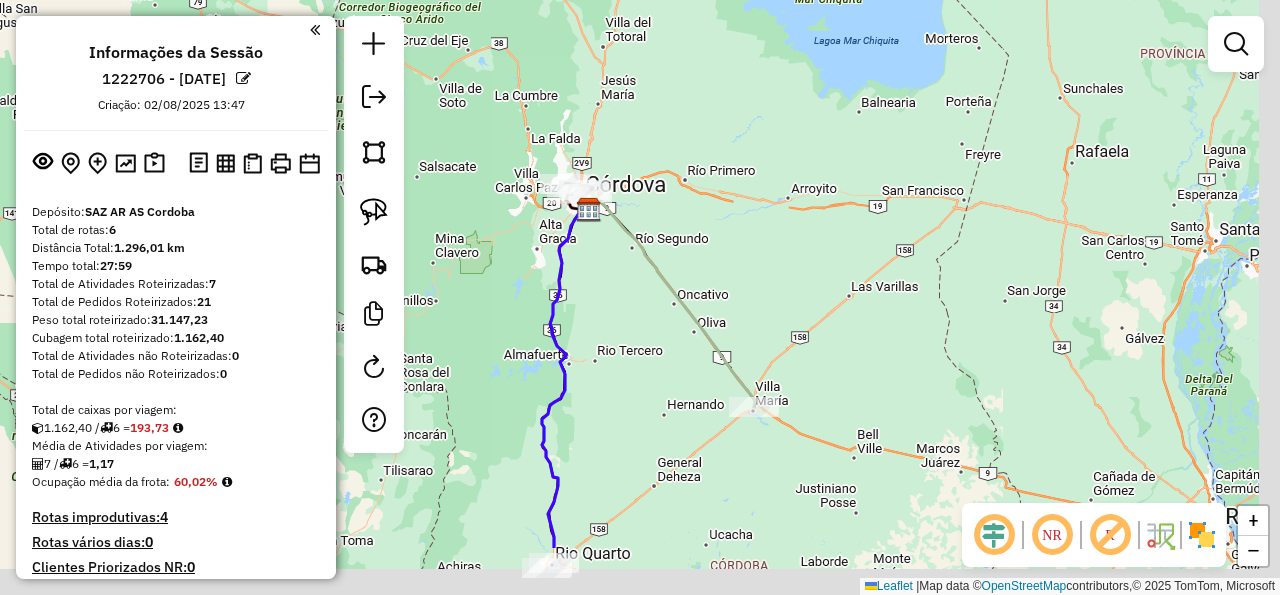 drag, startPoint x: 697, startPoint y: 446, endPoint x: 660, endPoint y: 316, distance: 135.16287 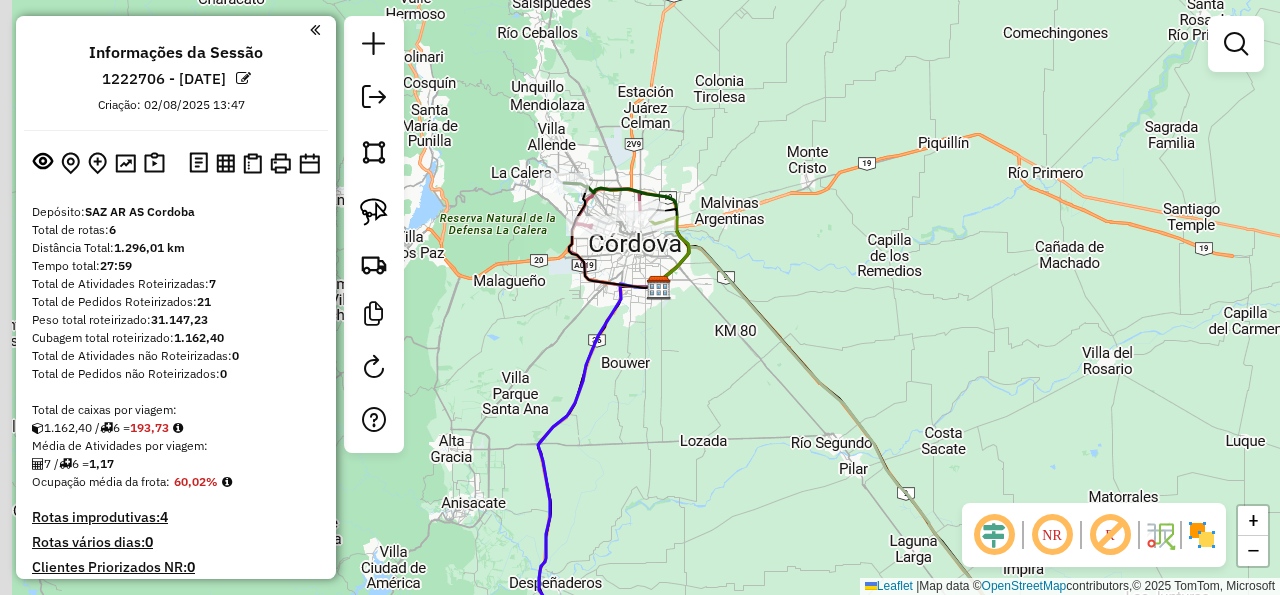 drag, startPoint x: 614, startPoint y: 202, endPoint x: 784, endPoint y: 219, distance: 170.84789 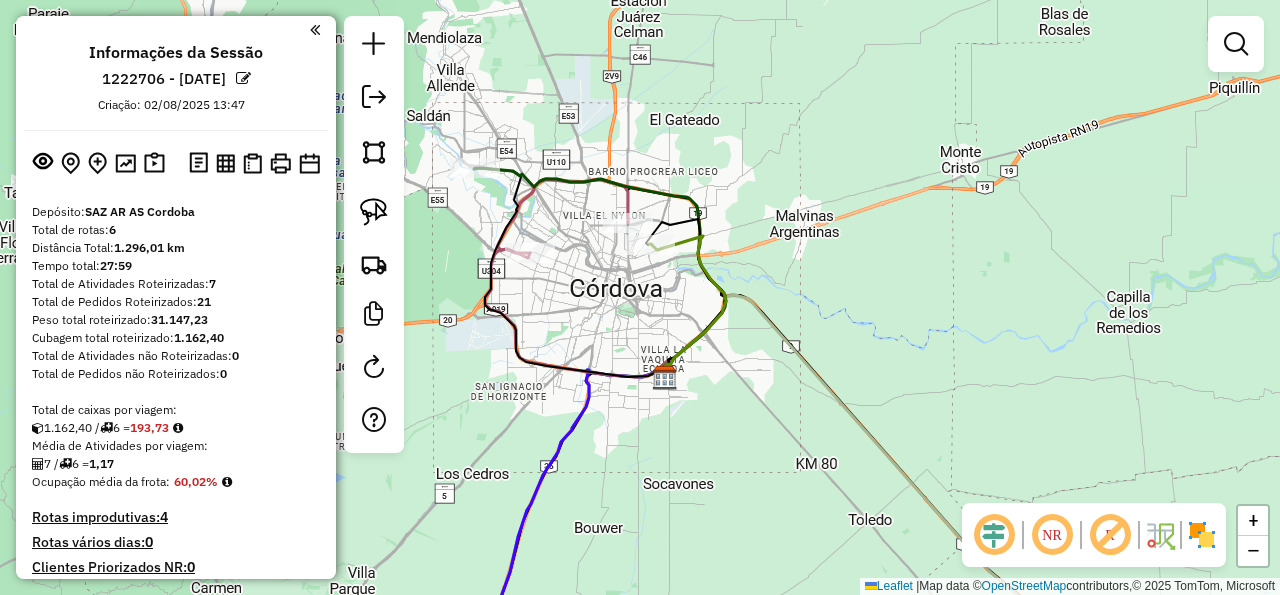click on "Janela de atendimento Grade de atendimento Capacidade Transportadoras Veículos Cliente Pedidos  Rotas Selecione os dias de semana para filtrar as janelas de atendimento  Seg   Ter   Qua   Qui   Sex   Sáb   Dom  Informe o período da janela de atendimento: De: Até:  Filtrar exatamente a janela do cliente  Considerar janela de atendimento padrão  Selecione os dias de semana para filtrar as grades de atendimento  Seg   Ter   Qua   Qui   Sex   Sáb   Dom   Considerar clientes sem dia de atendimento cadastrado  Clientes fora do dia de atendimento selecionado Filtrar as atividades entre os valores definidos abaixo:  Peso mínimo:   Peso máximo:   Cubagem mínima:   Cubagem máxima:   De:   Até:  Filtrar as atividades entre o tempo de atendimento definido abaixo:  De:   Até:   Considerar capacidade total dos clientes não roteirizados Transportadora: Selecione um ou mais itens Tipo de veículo: Selecione um ou mais itens Veículo: Selecione um ou mais itens Motorista: Selecione um ou mais itens Nome: Rótulo:" 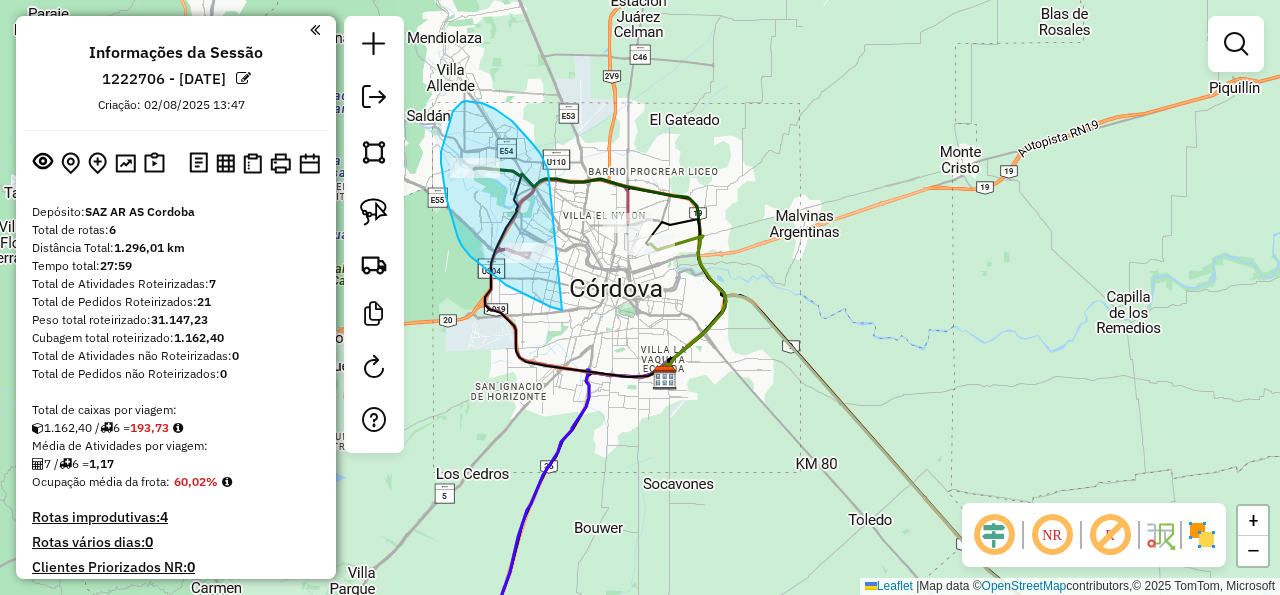 drag, startPoint x: 548, startPoint y: 168, endPoint x: 583, endPoint y: 316, distance: 152.08221 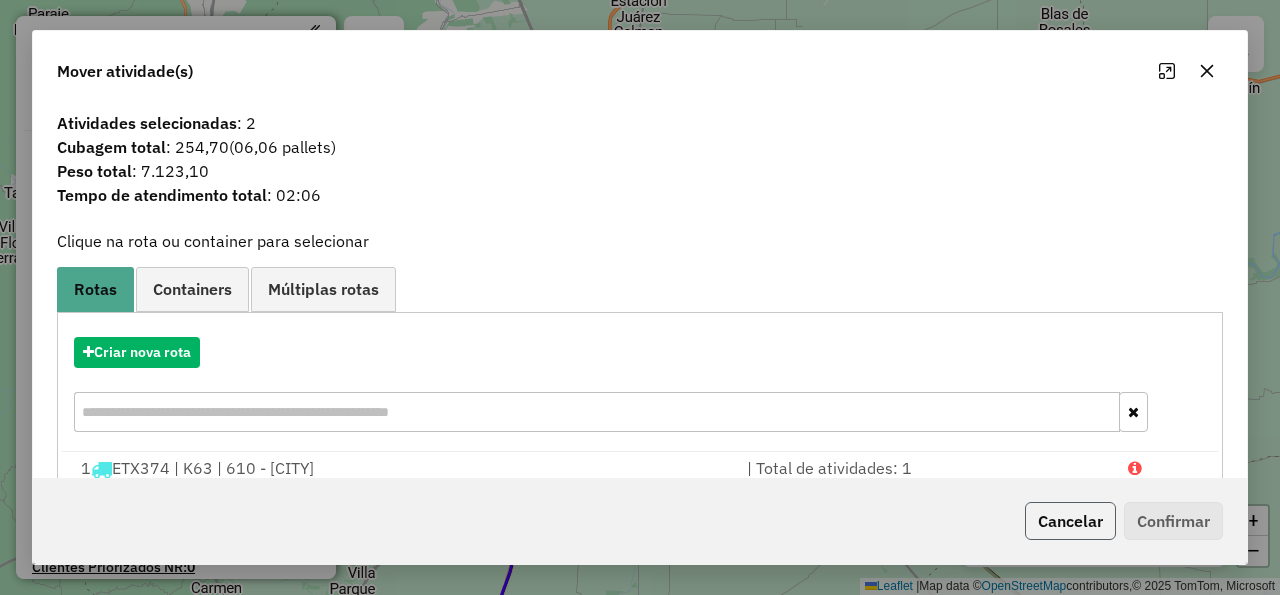 click on "Cancelar" 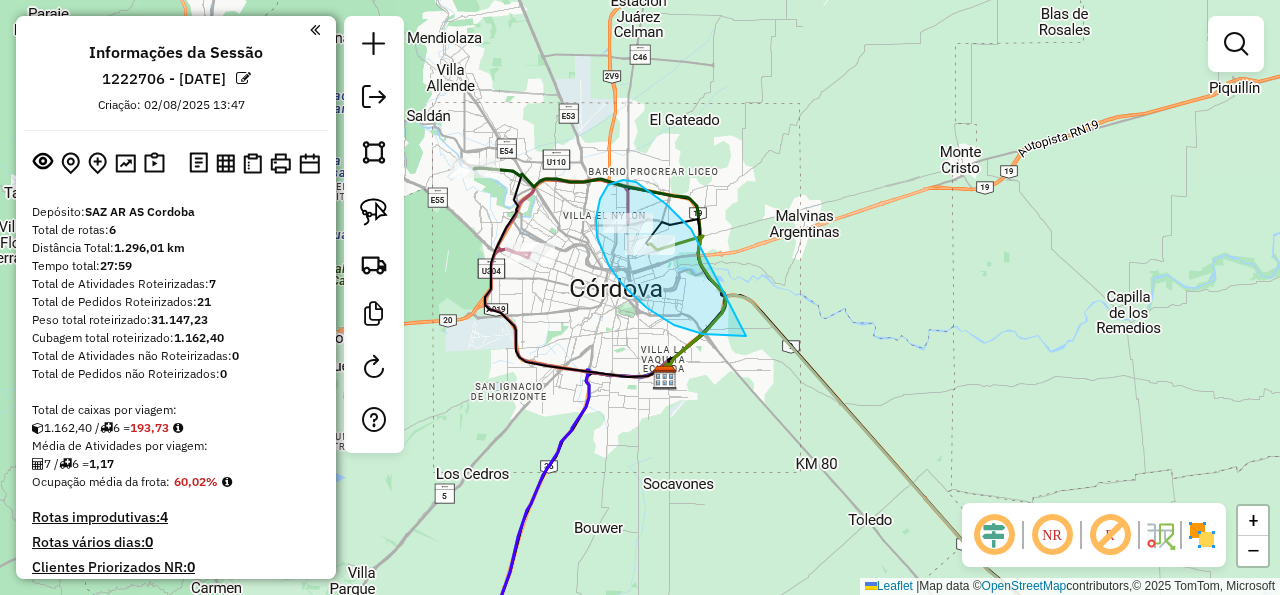 drag, startPoint x: 690, startPoint y: 228, endPoint x: 746, endPoint y: 335, distance: 120.76837 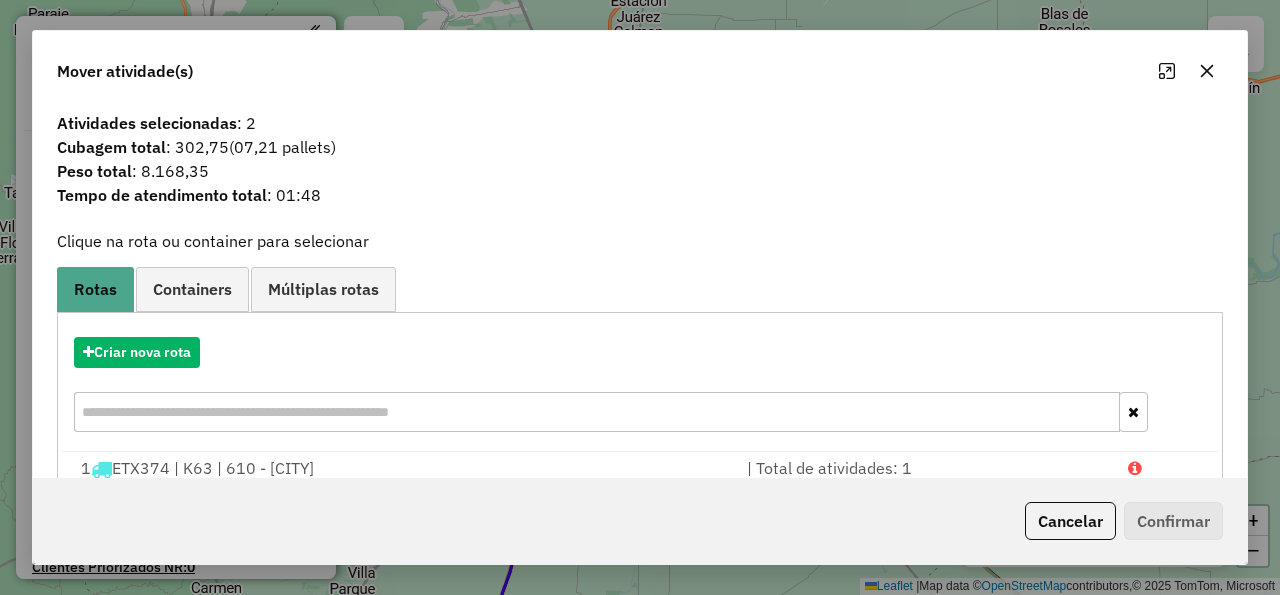 click 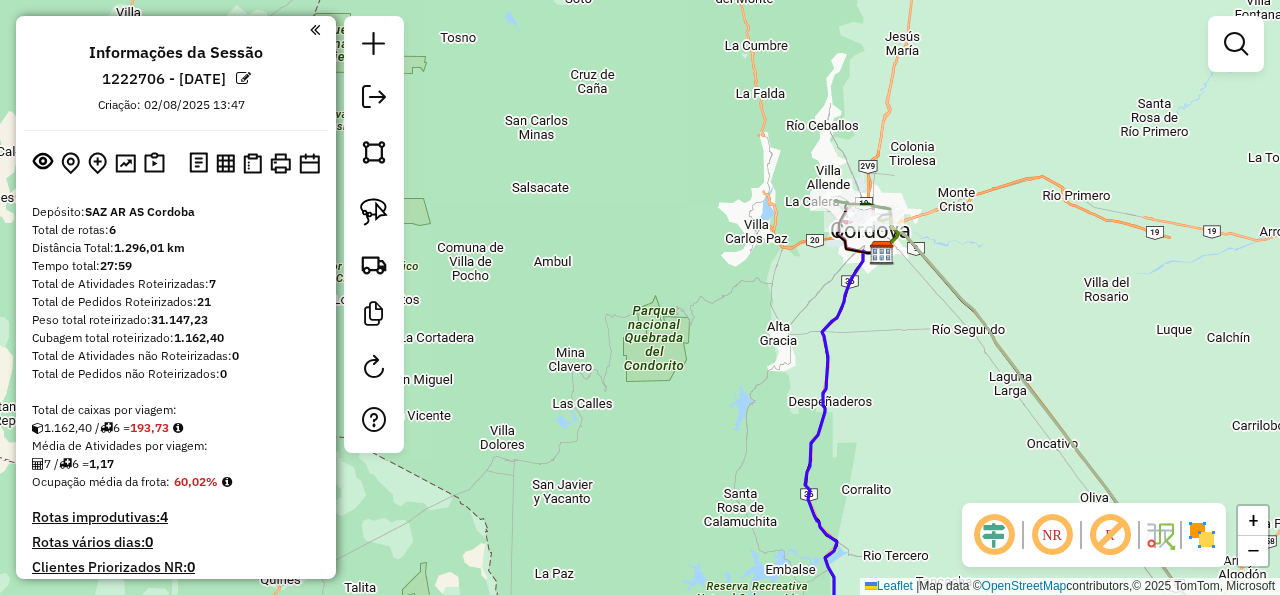 drag, startPoint x: 1050, startPoint y: 263, endPoint x: 667, endPoint y: 123, distance: 407.7855 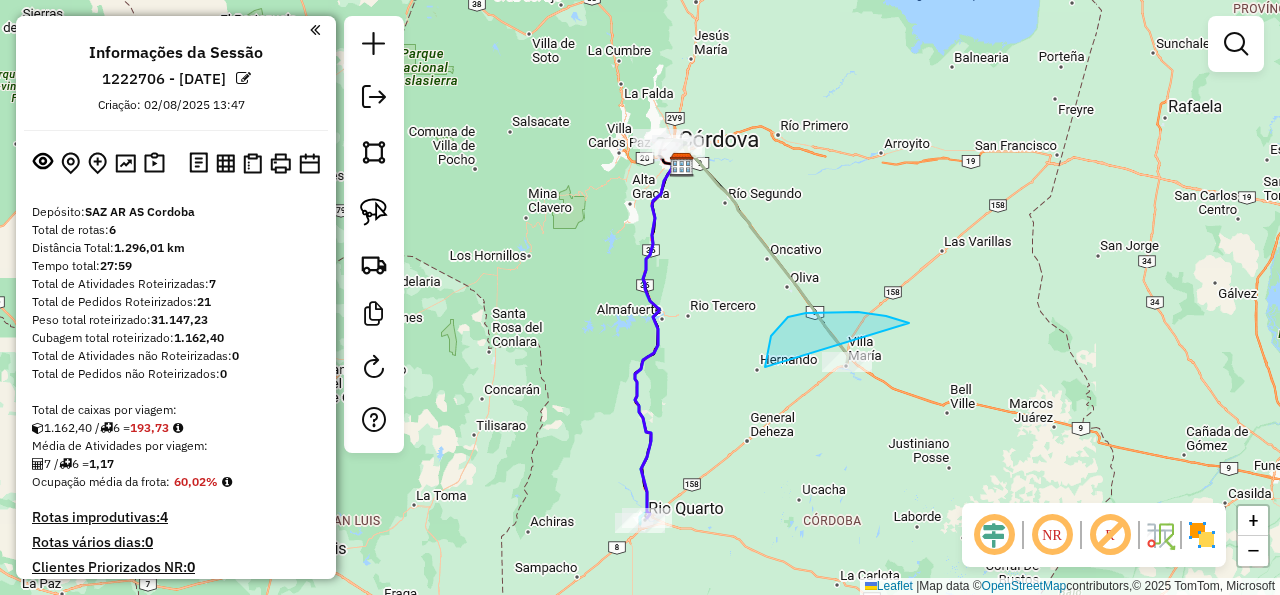 drag, startPoint x: 909, startPoint y: 323, endPoint x: 969, endPoint y: 473, distance: 161.55495 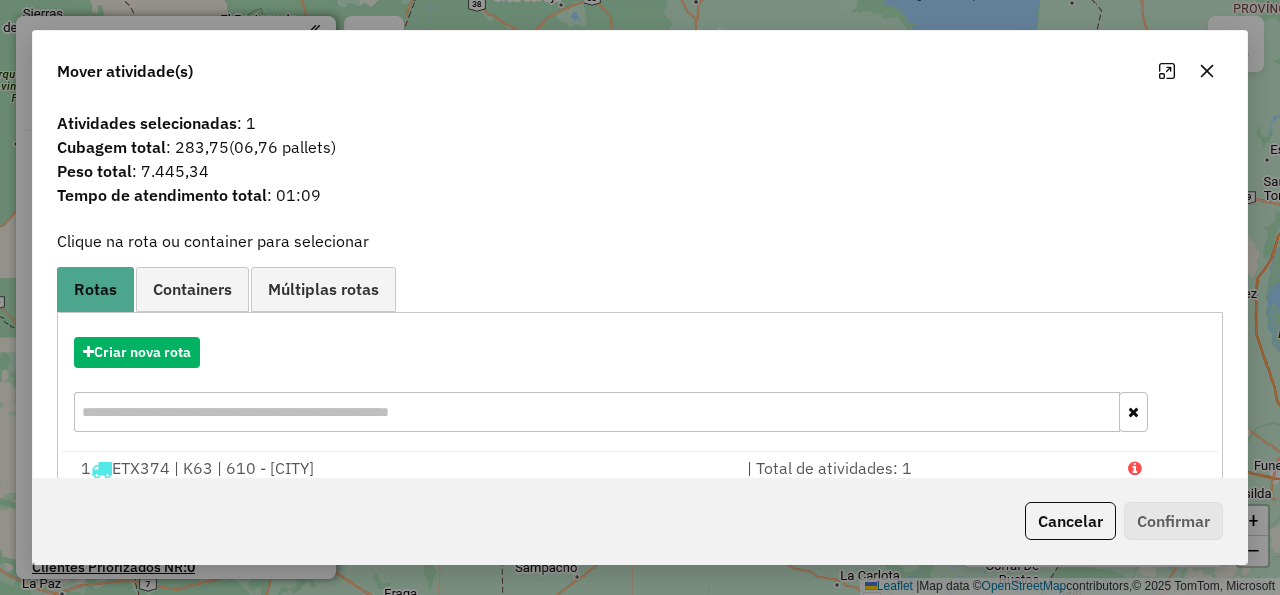 click 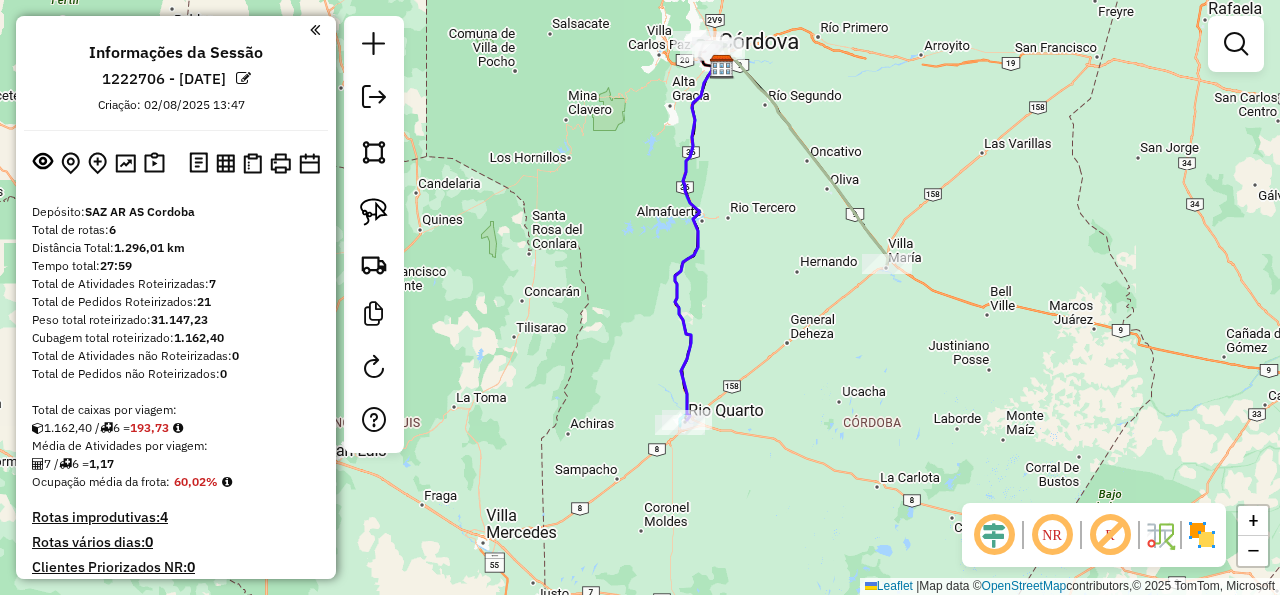drag, startPoint x: 697, startPoint y: 414, endPoint x: 759, endPoint y: 260, distance: 166.01205 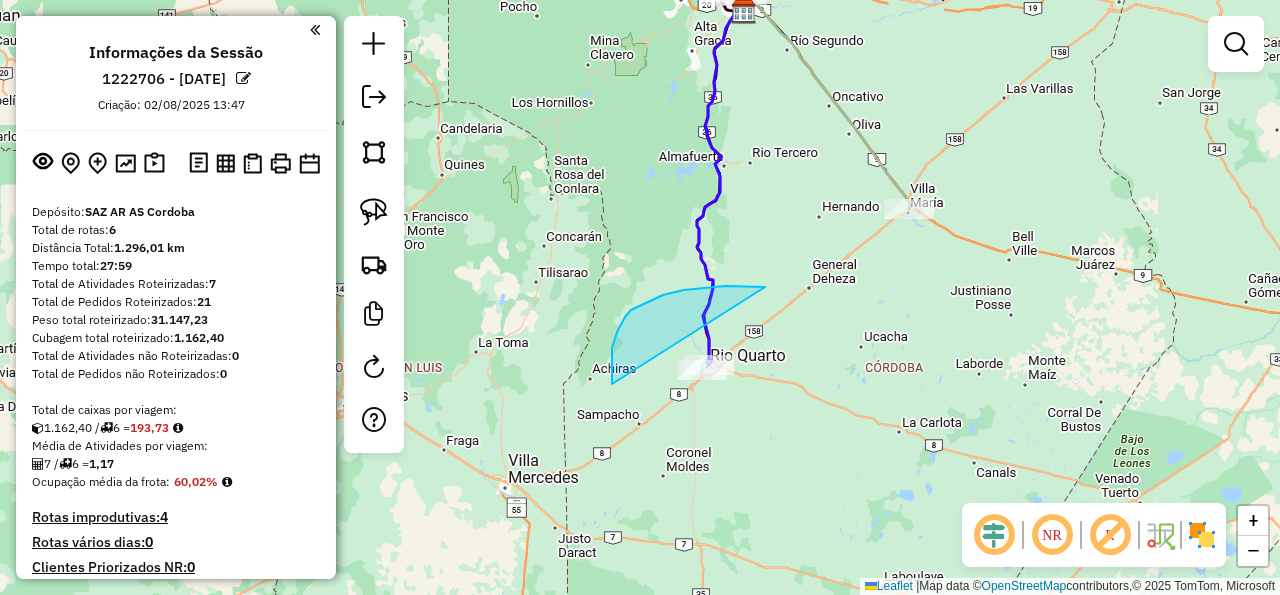 drag, startPoint x: 765, startPoint y: 287, endPoint x: 817, endPoint y: 460, distance: 180.64606 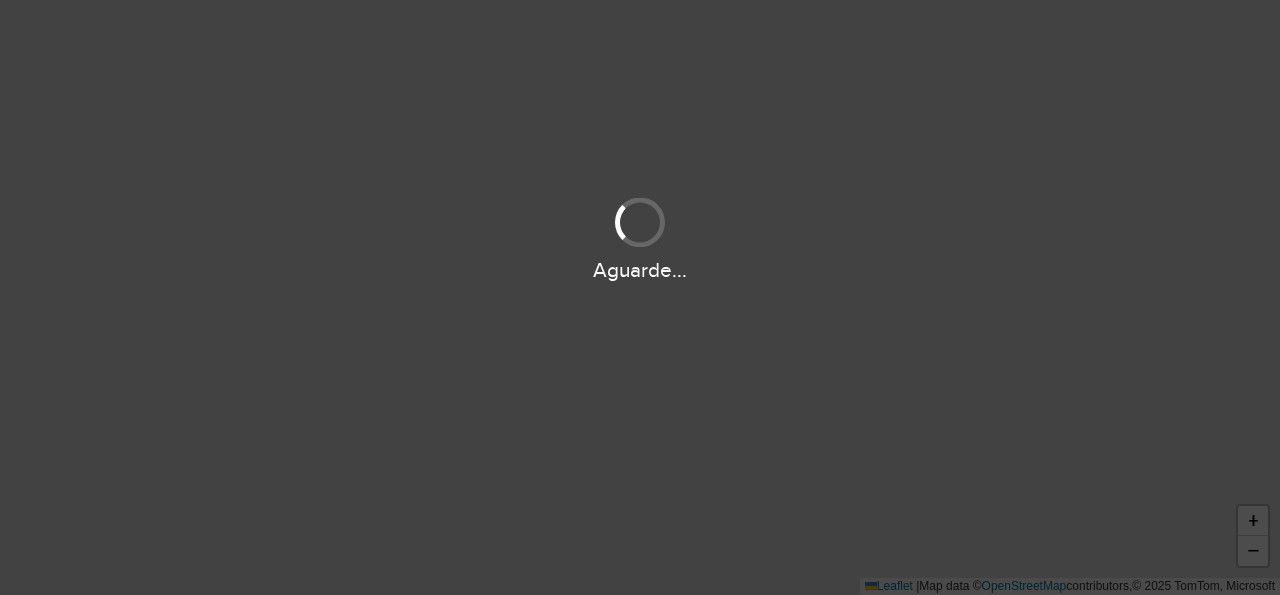 scroll, scrollTop: 0, scrollLeft: 0, axis: both 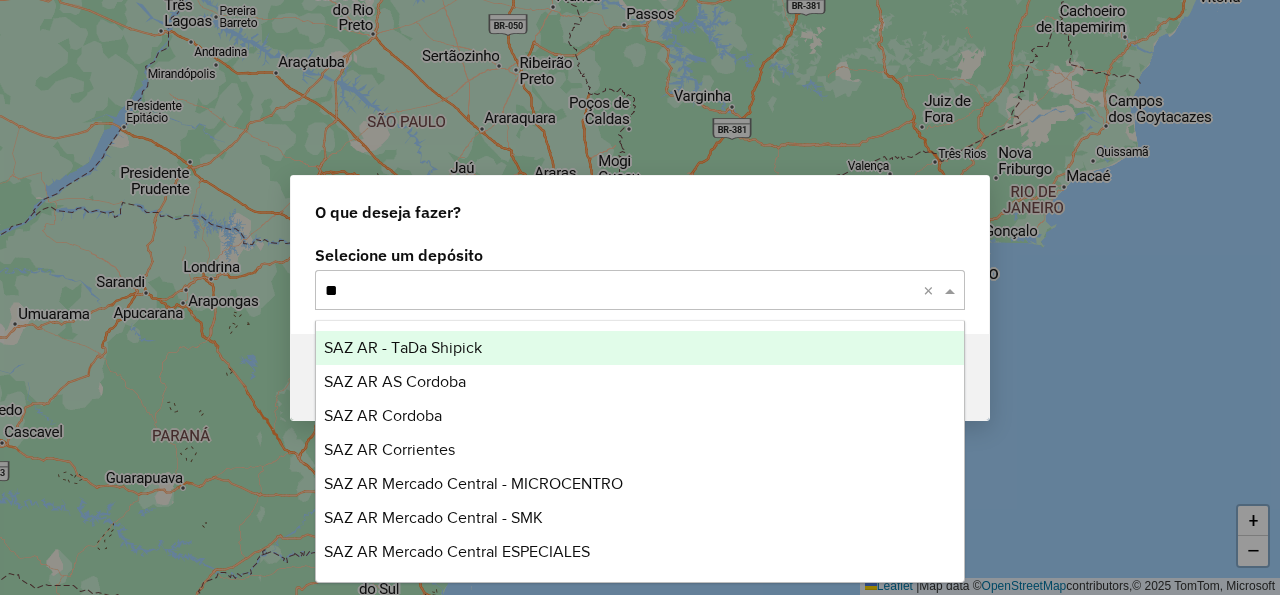 type on "***" 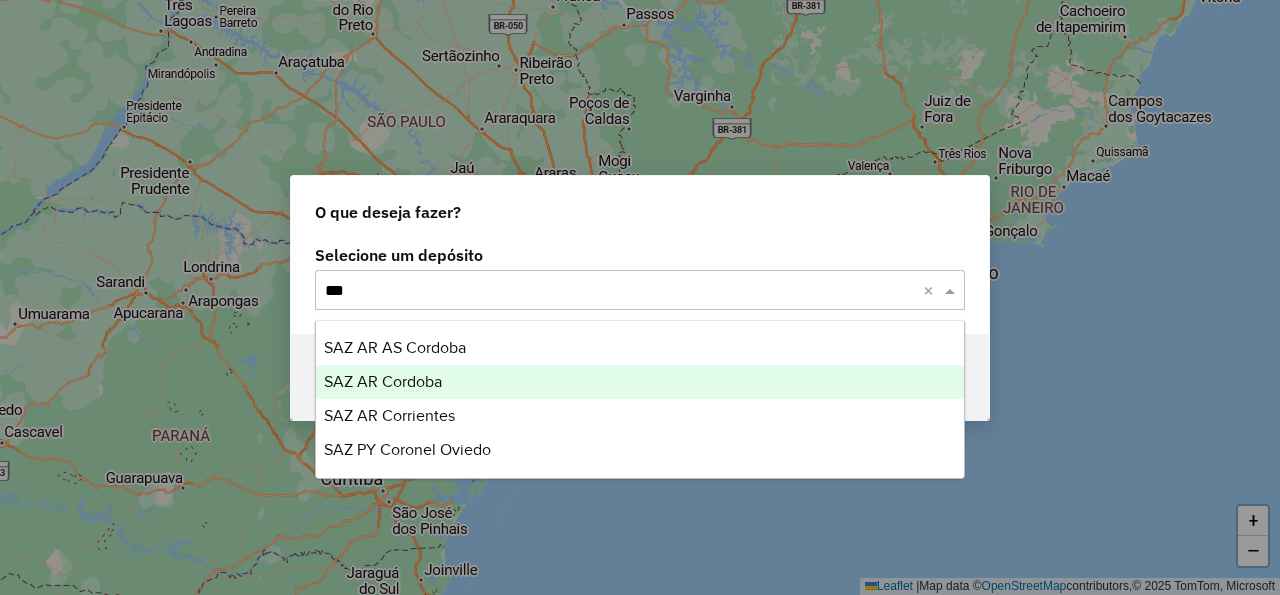 click on "SAZ AR Cordoba" at bounding box center (640, 382) 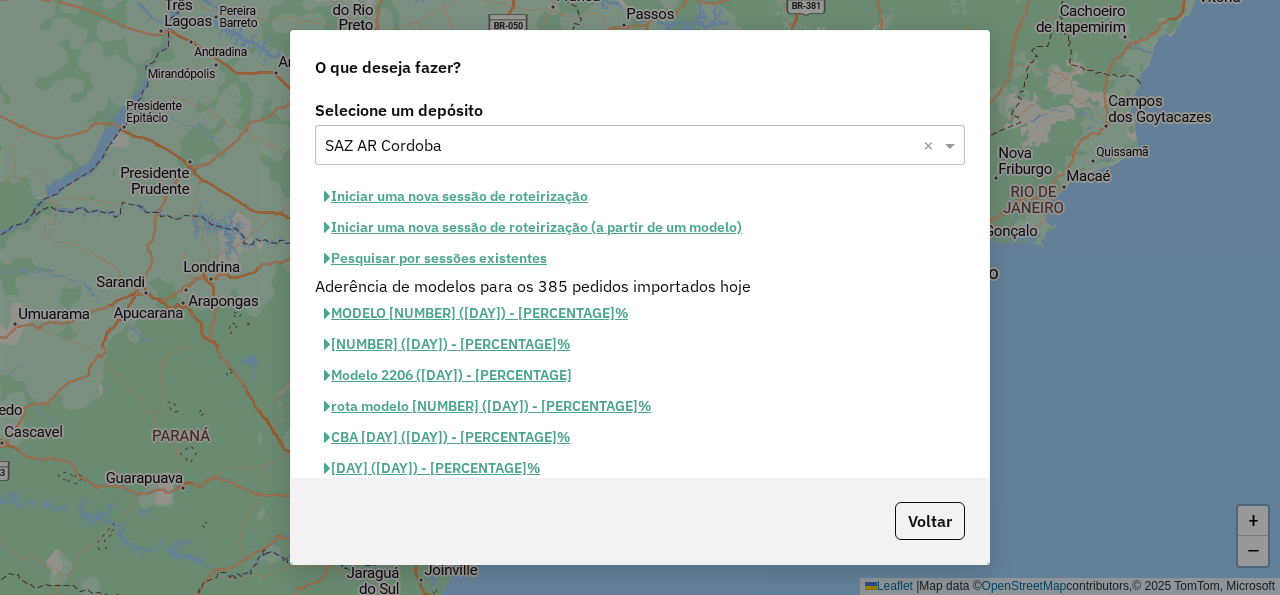 click on "Iniciar uma nova sessão de roteirização" 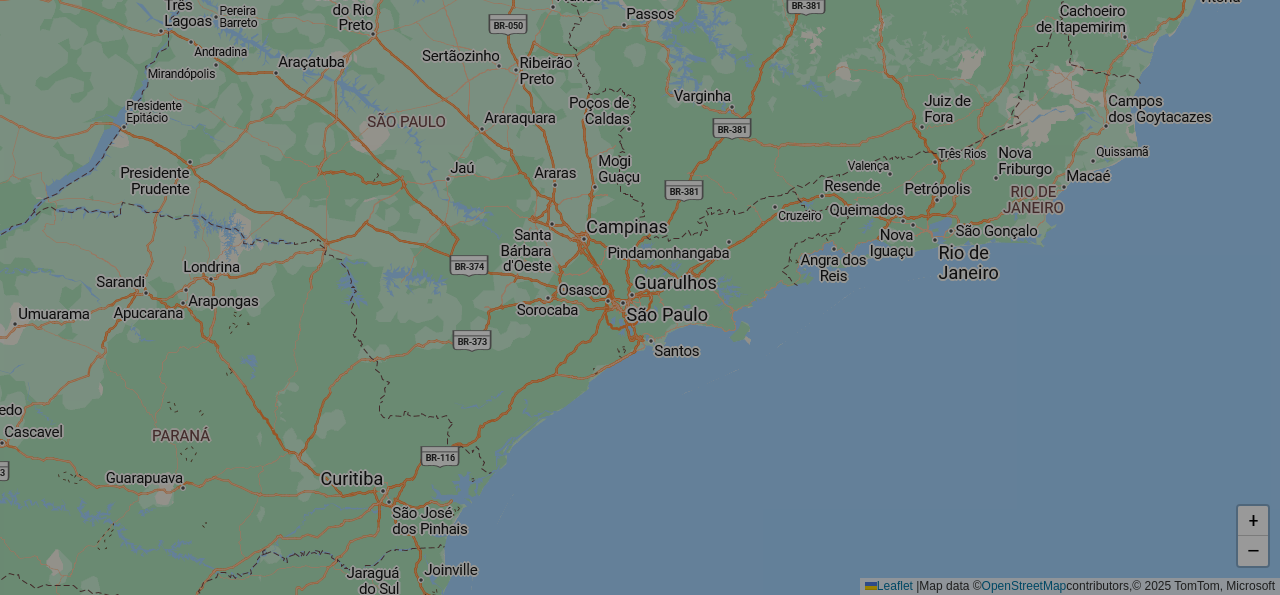 select on "*" 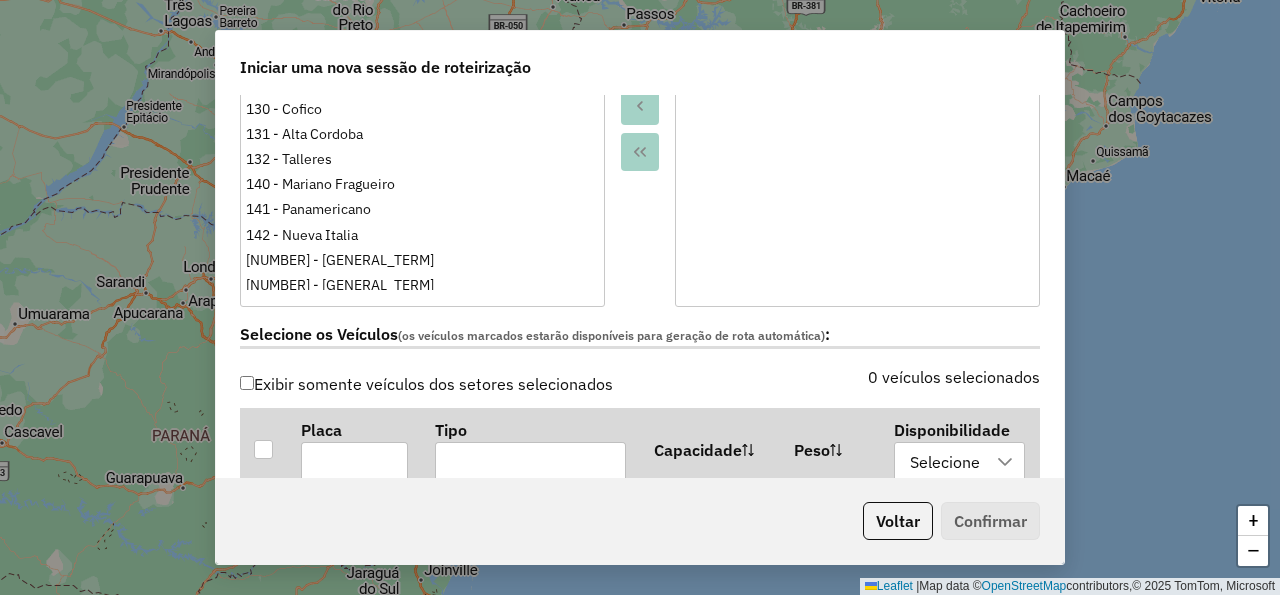 scroll, scrollTop: 480, scrollLeft: 0, axis: vertical 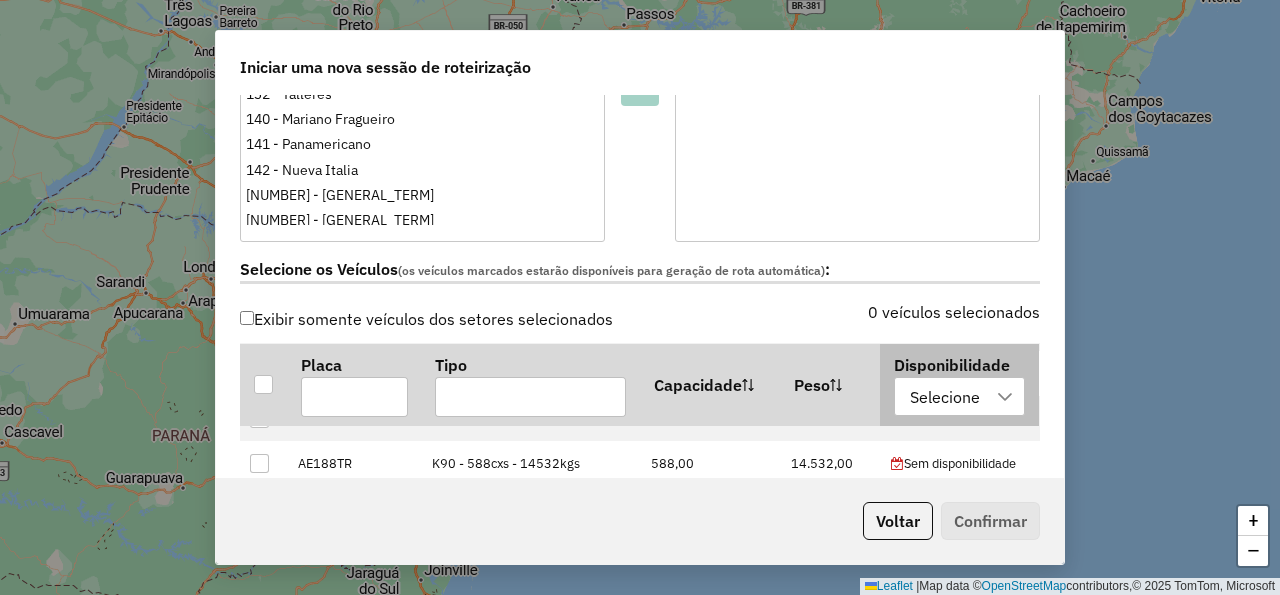 click on "Selecione" at bounding box center [945, 396] 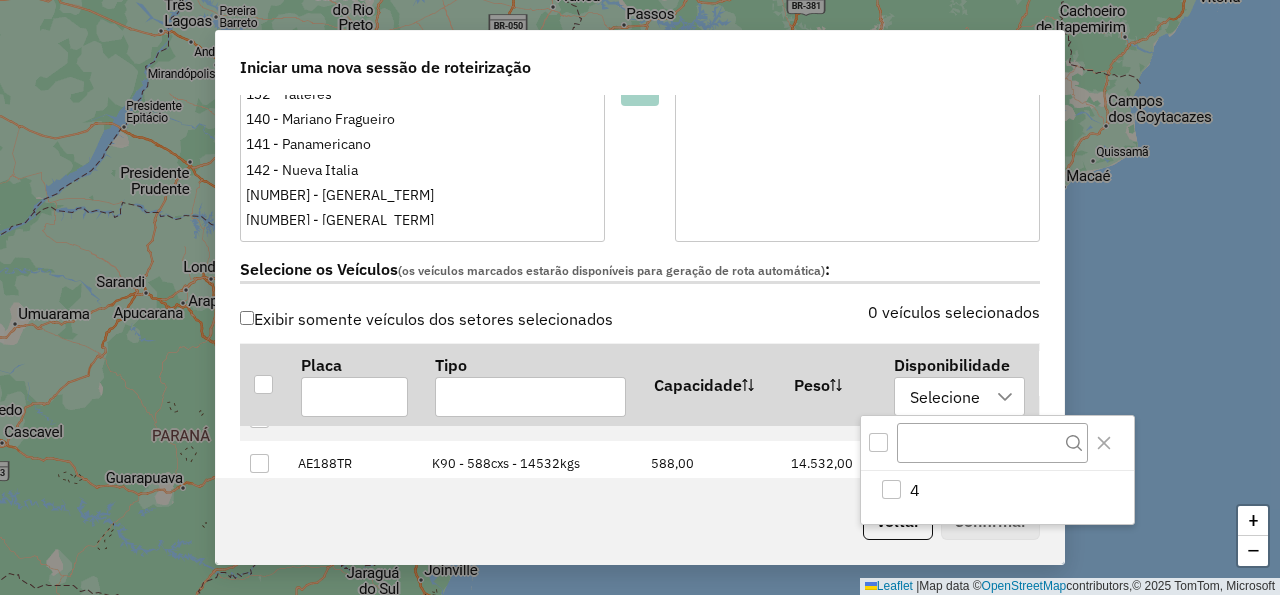 click at bounding box center (878, 442) 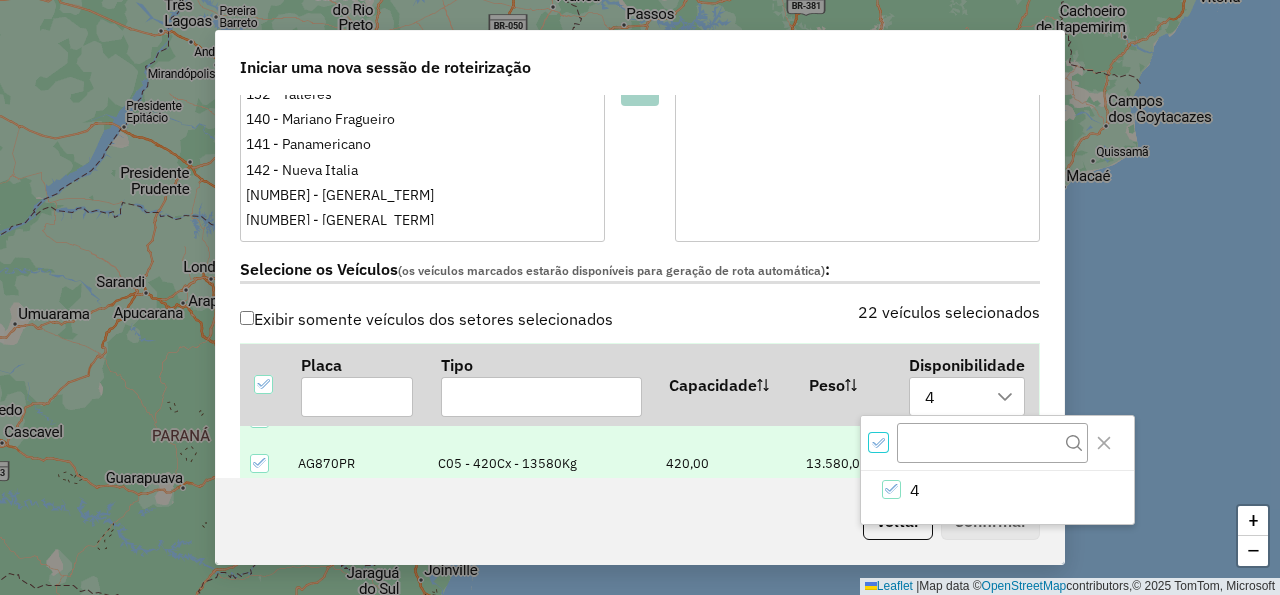 click on "(os veículos marcados estarão disponíveis para geração de rota automática)" 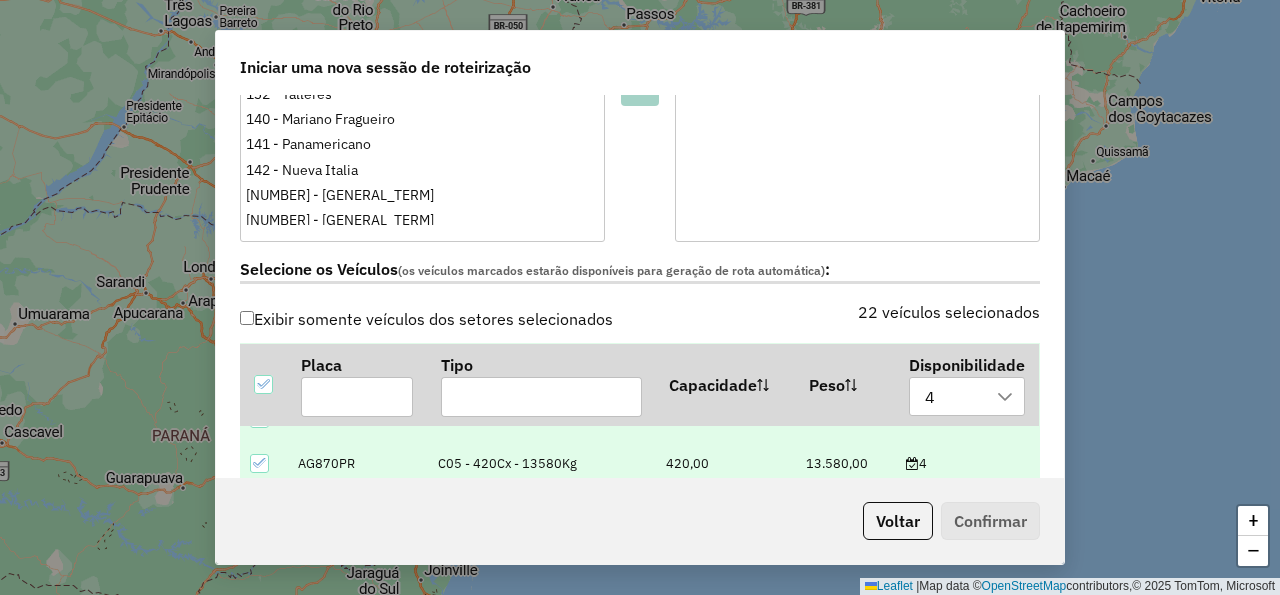 scroll, scrollTop: 12, scrollLeft: 6, axis: both 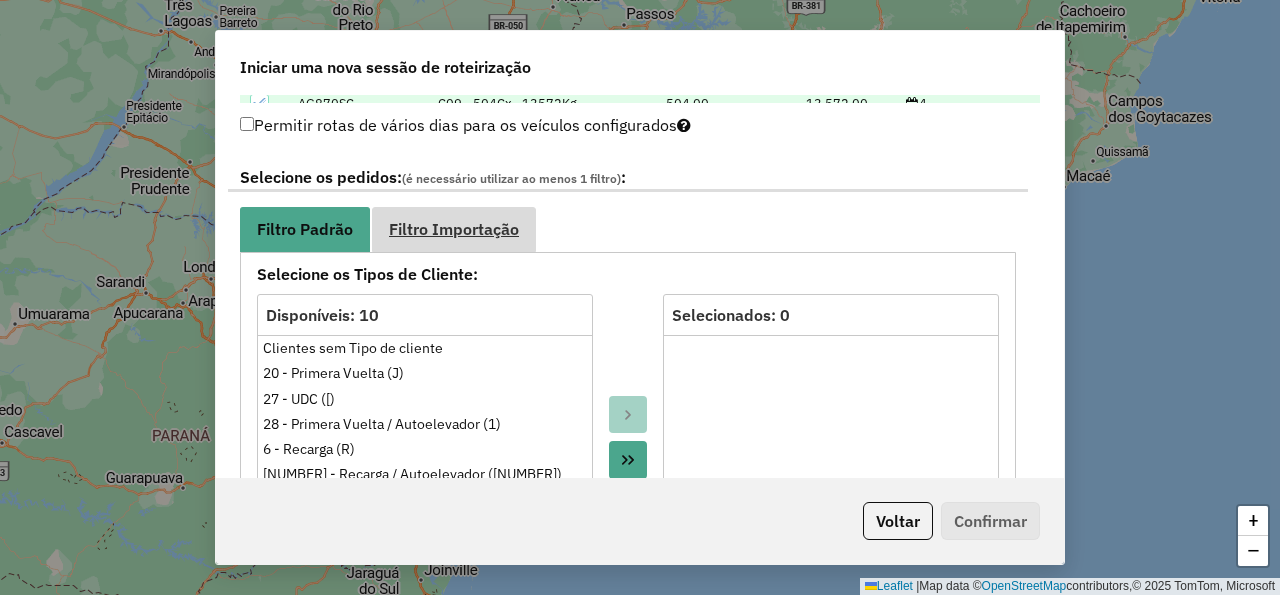 click on "Filtro Importação" at bounding box center [454, 229] 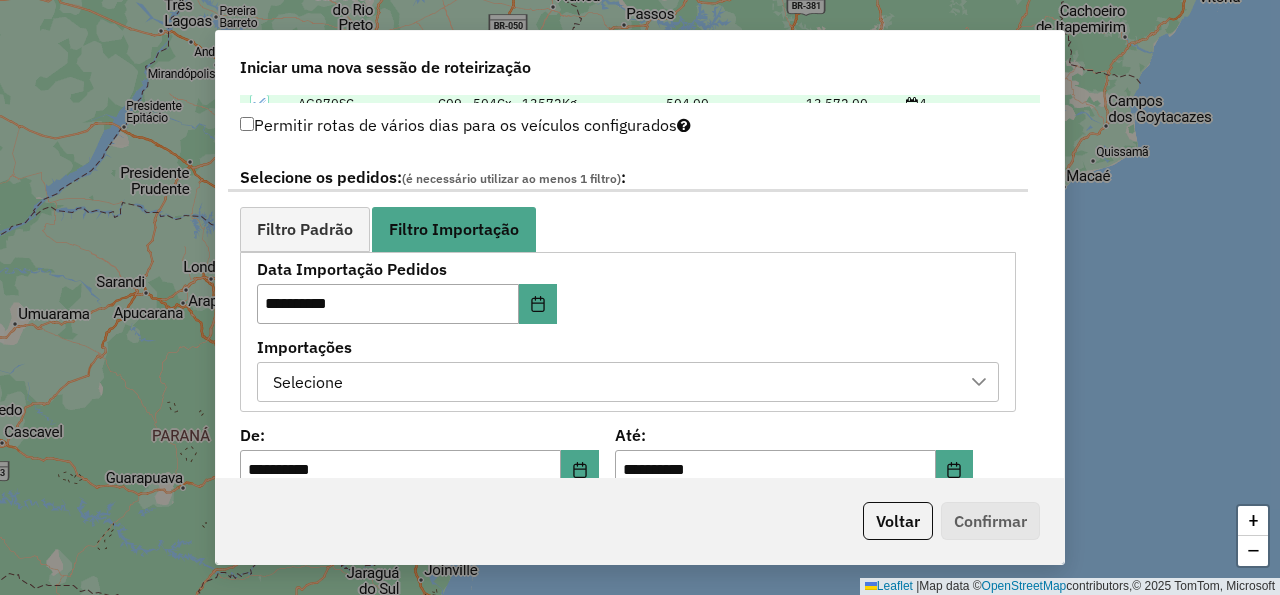 click on "Importações Selecione" at bounding box center (628, 371) 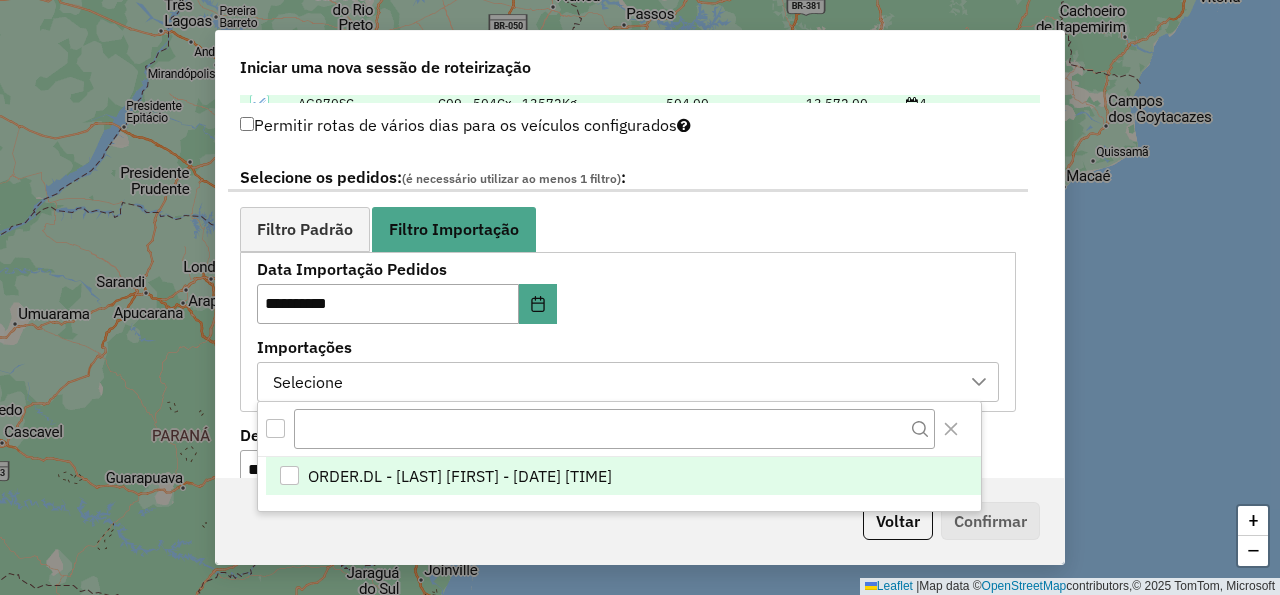 scroll, scrollTop: 14, scrollLeft: 105, axis: both 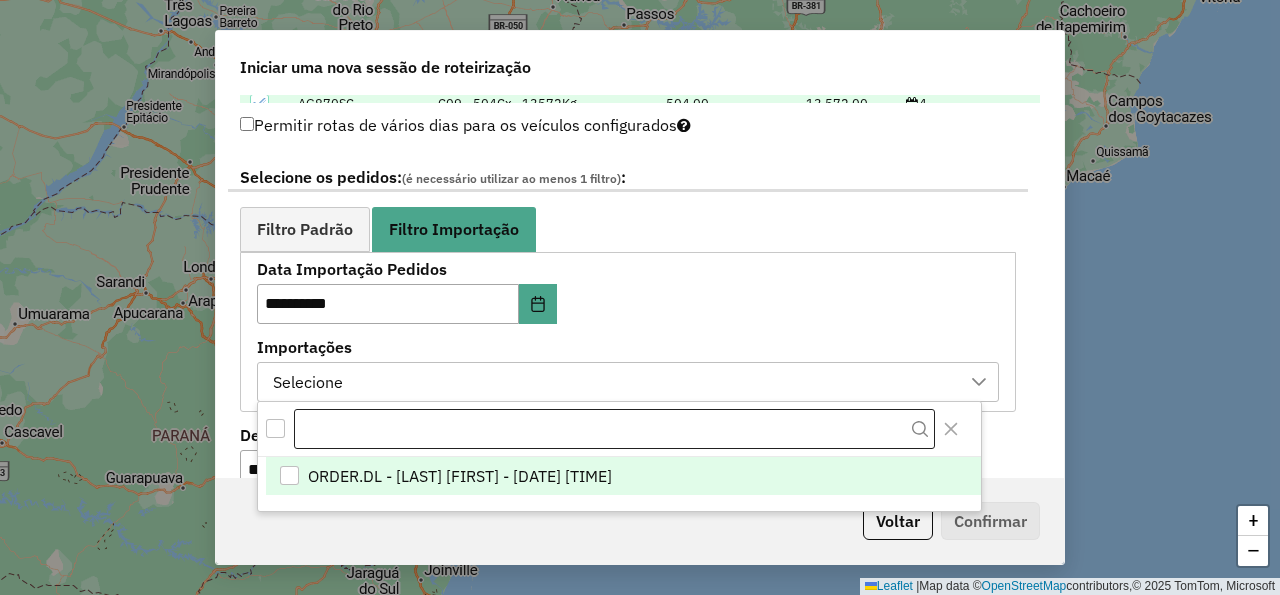 drag, startPoint x: 514, startPoint y: 469, endPoint x: 520, endPoint y: 449, distance: 20.880613 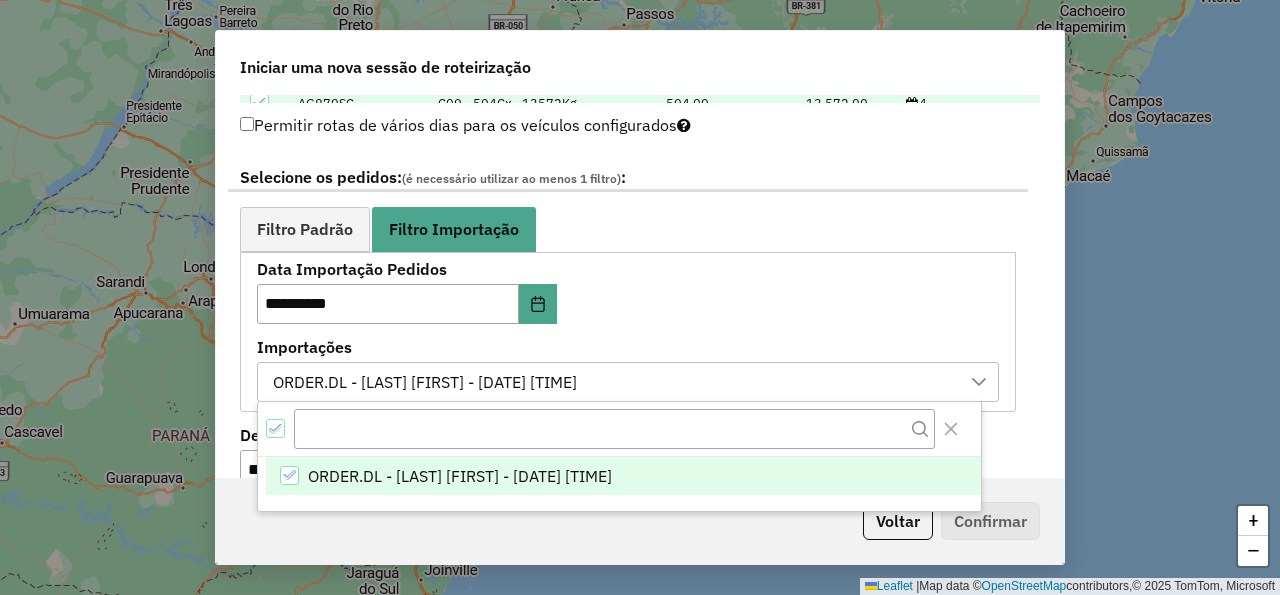 click on "Filtro Padrão Filtro Importação" 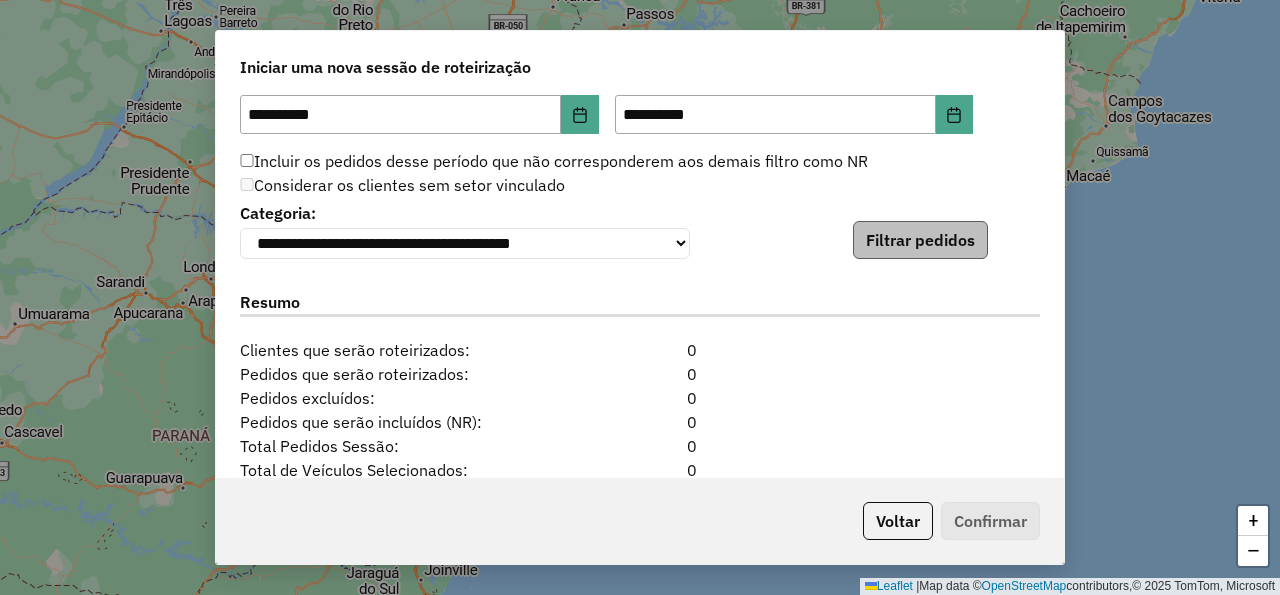 scroll, scrollTop: 1380, scrollLeft: 0, axis: vertical 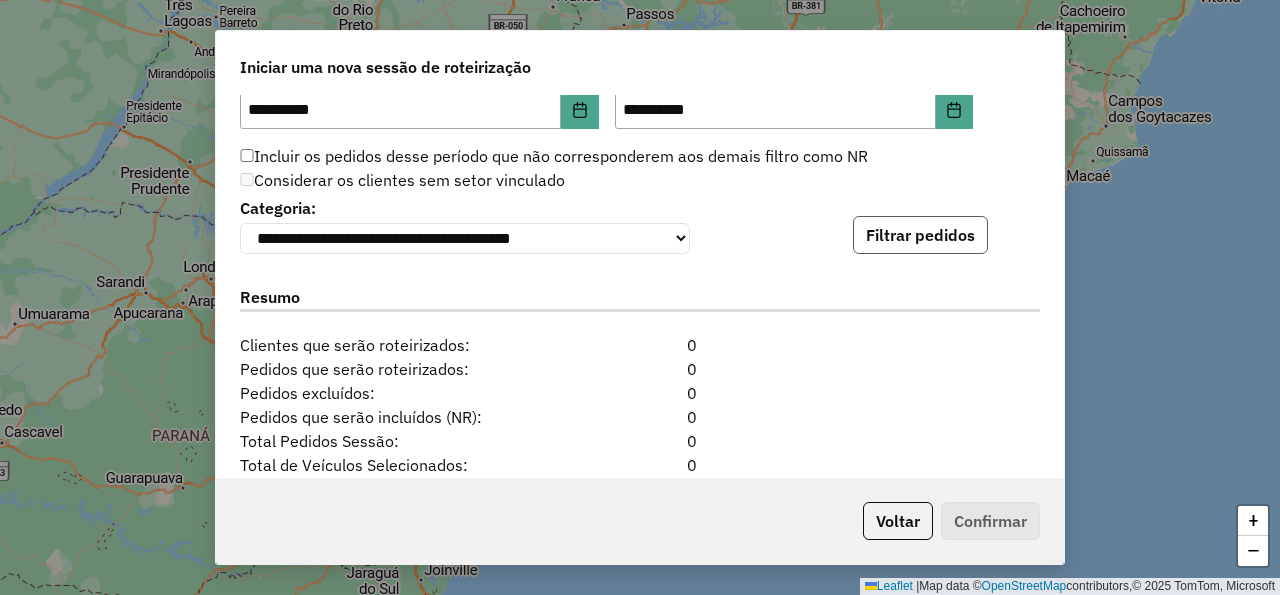 click on "Filtrar pedidos" 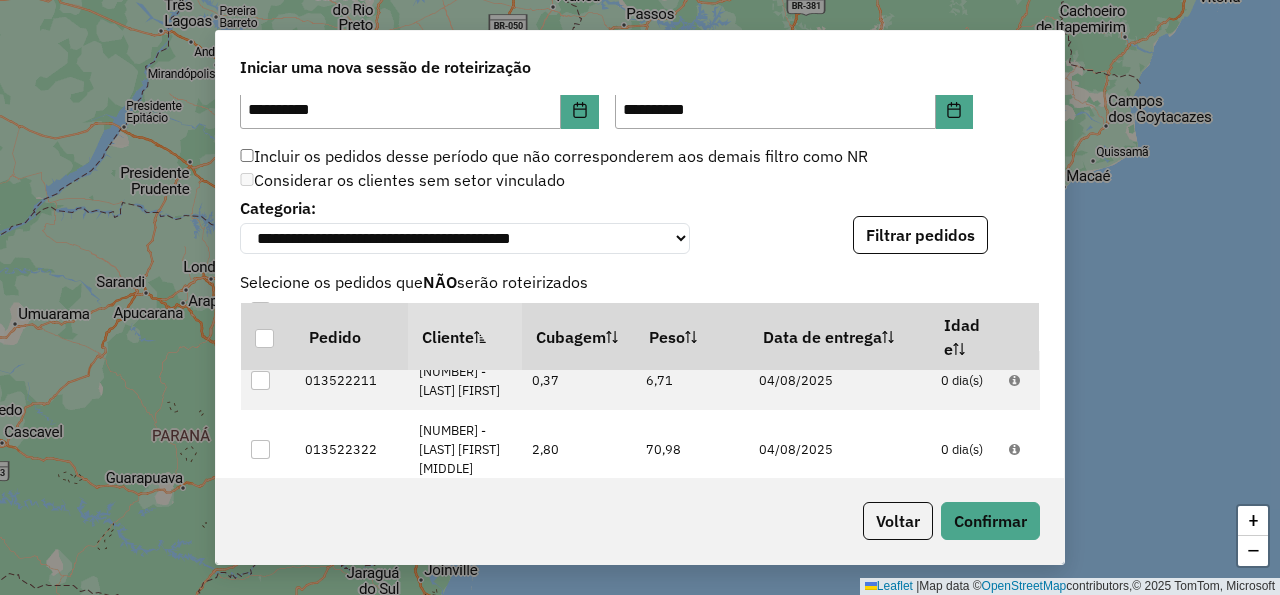 scroll, scrollTop: 720, scrollLeft: 0, axis: vertical 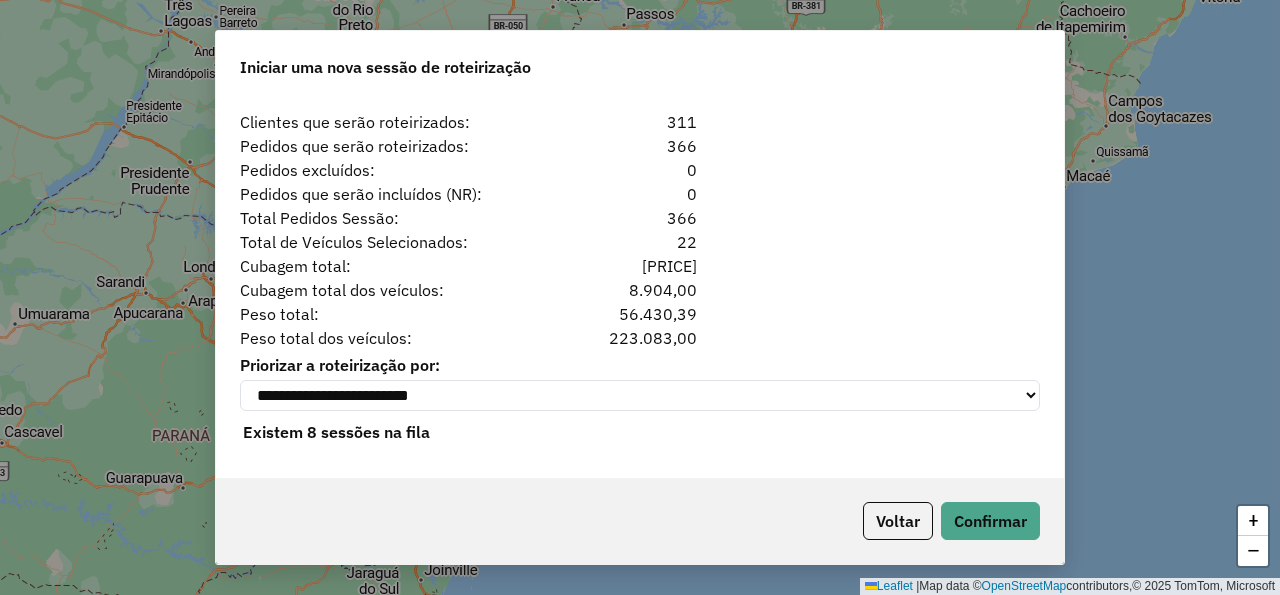 click on "Voltar   Confirmar" 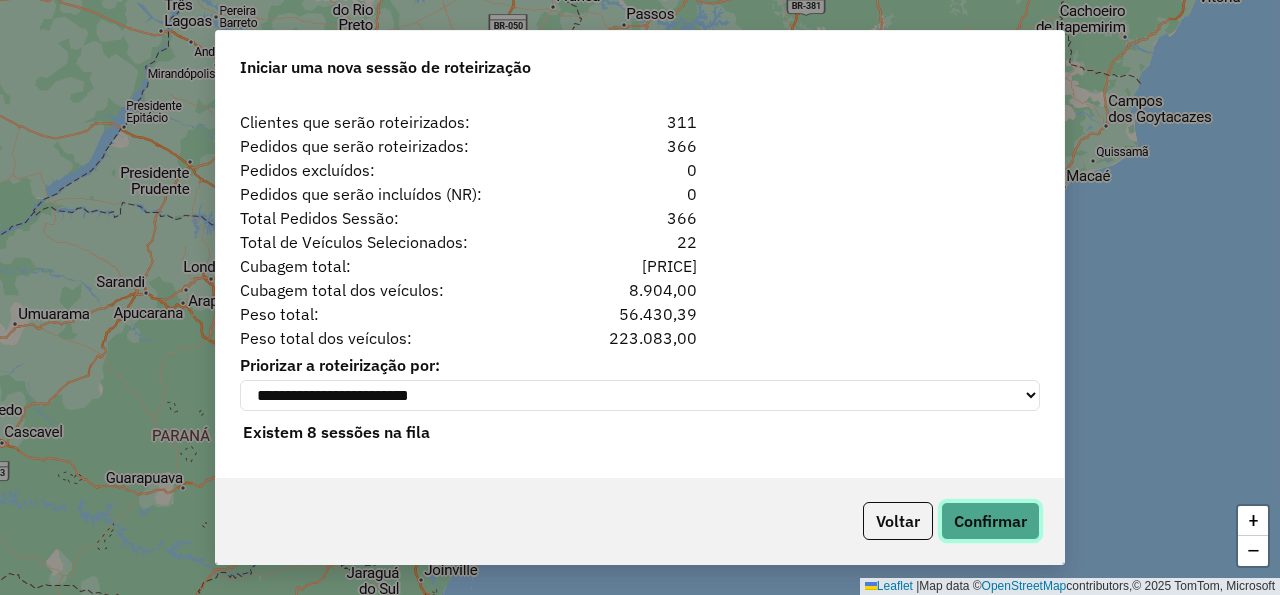 click on "Confirmar" 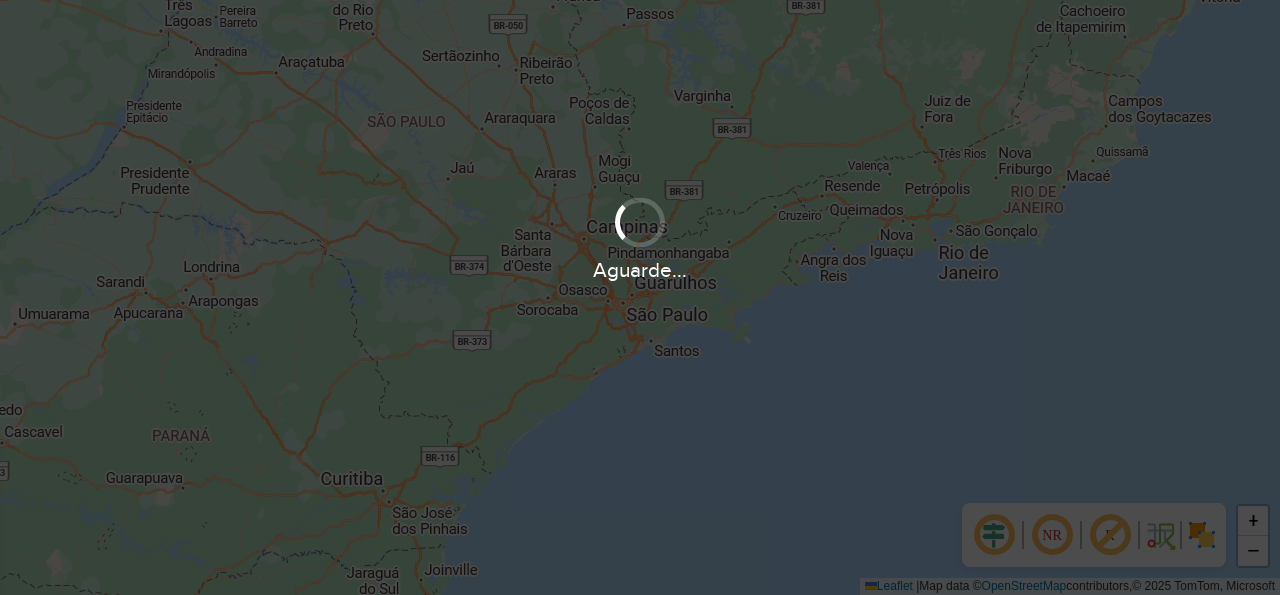 scroll, scrollTop: 0, scrollLeft: 0, axis: both 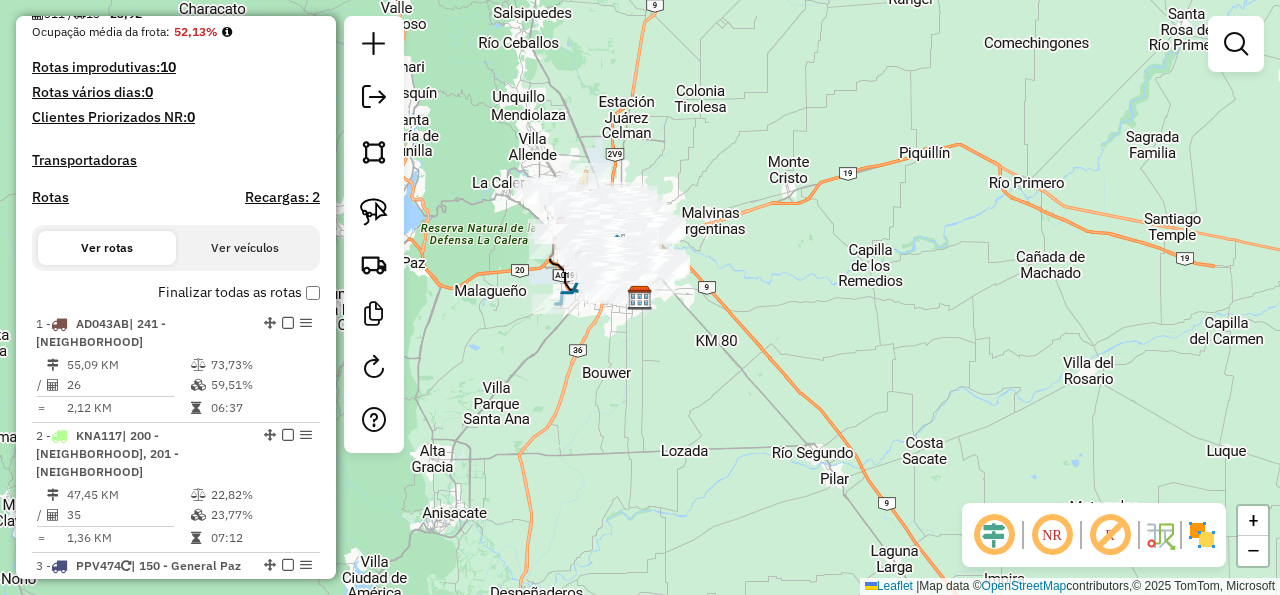 click on "Rotas" at bounding box center [50, 197] 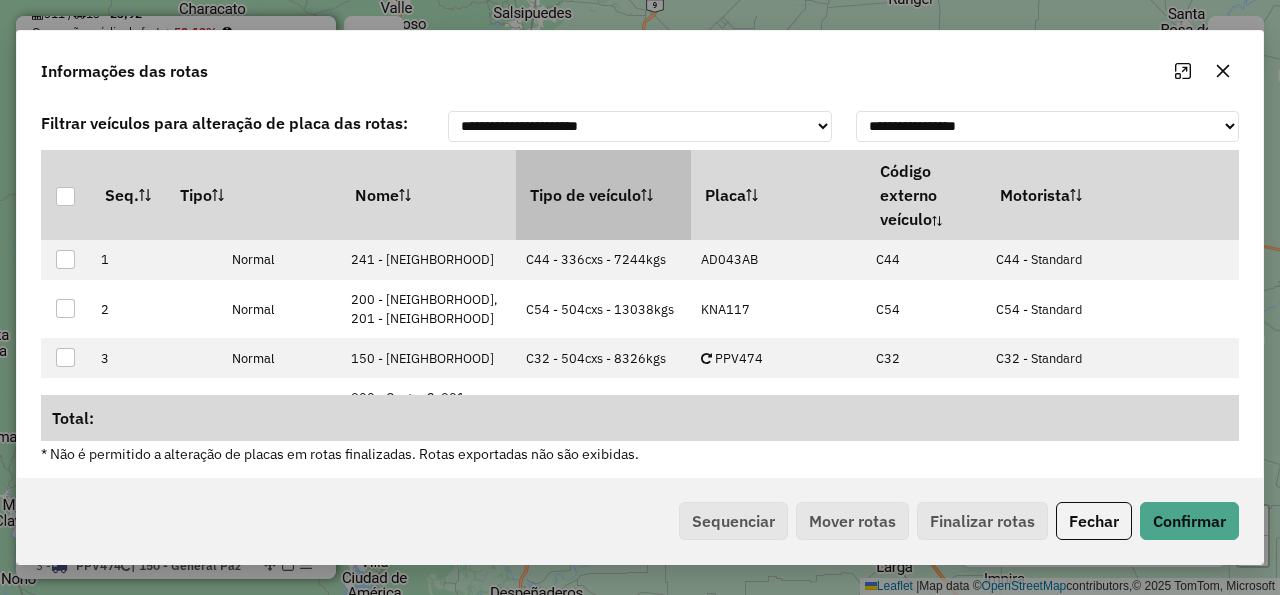 click on "Tipo de veículo" at bounding box center (603, 195) 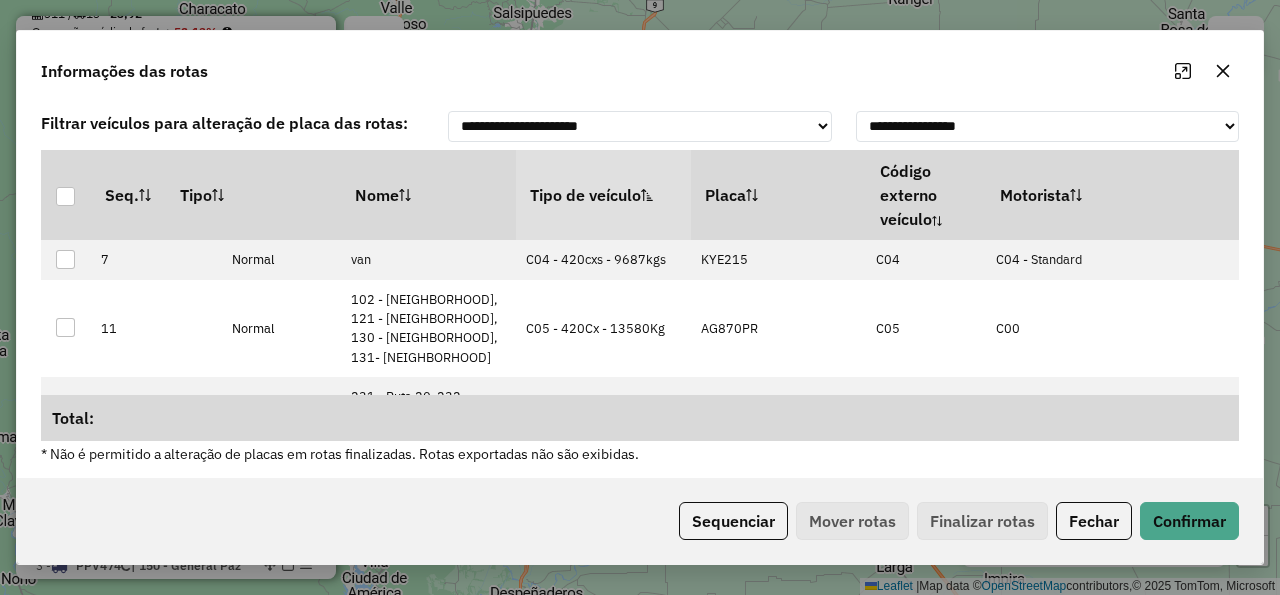 click on "Tipo de veículo" at bounding box center [603, 195] 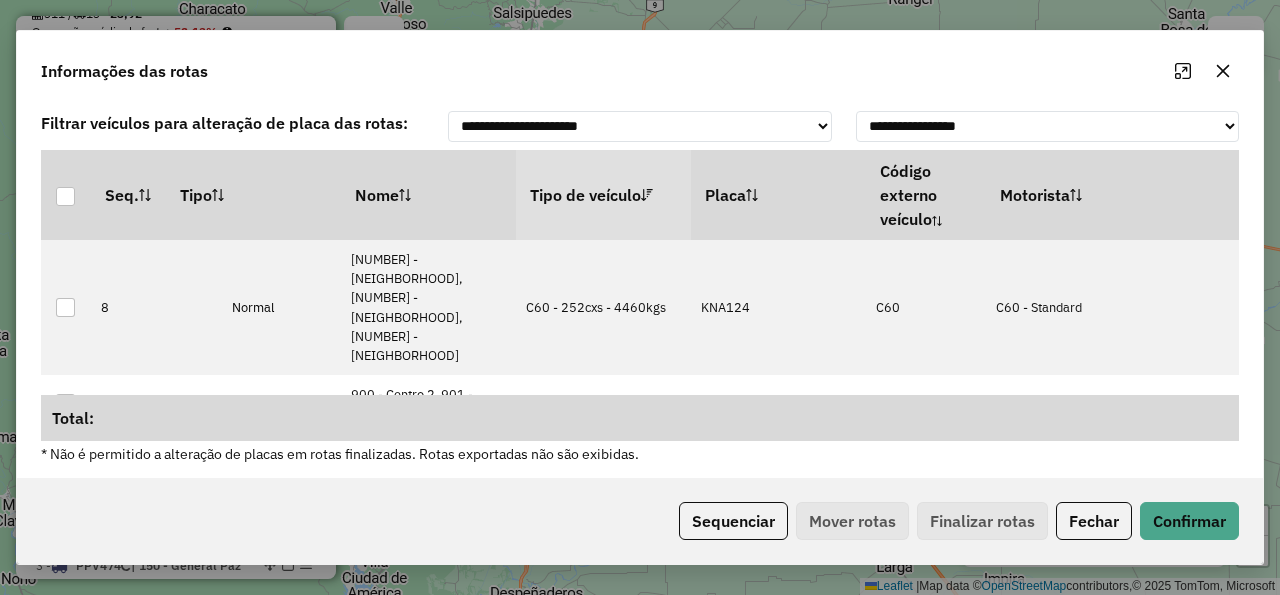 click on "Tipo de veículo" at bounding box center [603, 195] 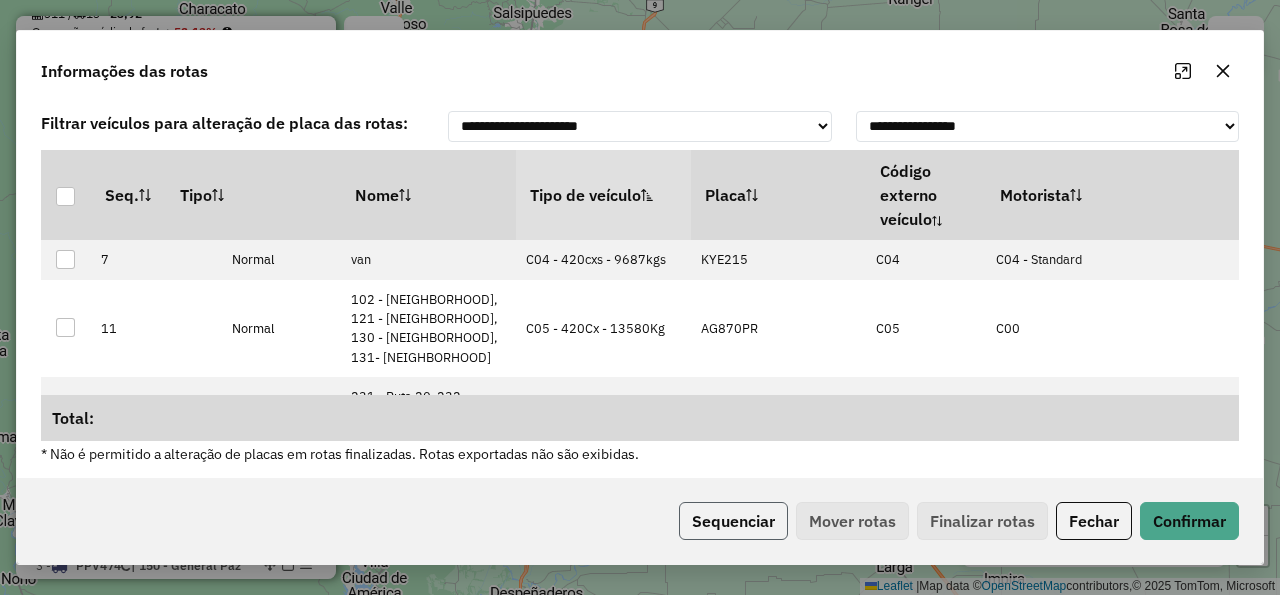 click on "Sequenciar" 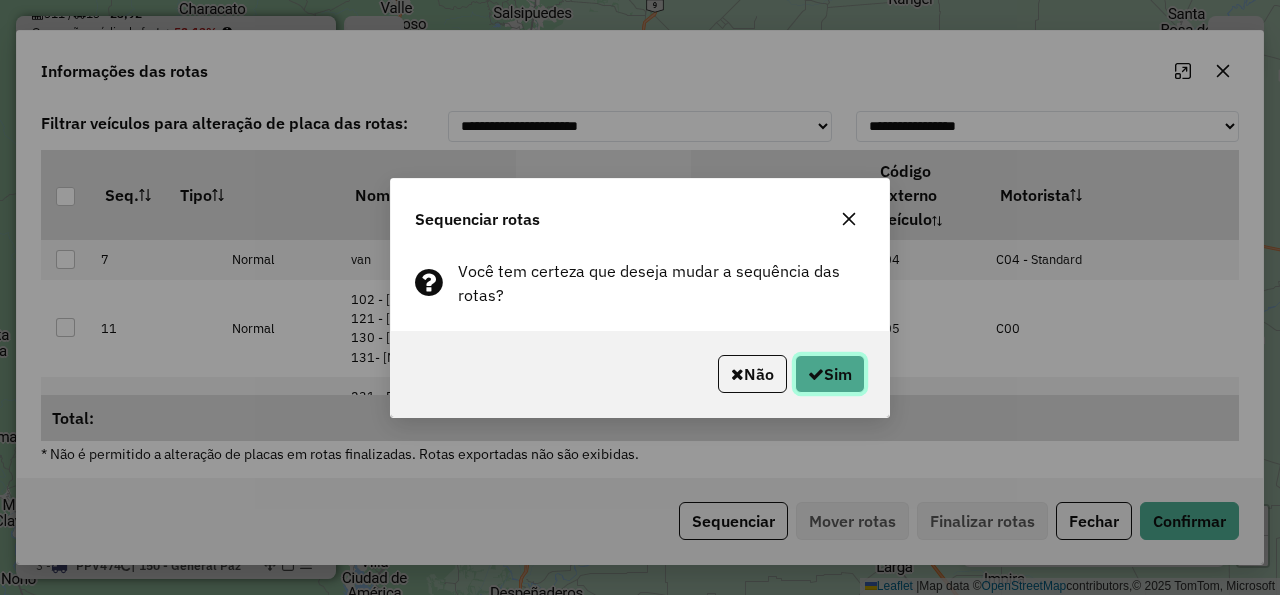 click on "Sim" 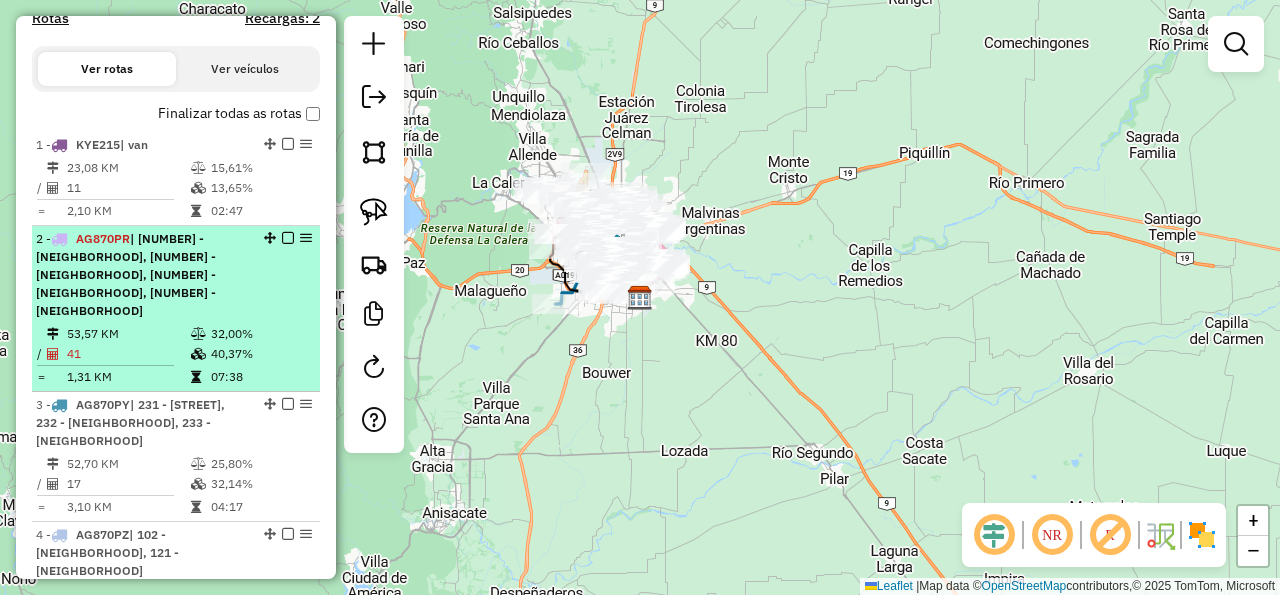 scroll, scrollTop: 630, scrollLeft: 0, axis: vertical 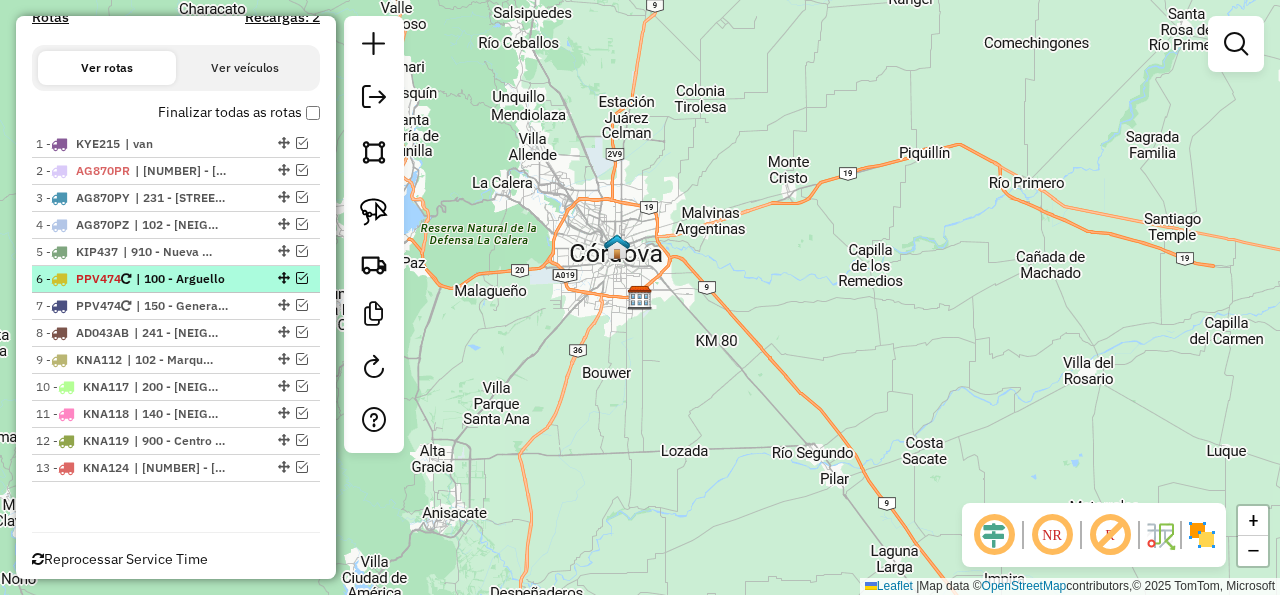 click at bounding box center [302, 278] 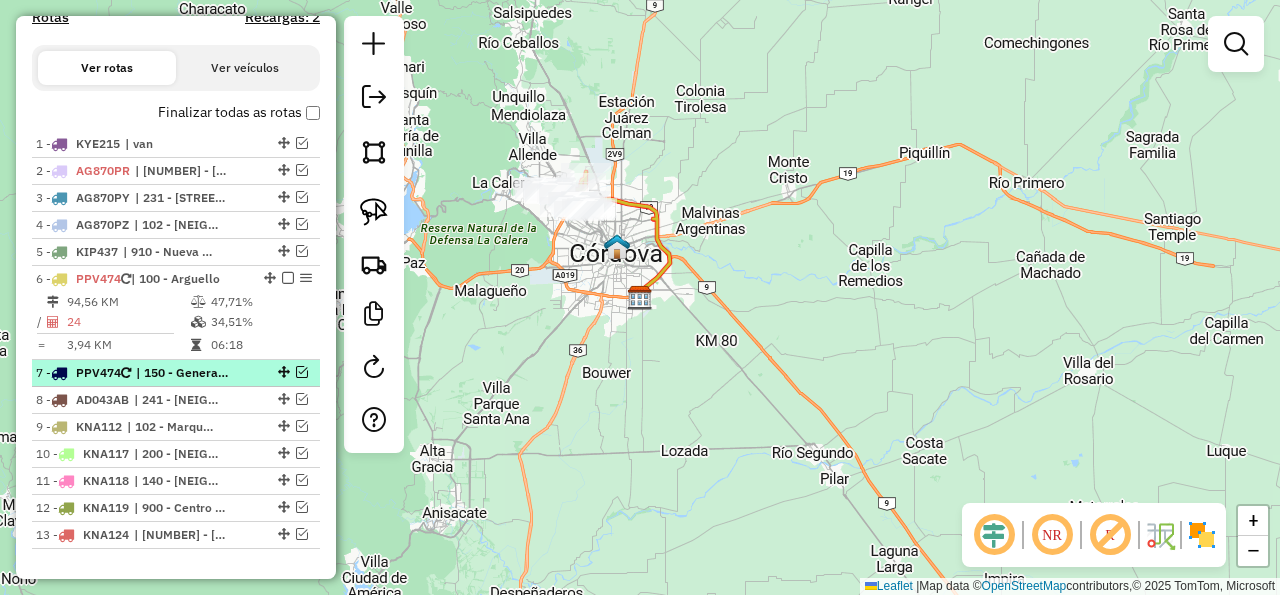 click at bounding box center (302, 372) 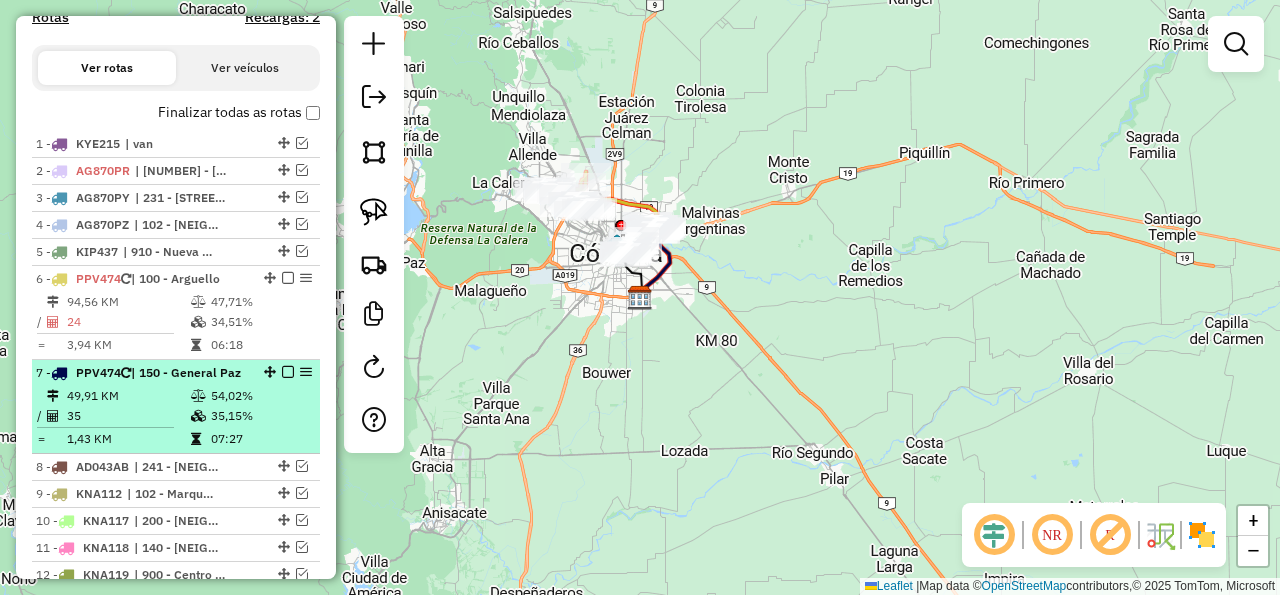 click on "54,02%" at bounding box center [260, 396] 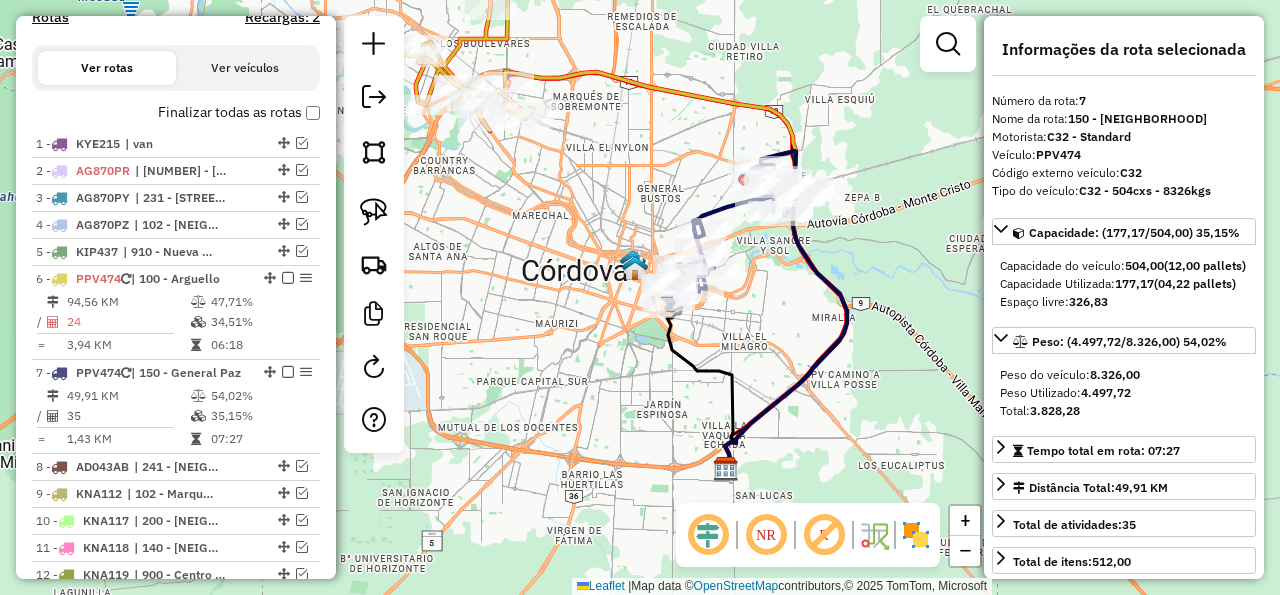 drag, startPoint x: 708, startPoint y: 373, endPoint x: 812, endPoint y: 392, distance: 105.72133 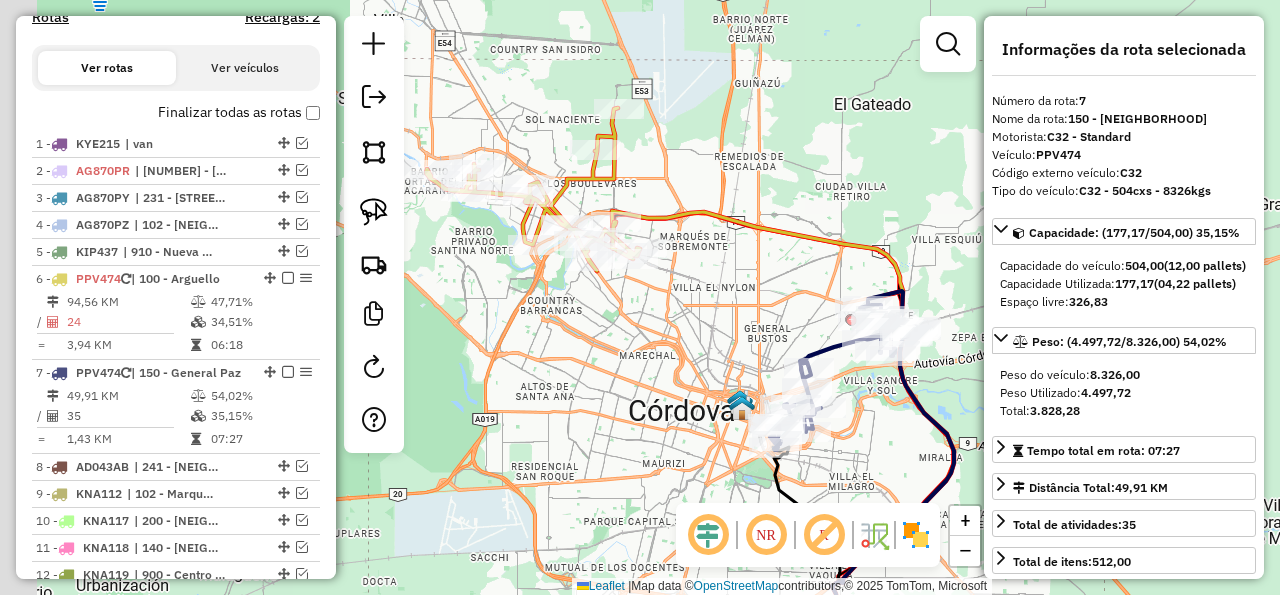 drag, startPoint x: 578, startPoint y: 333, endPoint x: 633, endPoint y: 414, distance: 97.90812 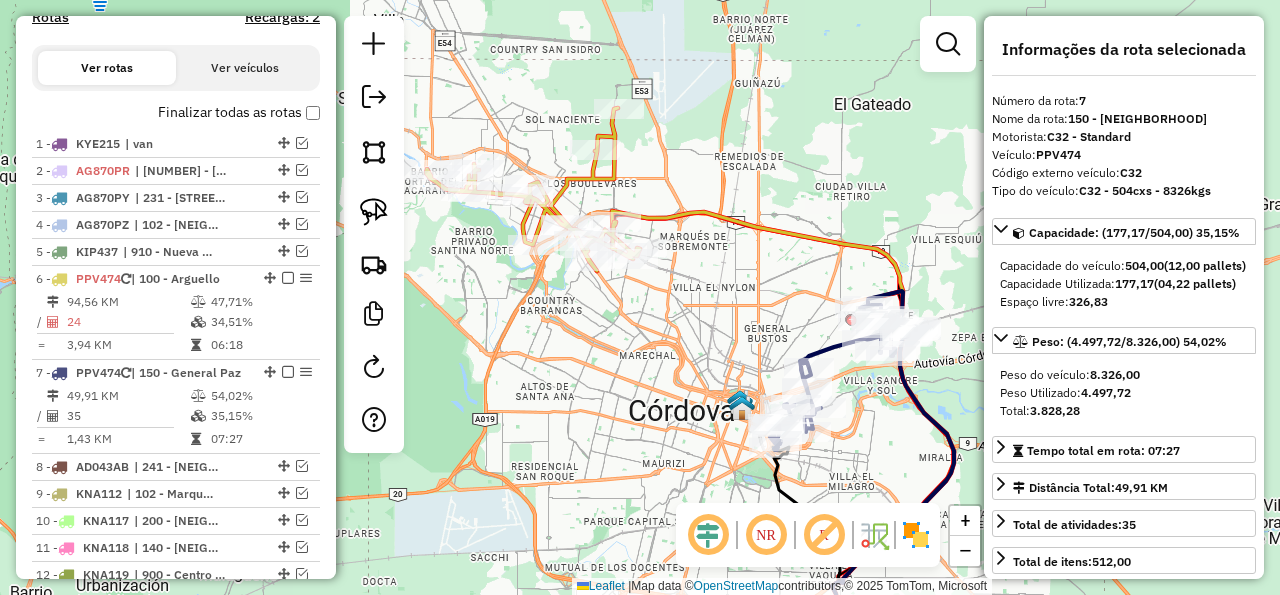 click 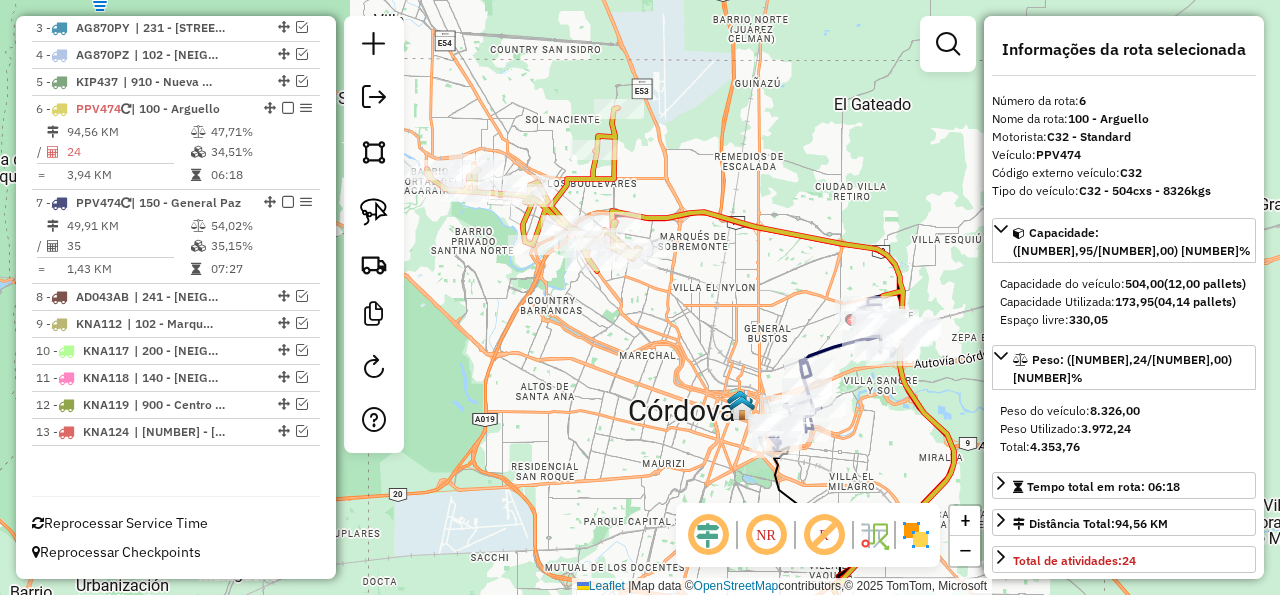 scroll, scrollTop: 818, scrollLeft: 0, axis: vertical 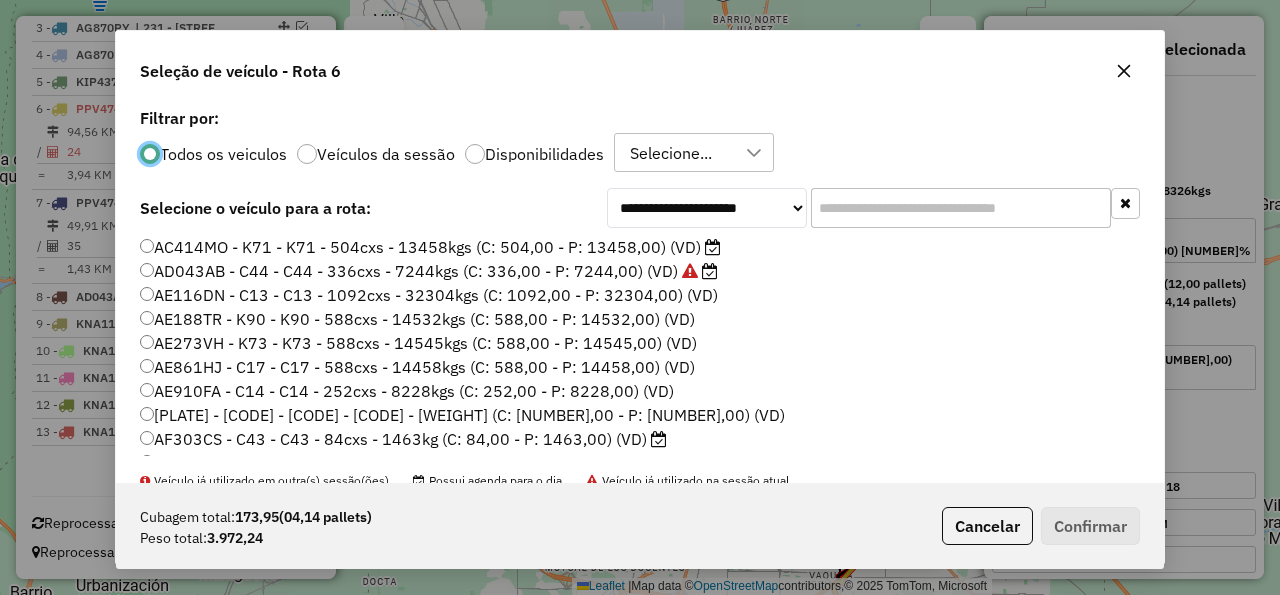 click on "Disponibilidades" 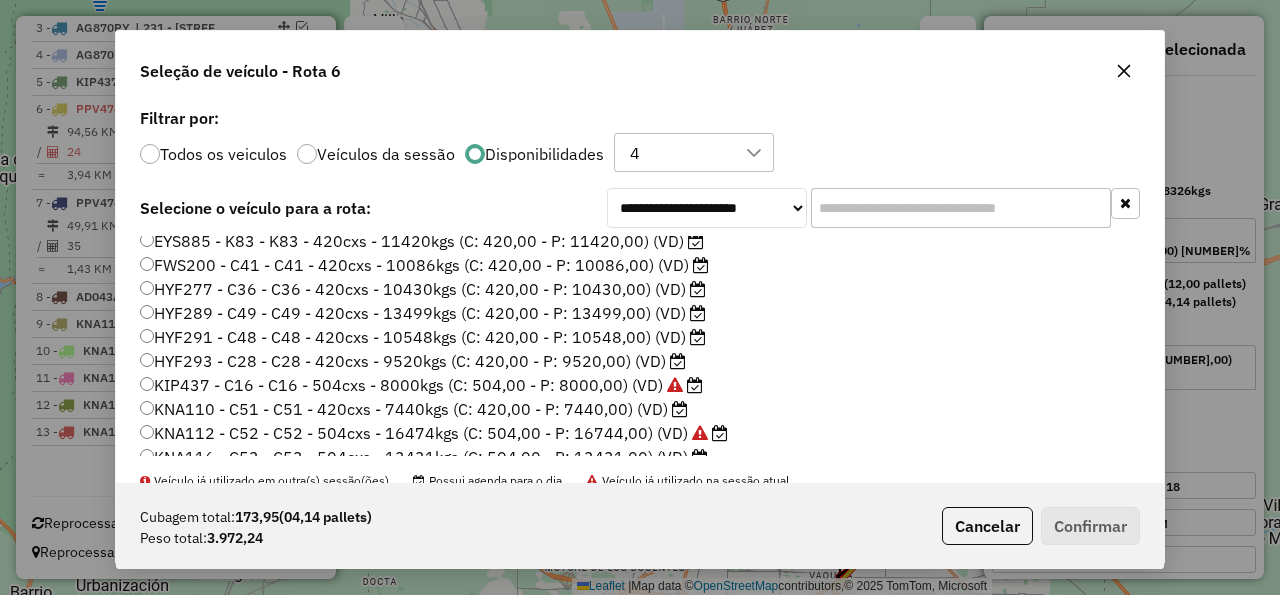 scroll, scrollTop: 240, scrollLeft: 0, axis: vertical 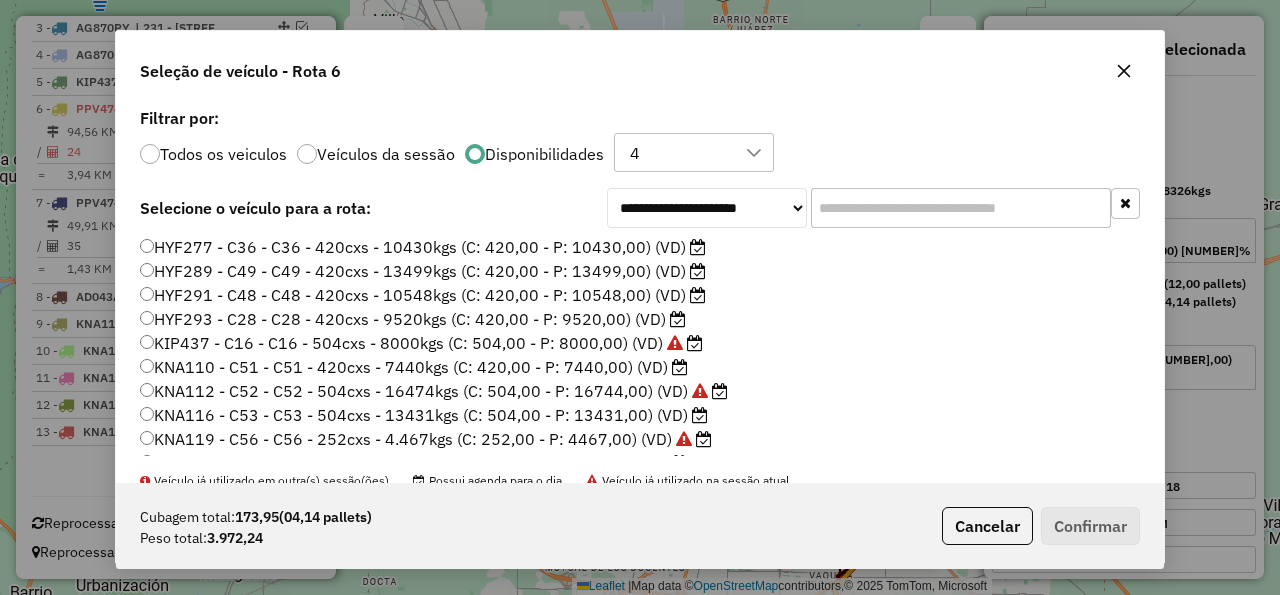 click on "KNA110 - C51 - C51 - 420cxs - 7440kgs (C: 420,00 - P: 7440,00) (VD)" 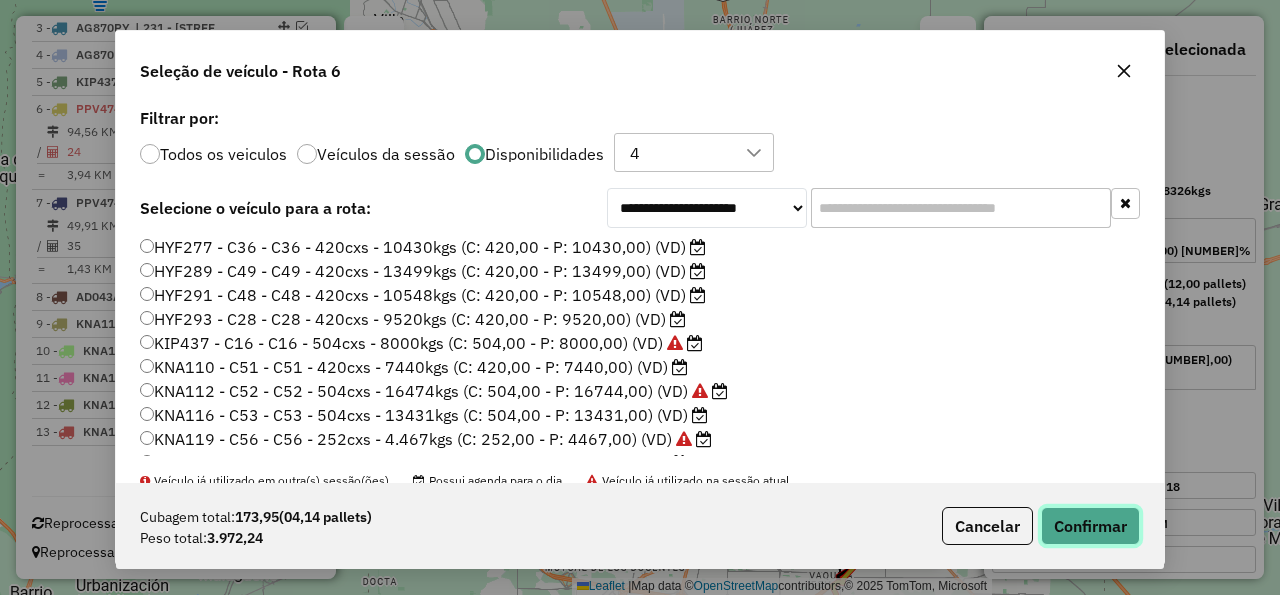 click on "Confirmar" 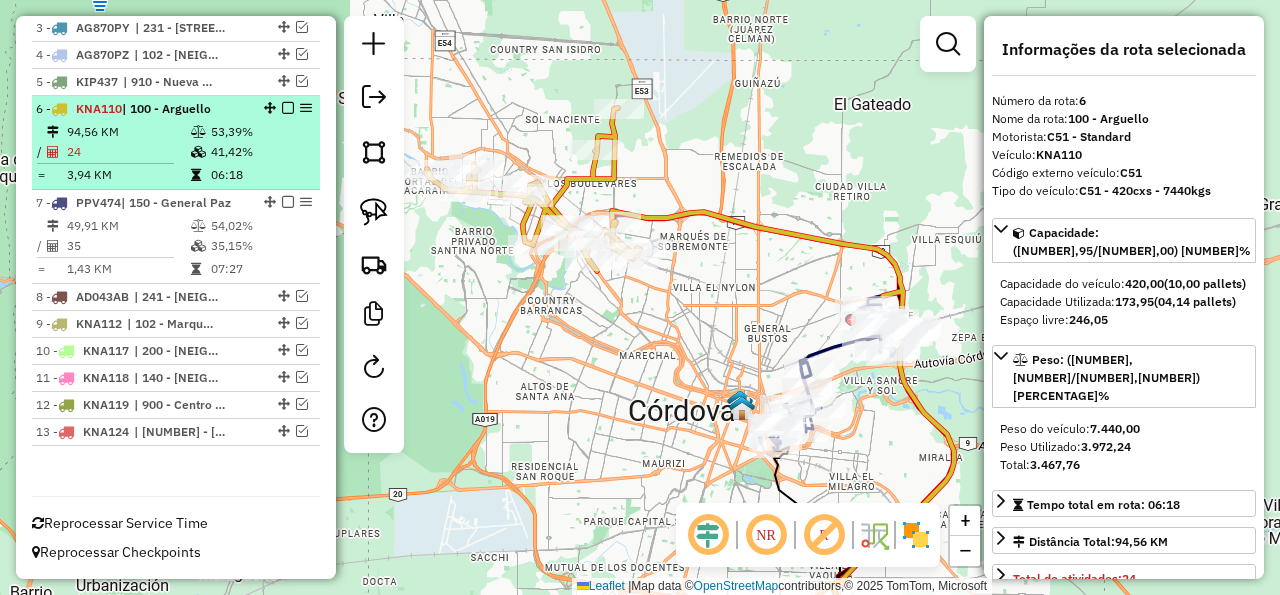 click at bounding box center (288, 108) 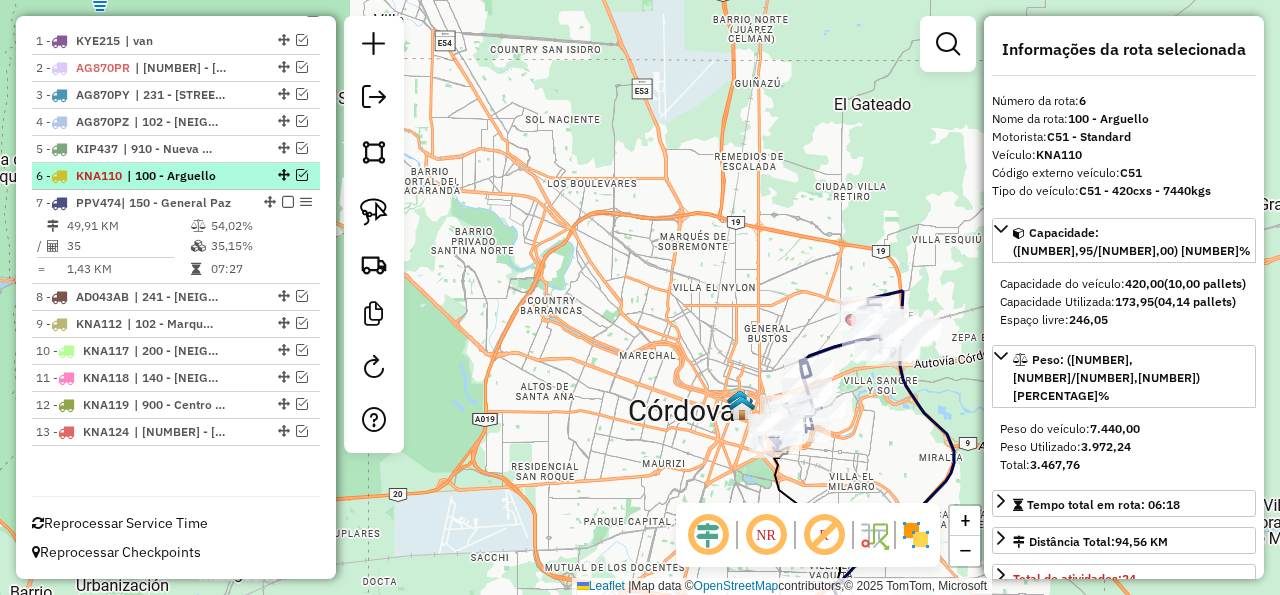 scroll, scrollTop: 751, scrollLeft: 0, axis: vertical 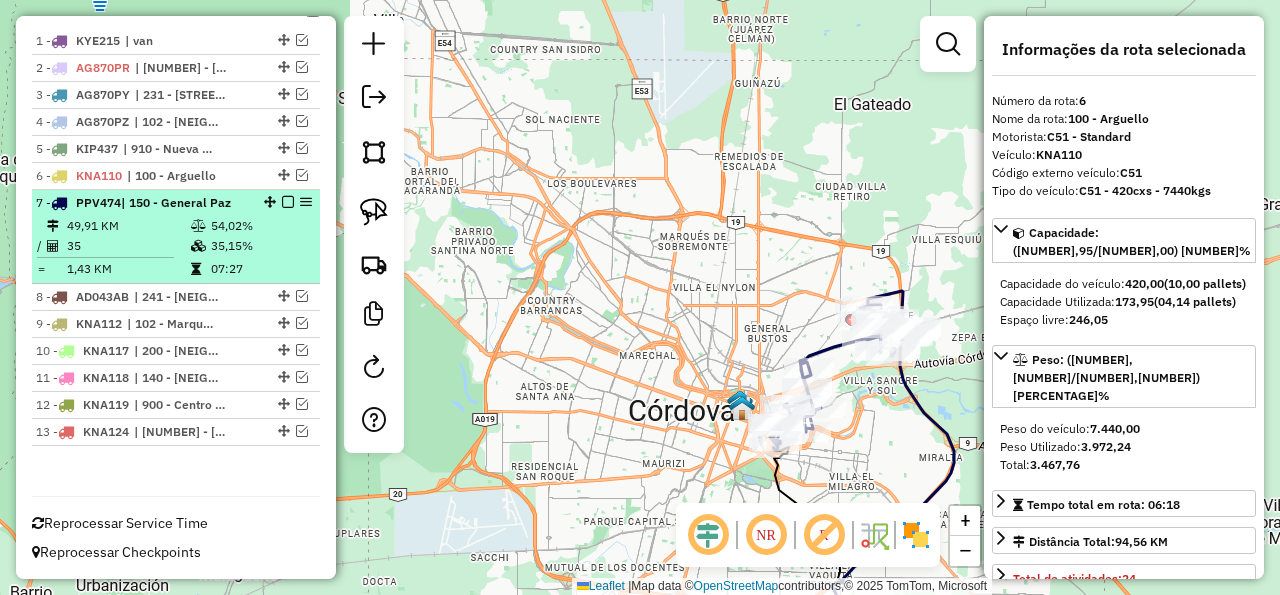 click at bounding box center (288, 202) 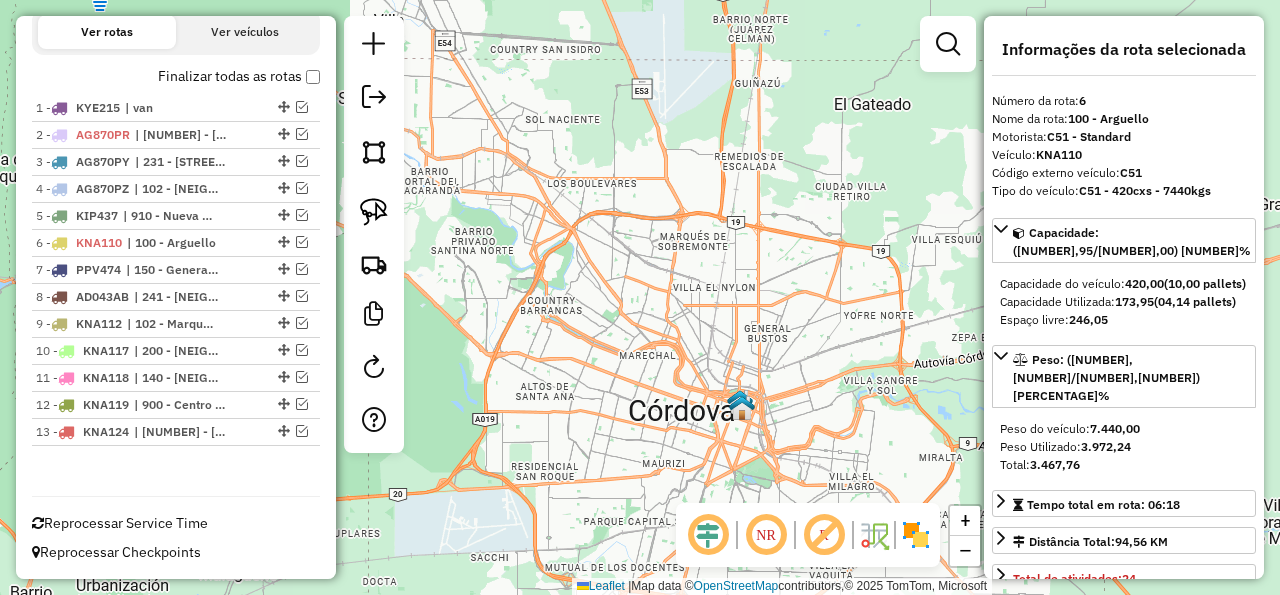 click on "Depósito: SAZ AR Cordoba Total de rotas: 13 Distância Total: 651,11 km Tempo total: 73:52 Total de Atividades Roteirizadas: 311 Total de Pedidos Roteirizados: 366 Peso total roteirizado: 56.430,39 Cubagem total roteirizado: 2.190,44 Total de Atividades não Roteirizadas: 0 Total de Pedidos não Roteirizados: 0 Total de caixas por viagem: 2.190,44 / 13 = 168,50 Média de Atividades por viagem: 311 / 13 = 23,92 Ocupação média da frota: 52,57% Rotas improdutivas: 10 Rotas vários dias: 0 Clientes Priorizados NR: 0 Transportadoras Rotas Recargas: 1 Ver rotas Ver veículos Finalizar todas as rotas 1 - [PLATE] | van 2 - [PLATE] | 102 - [NEIGHBORHOOD], 121 - [NEIGHBORHOOD], 130 - [NEIGHBORHOOD], 131- [NEIGHBORHOOD] 3 - [PLATE] | 231 - [STREET], 232 - [NEIGHBORHOOD], 233 - [NEIGHBORHOOD] 4 - [PLATE] | 102 - [NEIGHBORHOOD], 121 - [NEIGHBORHOOD] 5 - [PLATE] | 910 - [NEIGHBORHOOD], 912 - [NEIGHBORHOOD] 6 - [PLATE] | 150 - [NEIGHBORHOOD]" at bounding box center [176, 8] 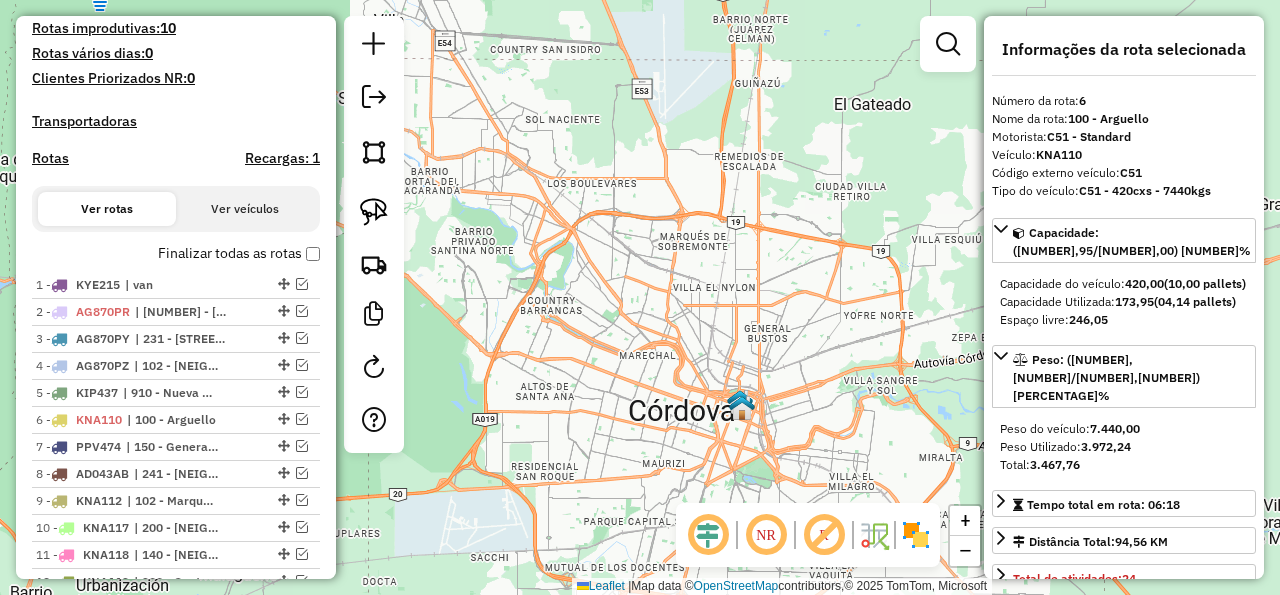 scroll, scrollTop: 486, scrollLeft: 0, axis: vertical 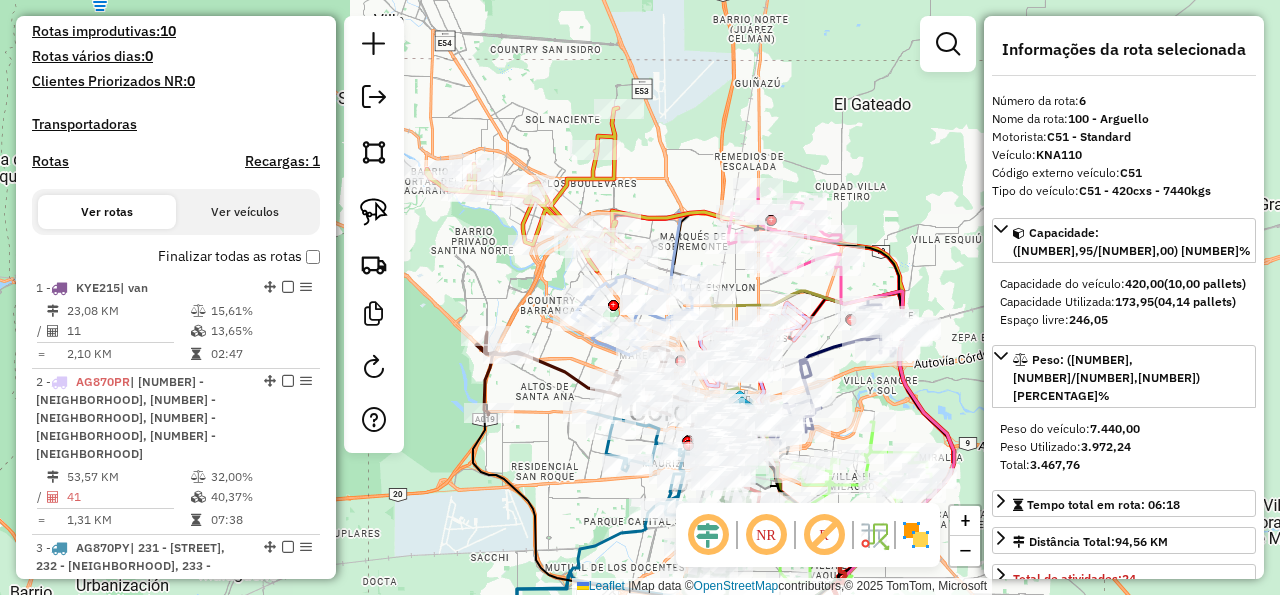 click on "Rotas" at bounding box center [50, 161] 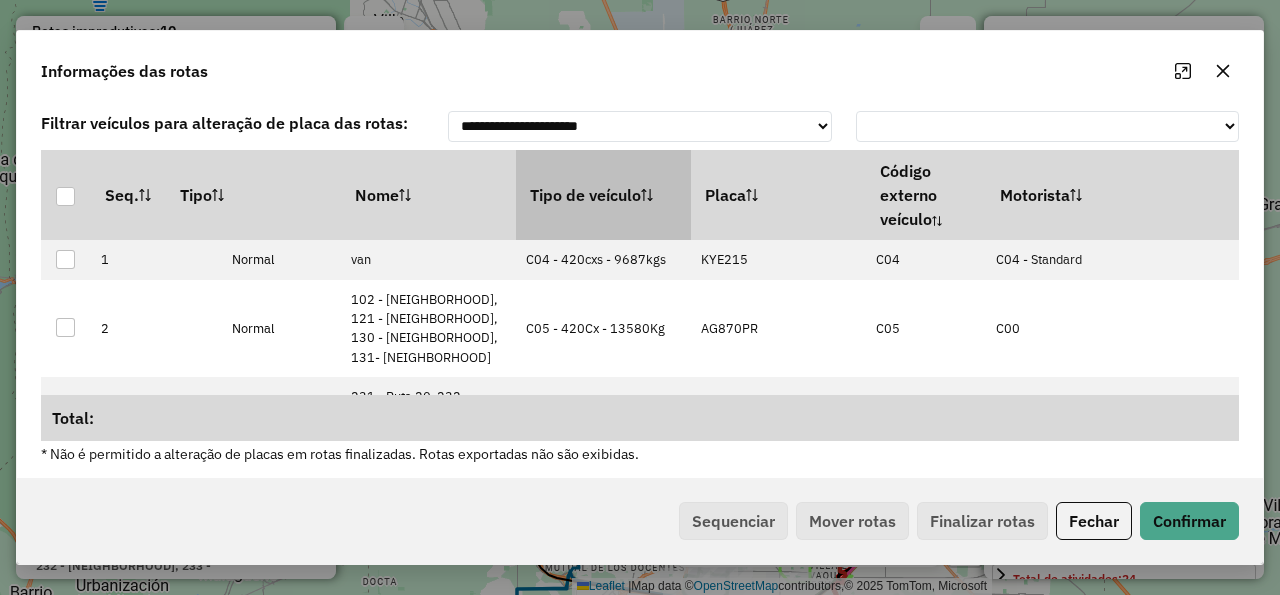 click 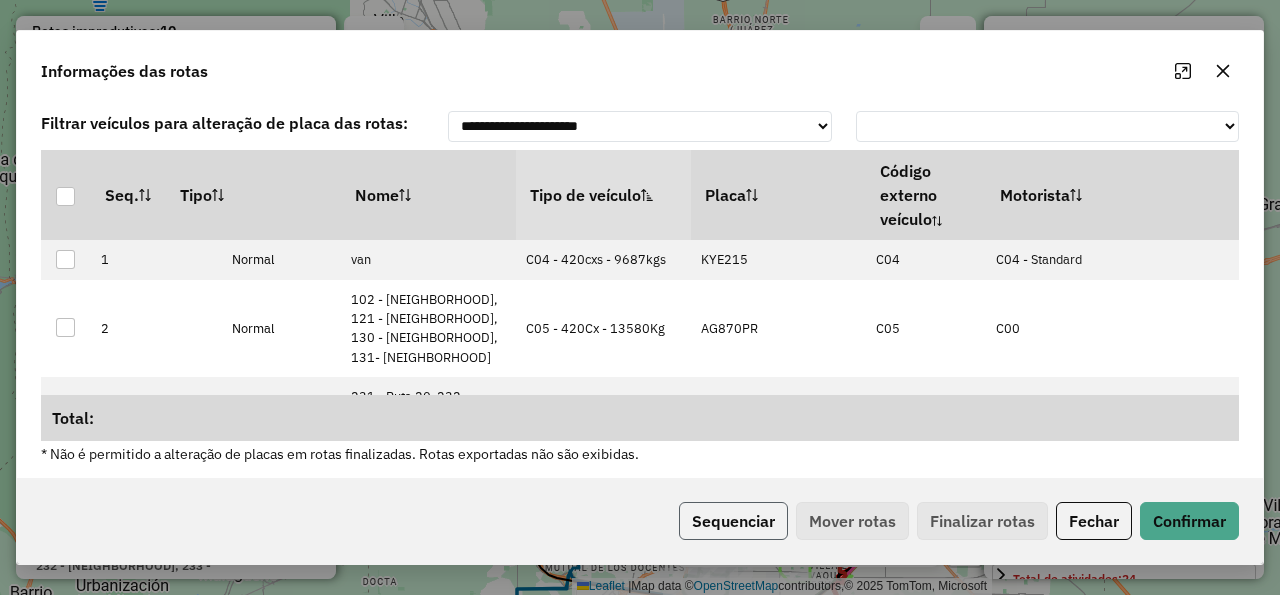 click on "Sequenciar" 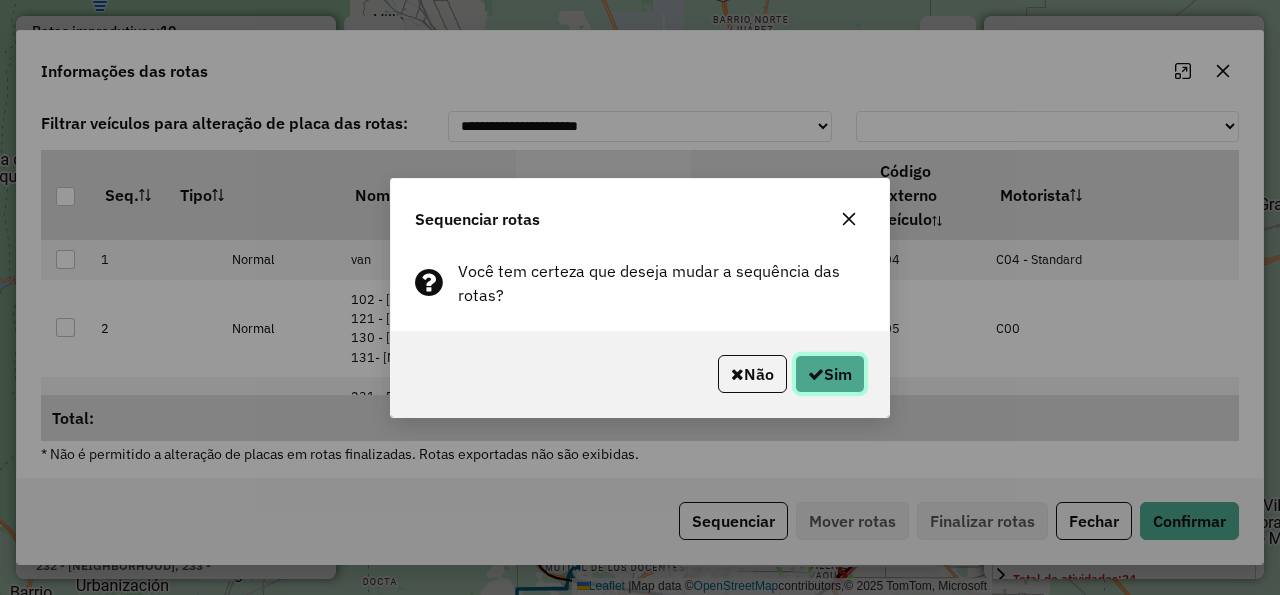 click on "Sim" 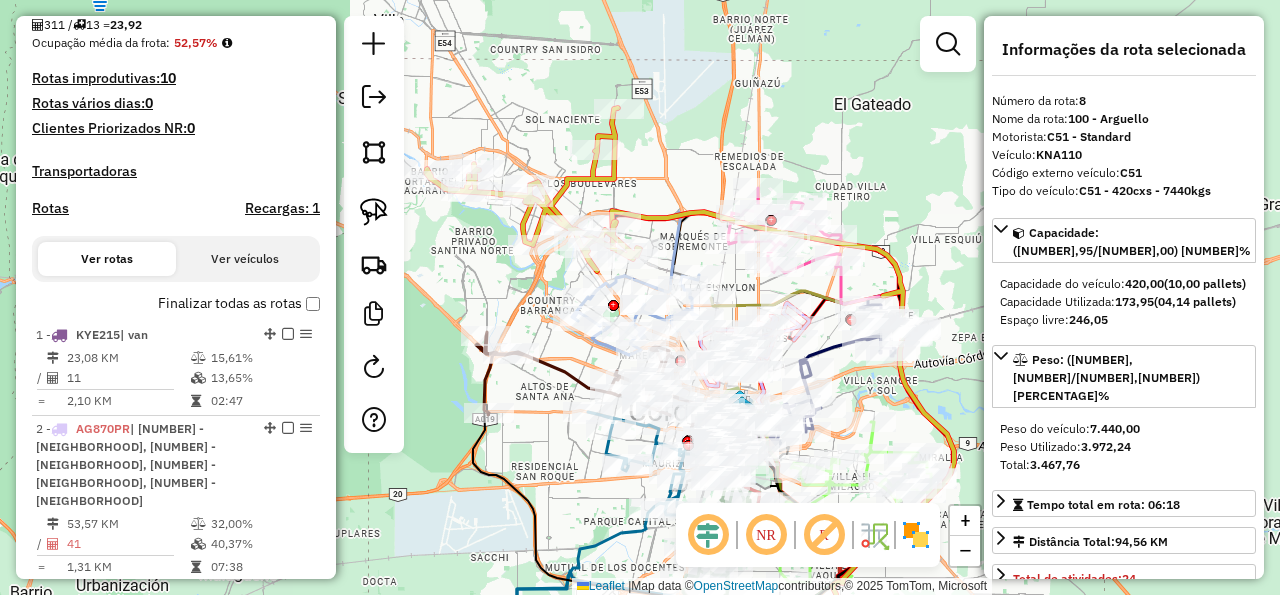 scroll, scrollTop: 369, scrollLeft: 0, axis: vertical 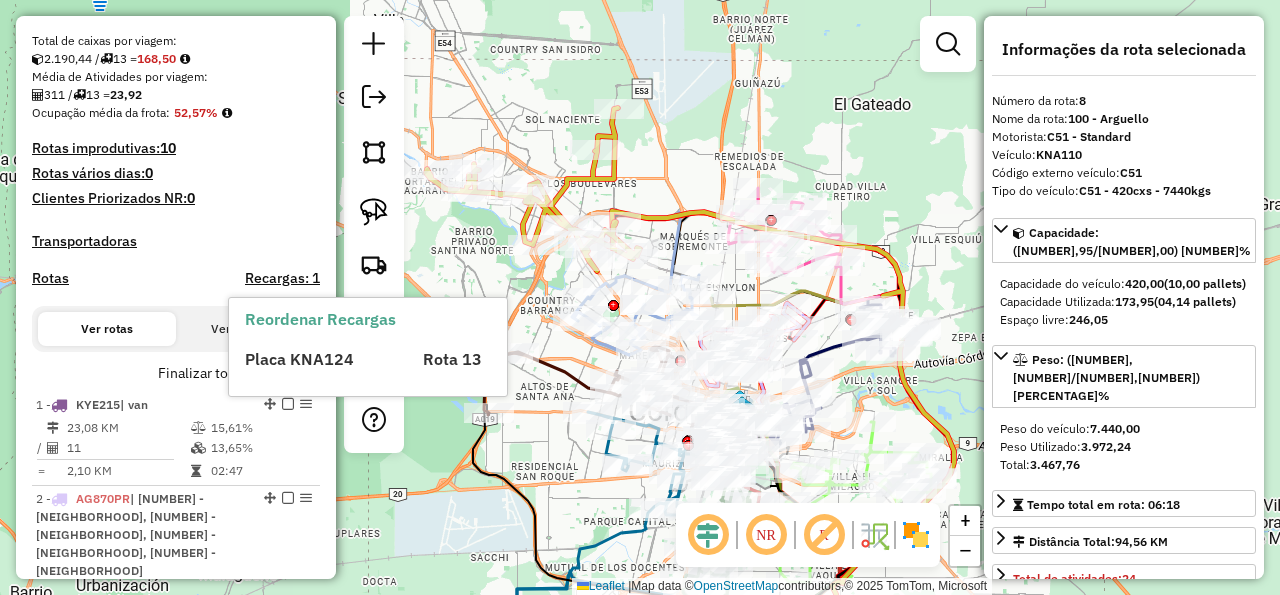 click on "Reordenar Recargas Placa [PLATE] Rota [NUMBER]" at bounding box center [368, 347] 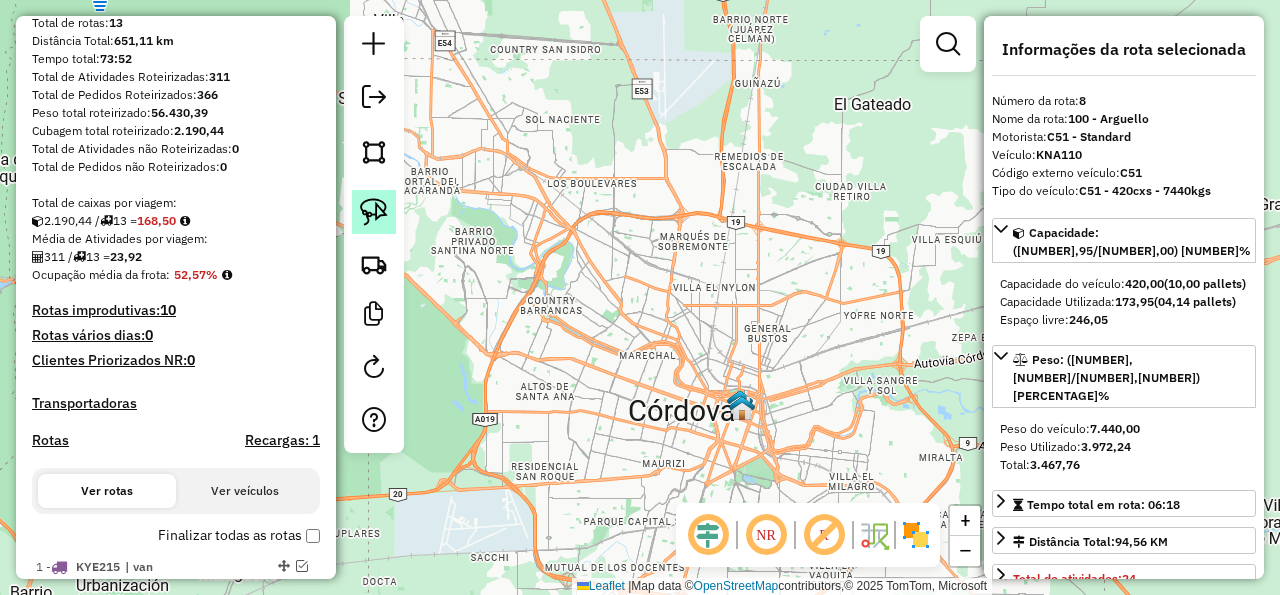 scroll, scrollTop: 135, scrollLeft: 0, axis: vertical 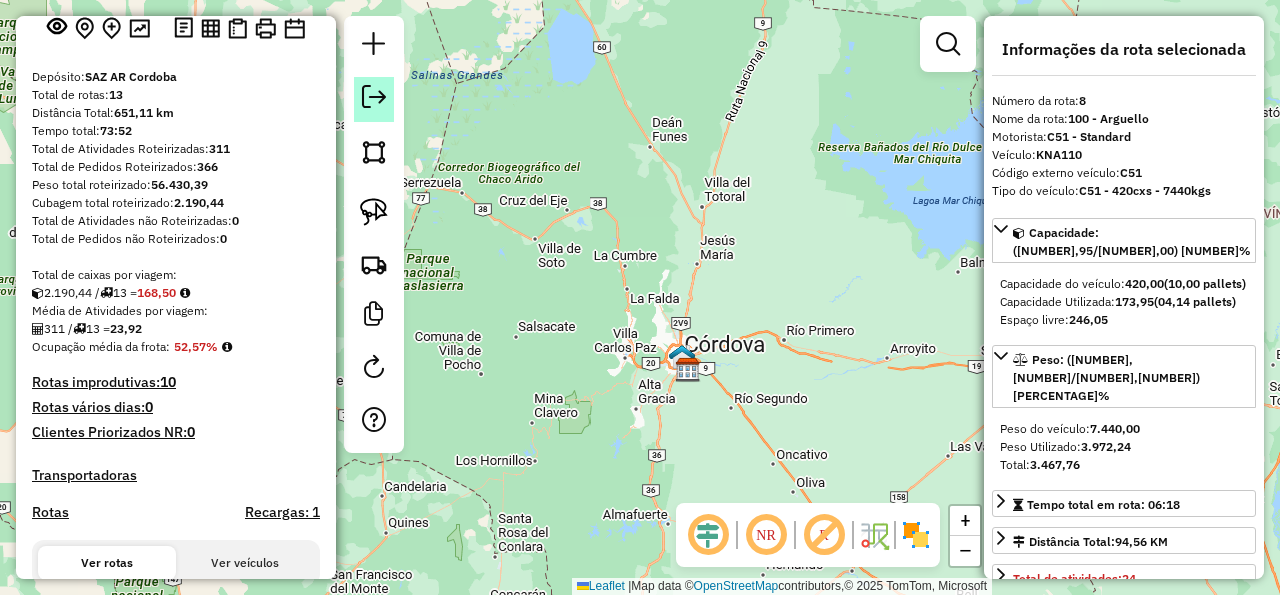 click 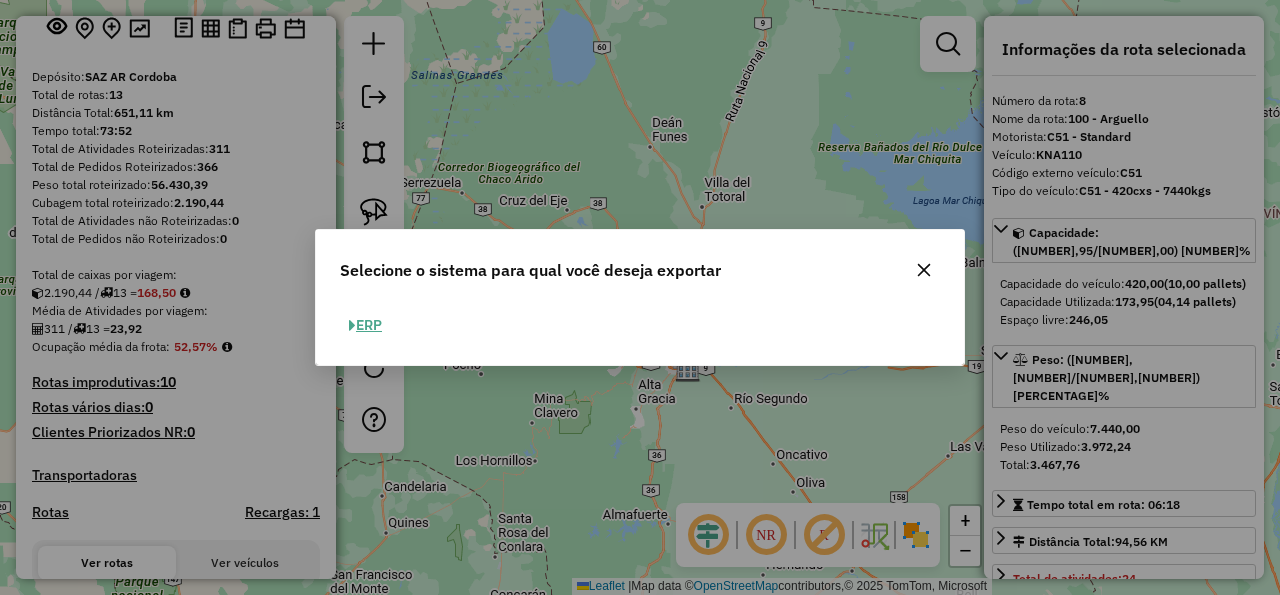 click on "ERP" 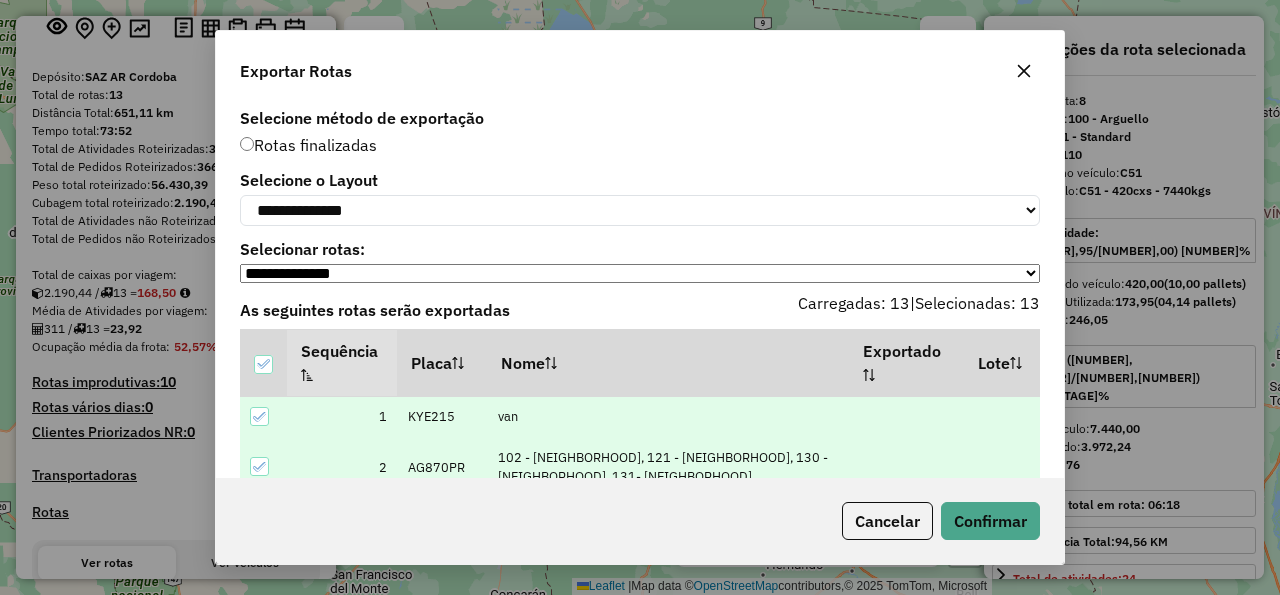 click on "**********" 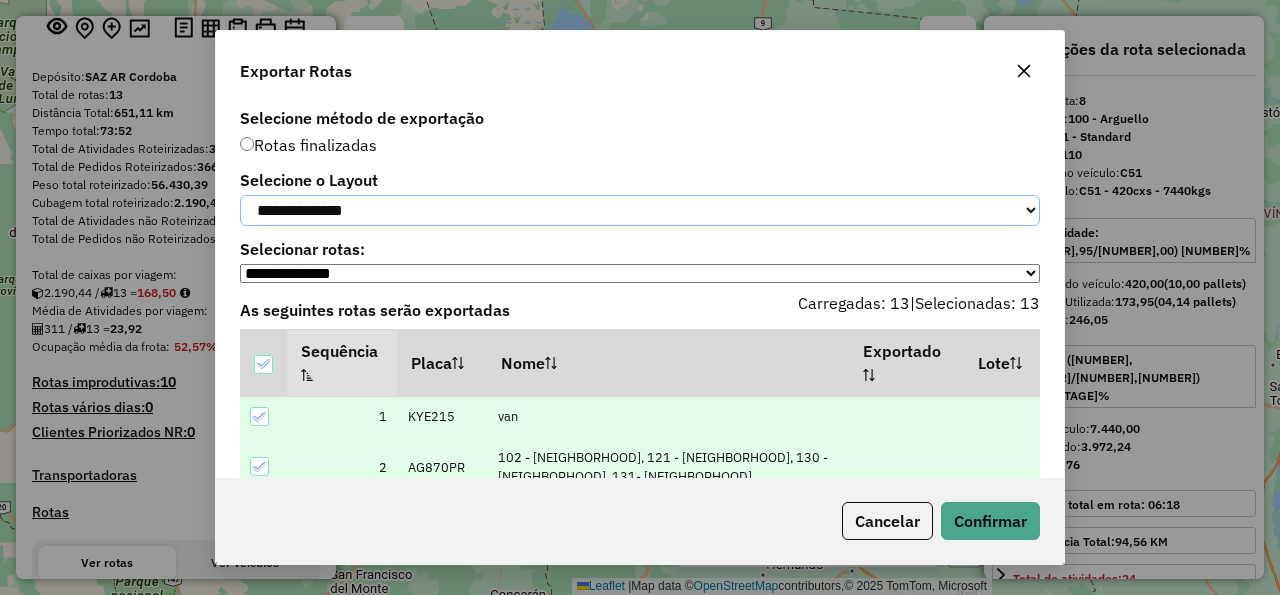 click on "**********" 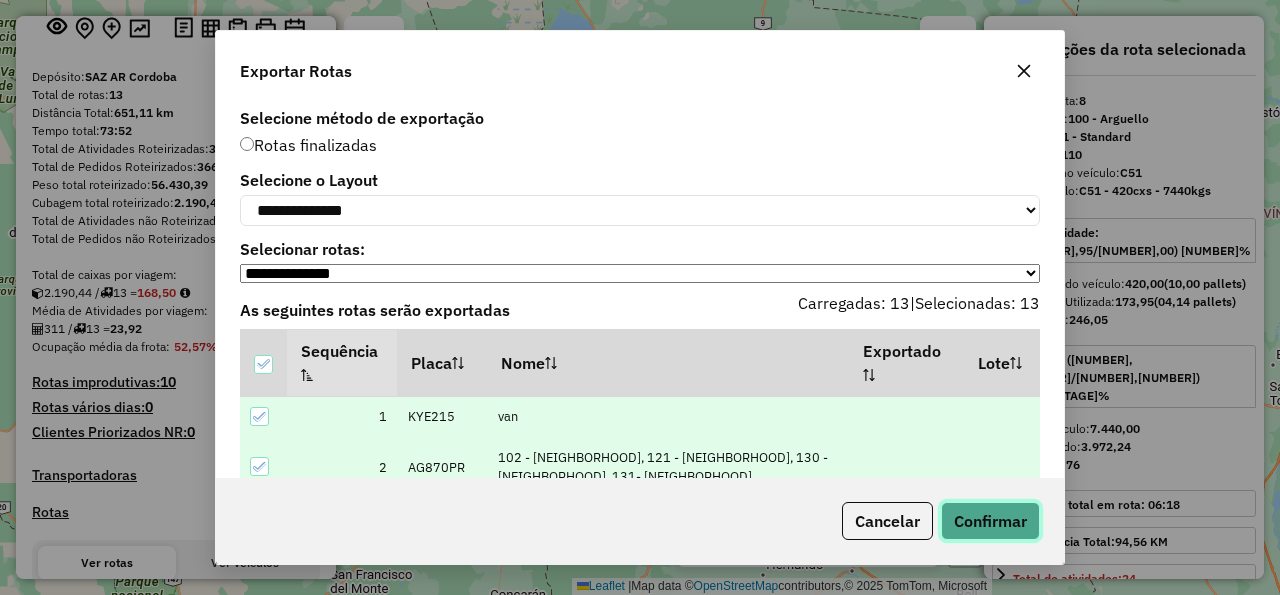 click on "Confirmar" 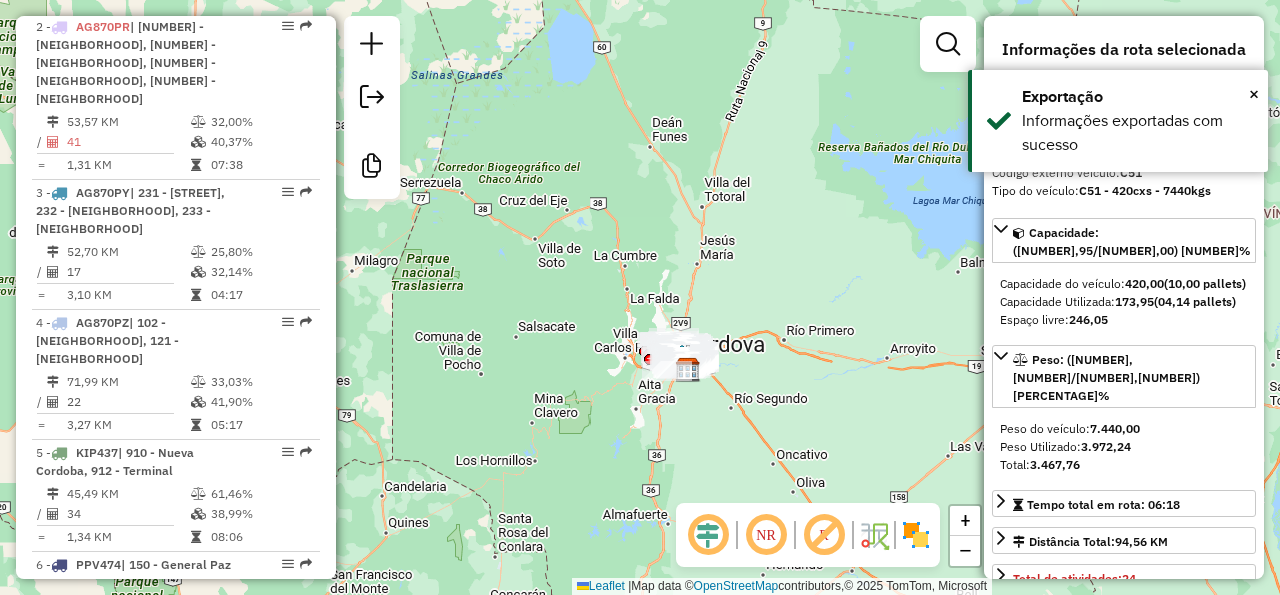 scroll, scrollTop: 1579, scrollLeft: 0, axis: vertical 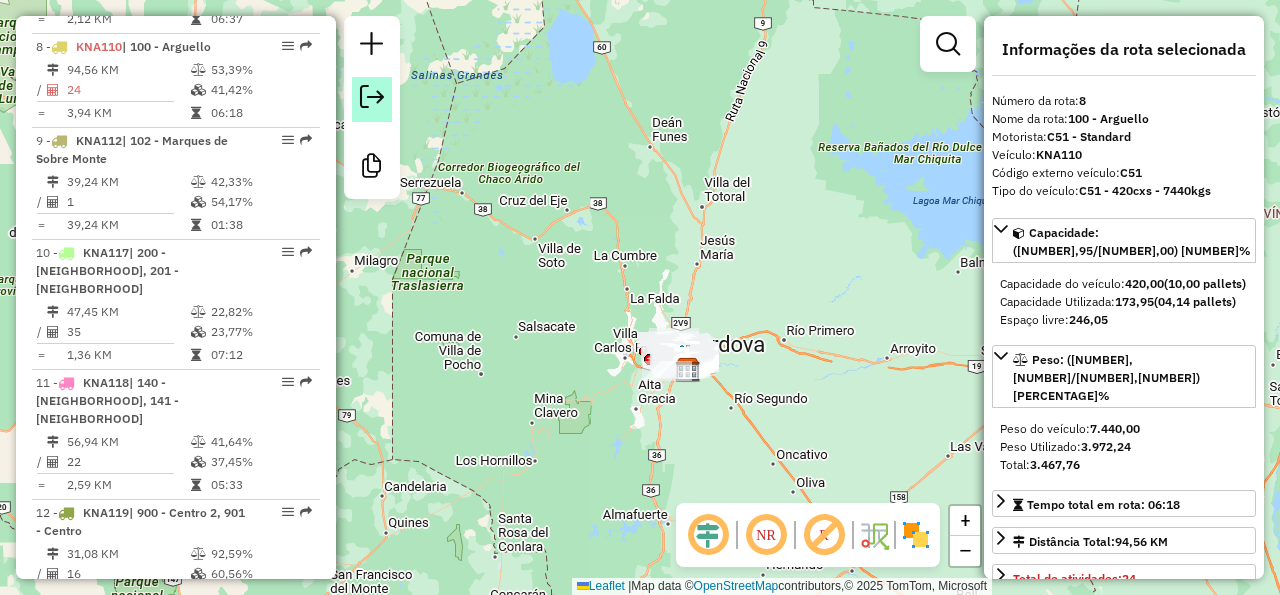 click 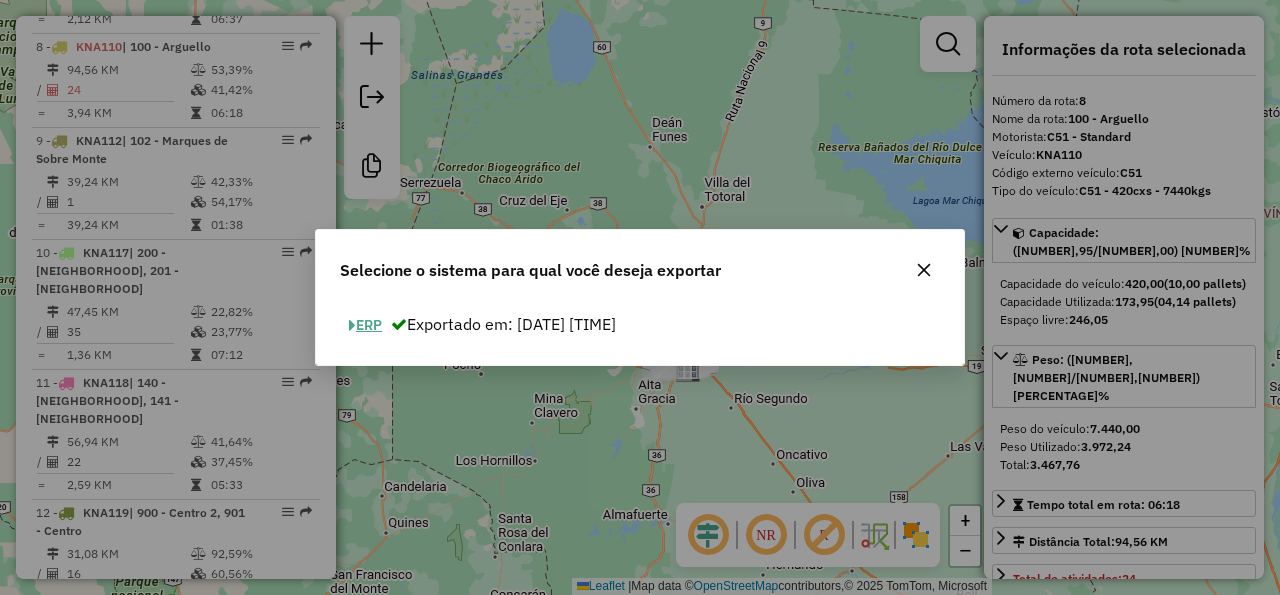 click on "ERP" 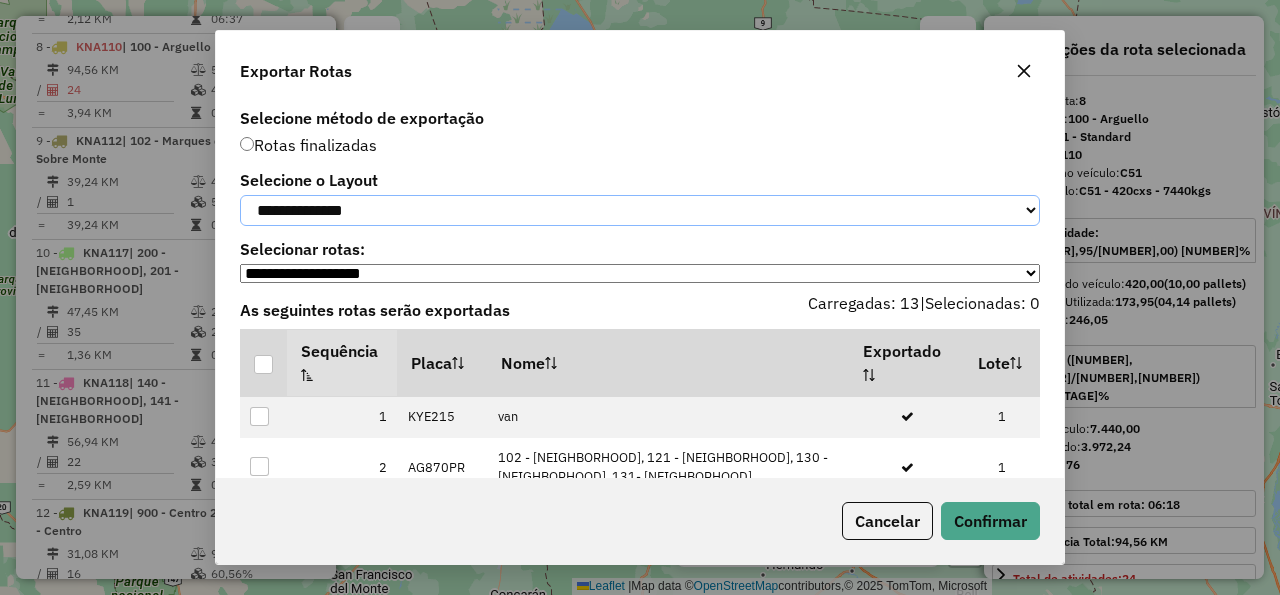 click on "**********" 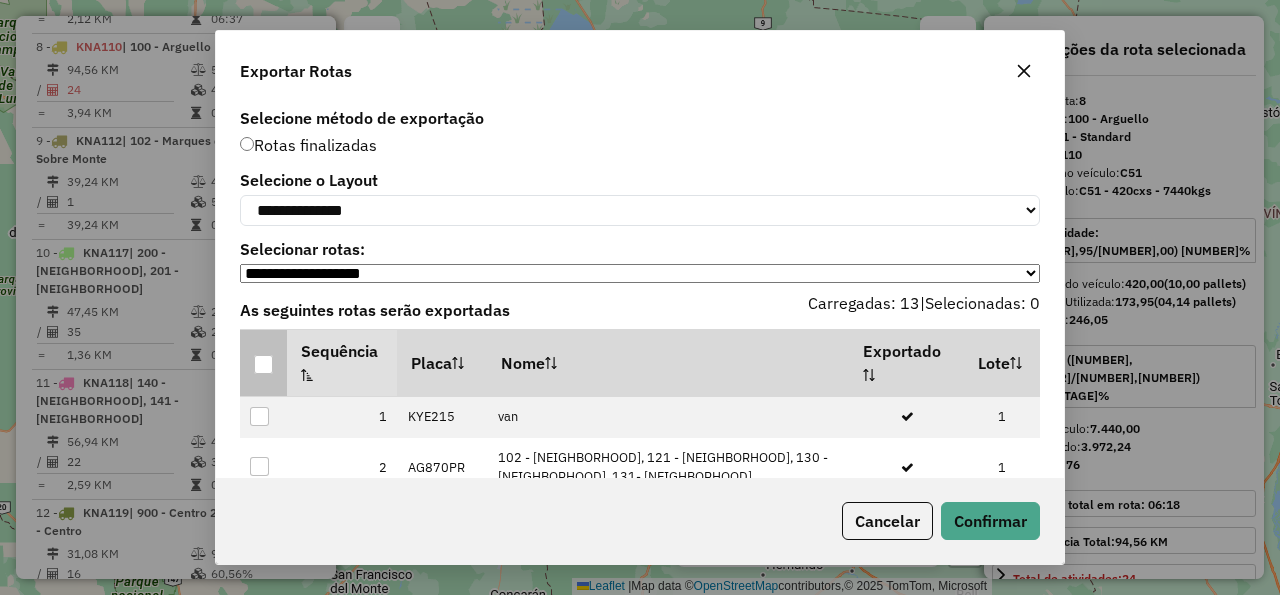 click at bounding box center (263, 364) 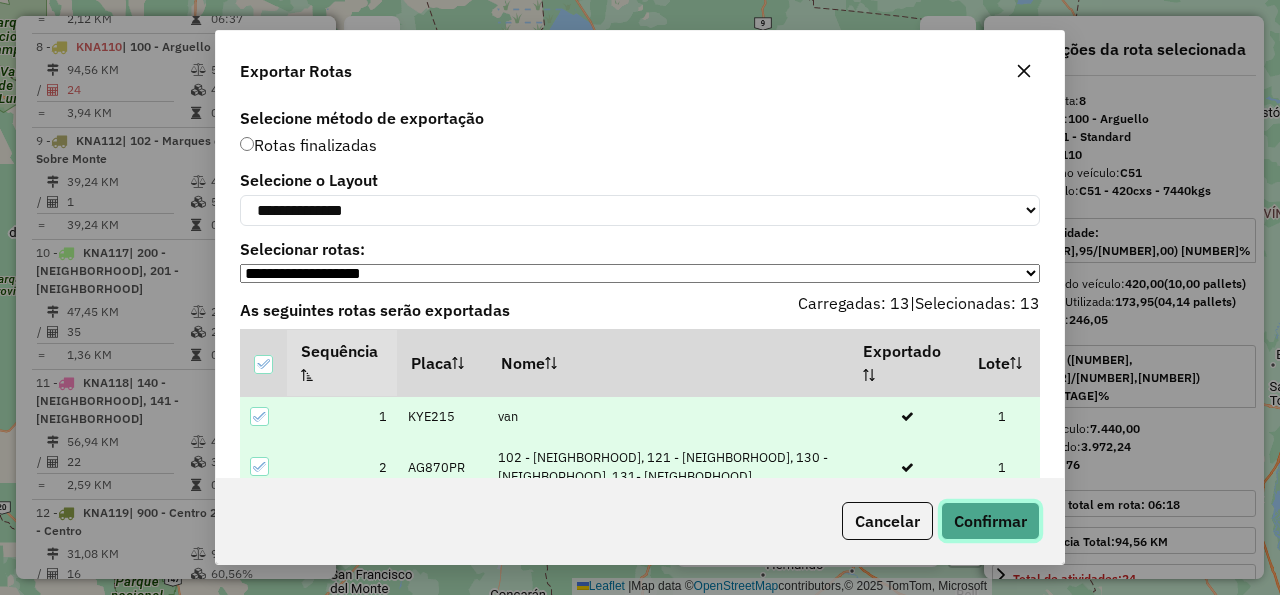 click on "Confirmar" 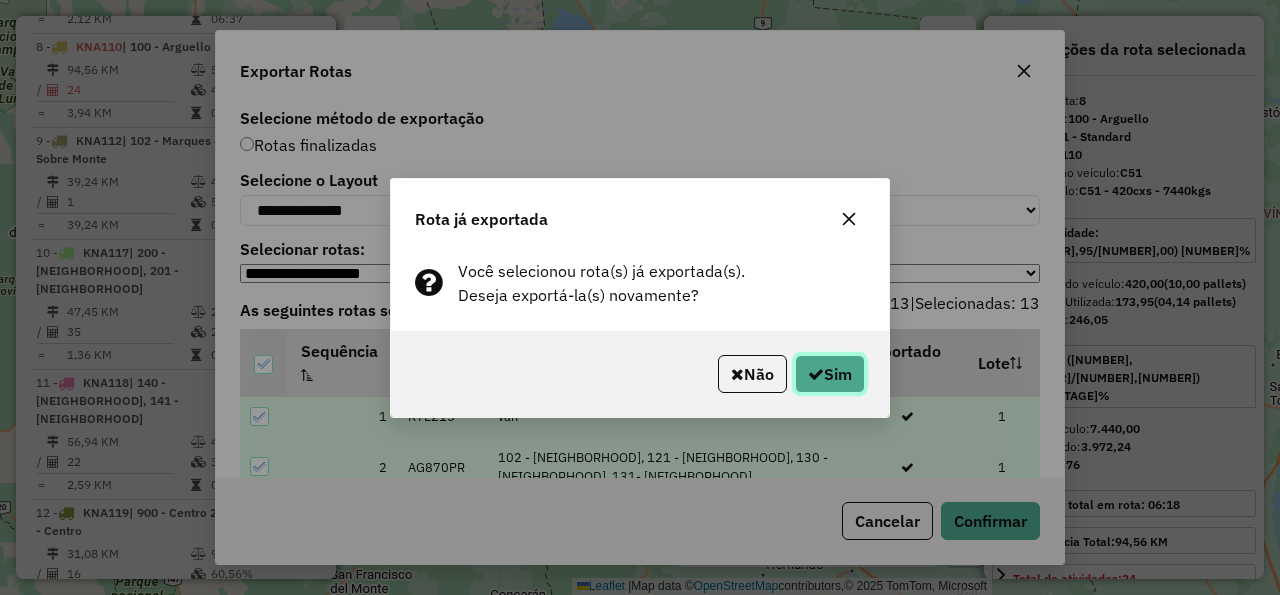 click on "Sim" 